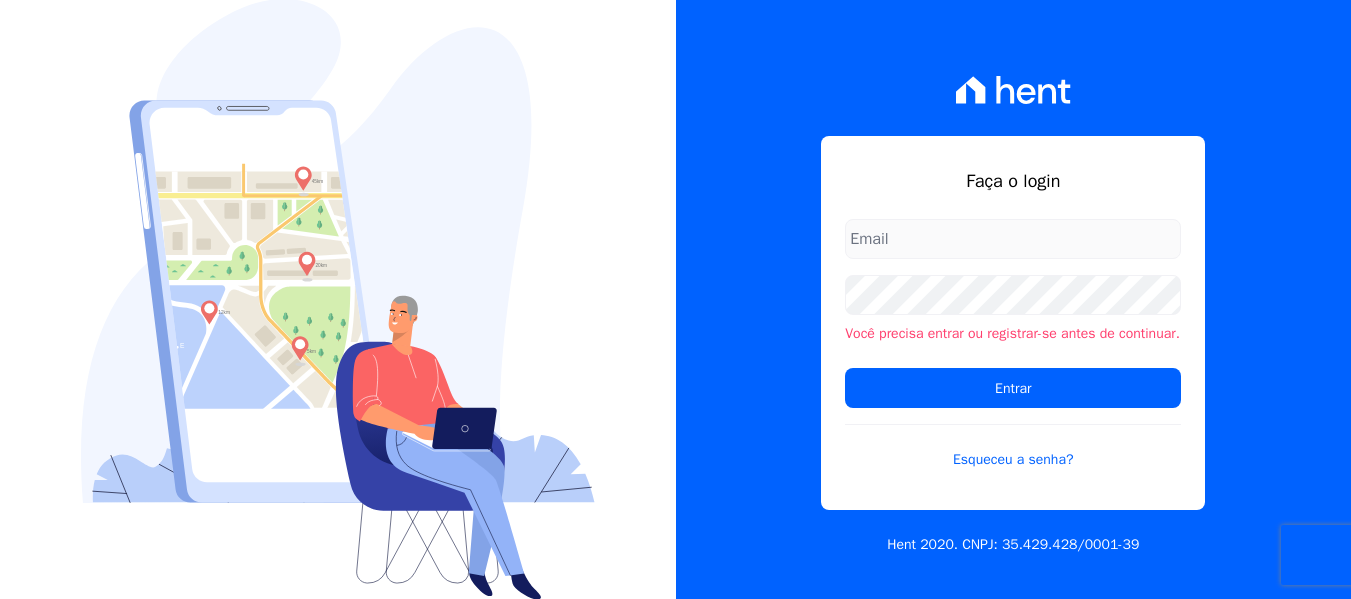 scroll, scrollTop: 0, scrollLeft: 0, axis: both 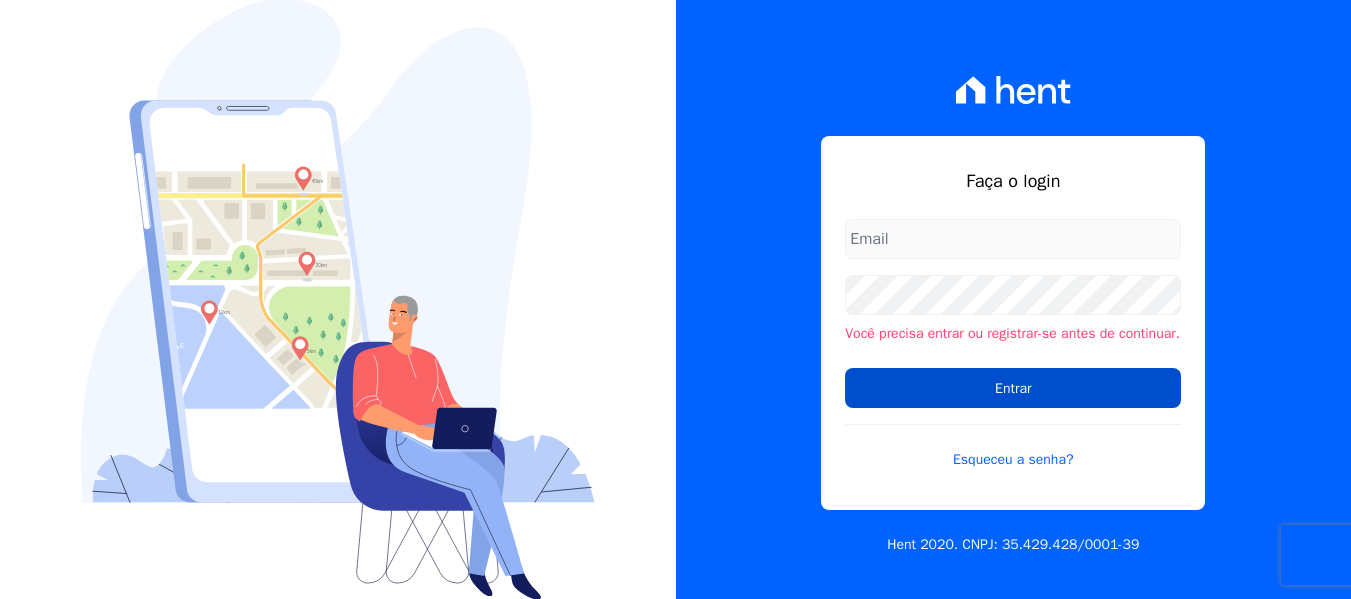 type on "[PERSON_NAME][EMAIL_ADDRESS][DOMAIN_NAME]" 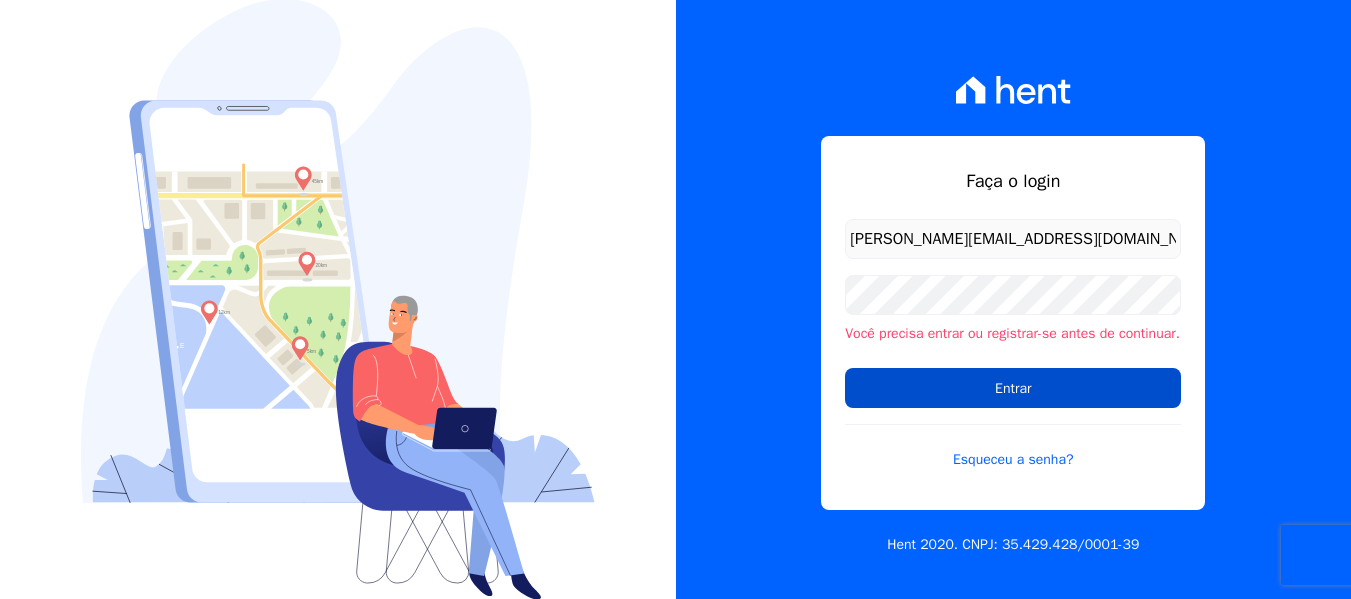 click on "Entrar" at bounding box center [1013, 388] 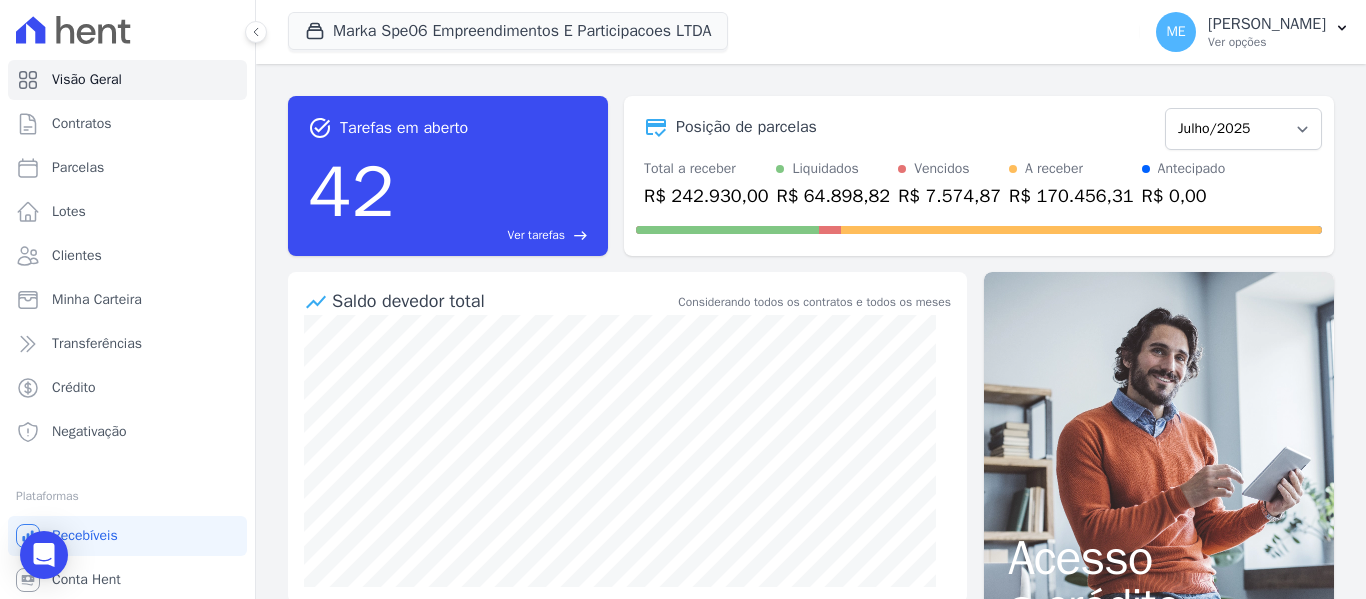 scroll, scrollTop: 0, scrollLeft: 0, axis: both 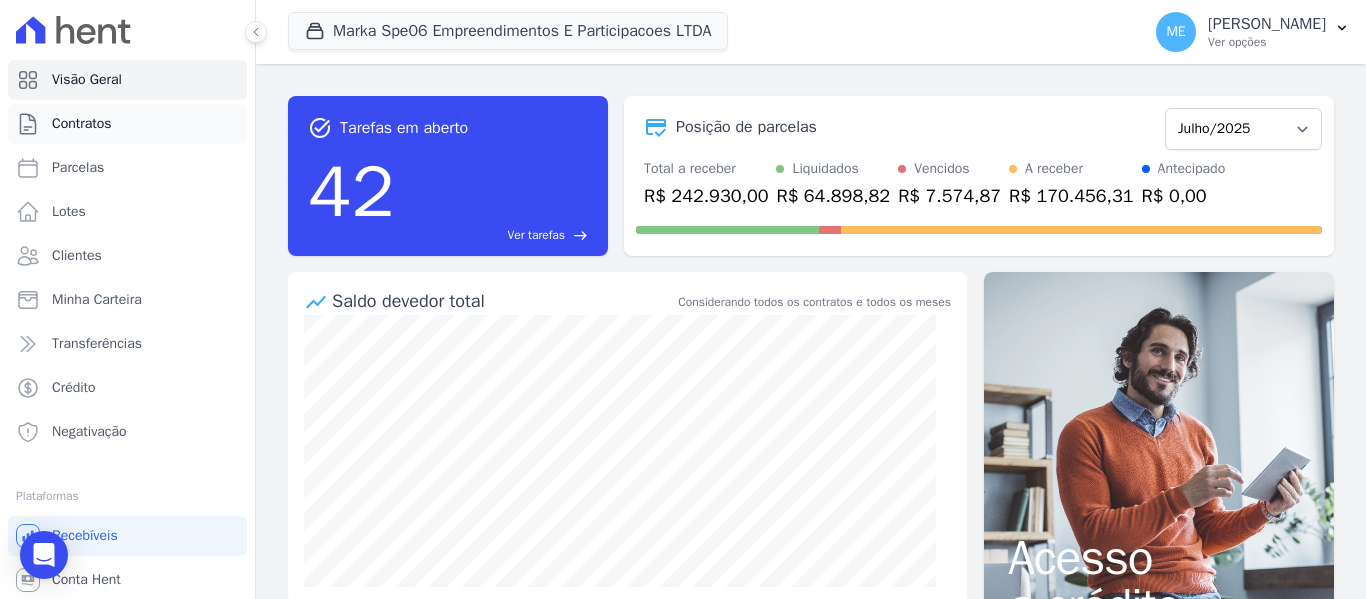 click on "Contratos" at bounding box center (82, 124) 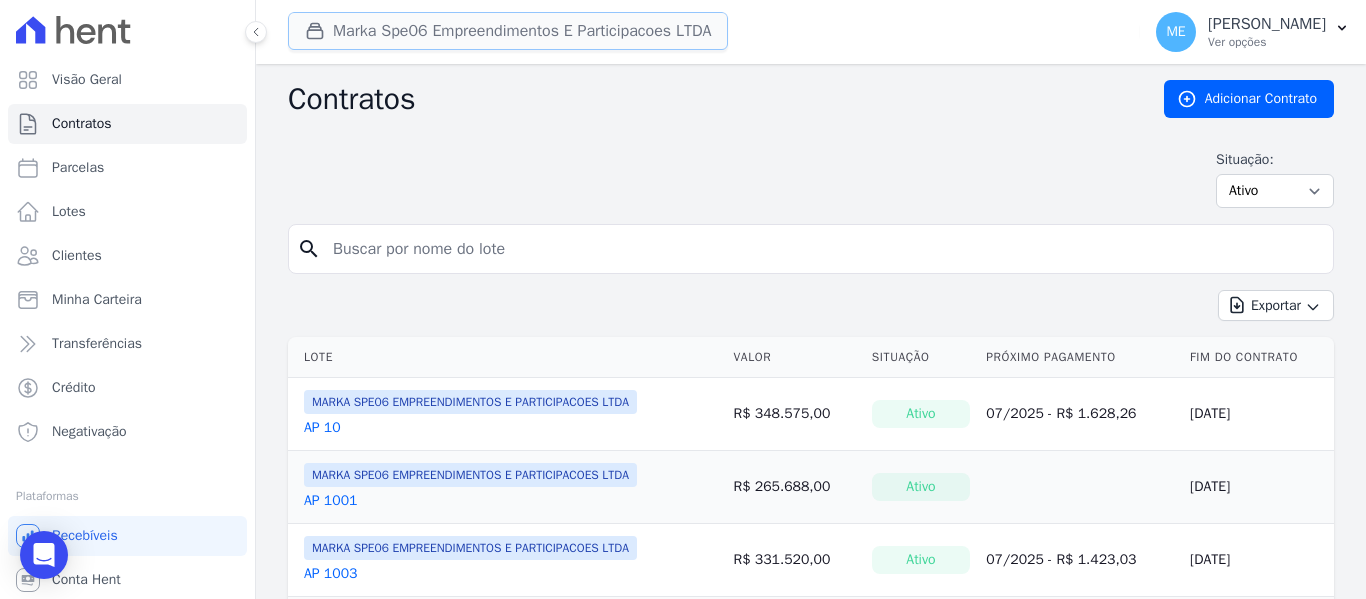 click on "Marka Spe06 Empreendimentos E Participacoes LTDA" at bounding box center (508, 31) 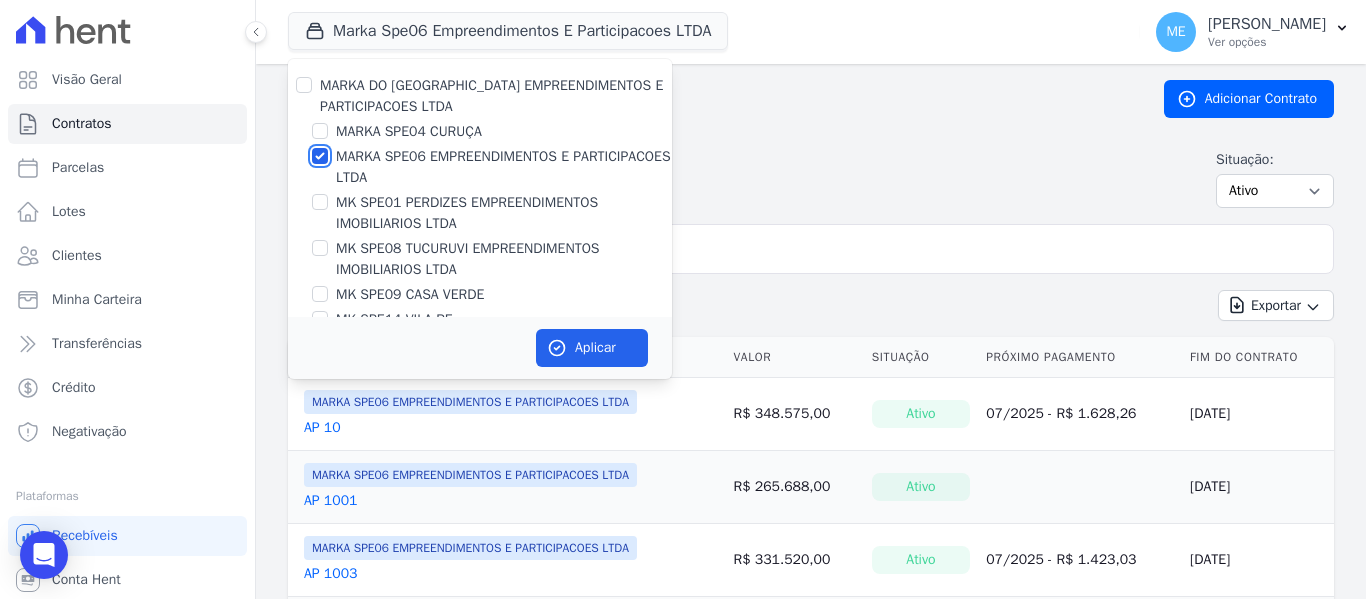 click on "MARKA SPE06 EMPREENDIMENTOS E PARTICIPACOES LTDA" at bounding box center [320, 156] 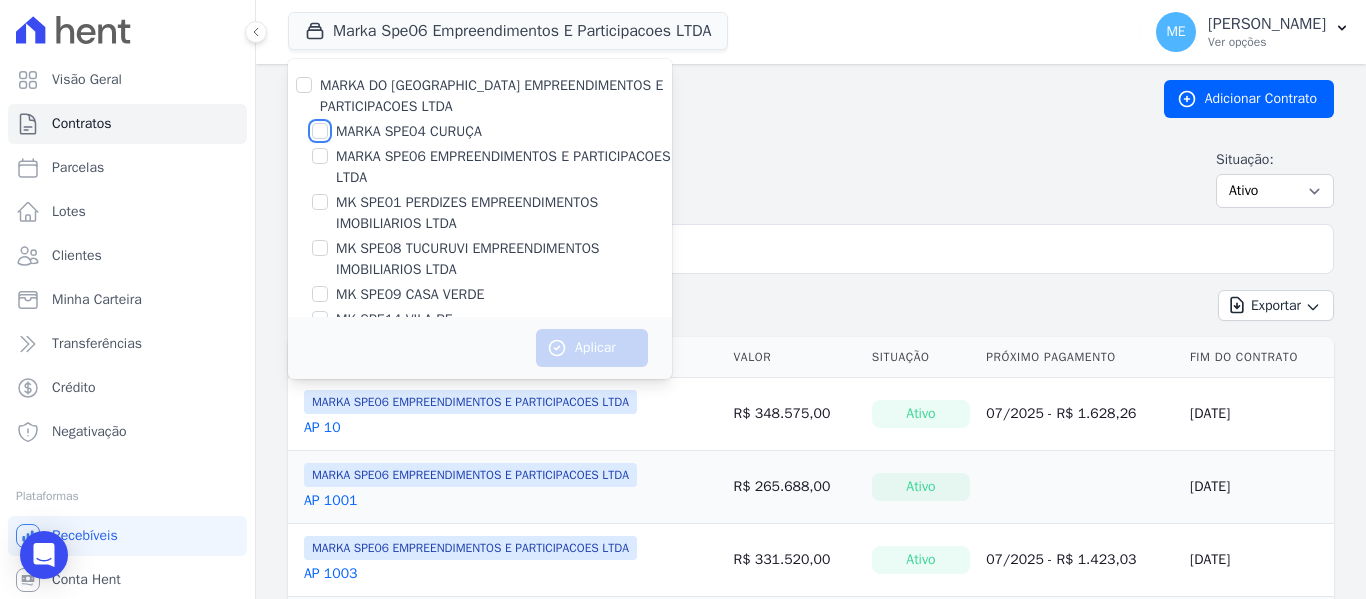 click on "MARKA SPE04 CURUÇA" at bounding box center (320, 131) 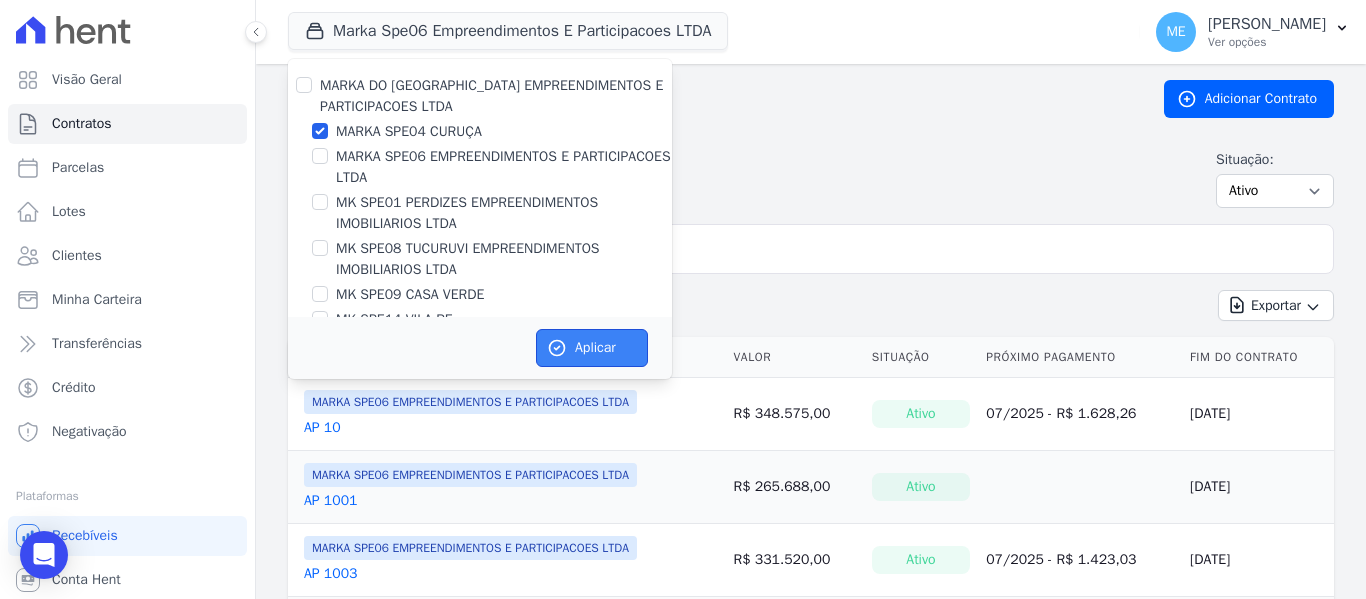 click on "Aplicar" at bounding box center [592, 348] 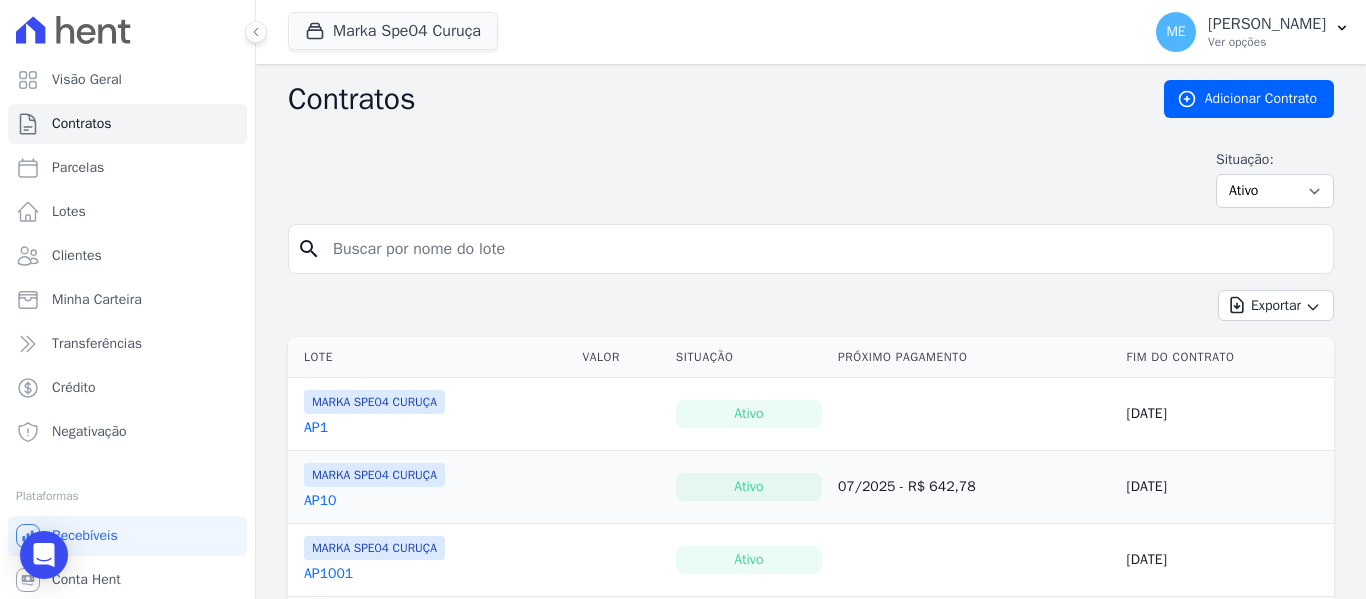 click at bounding box center (823, 249) 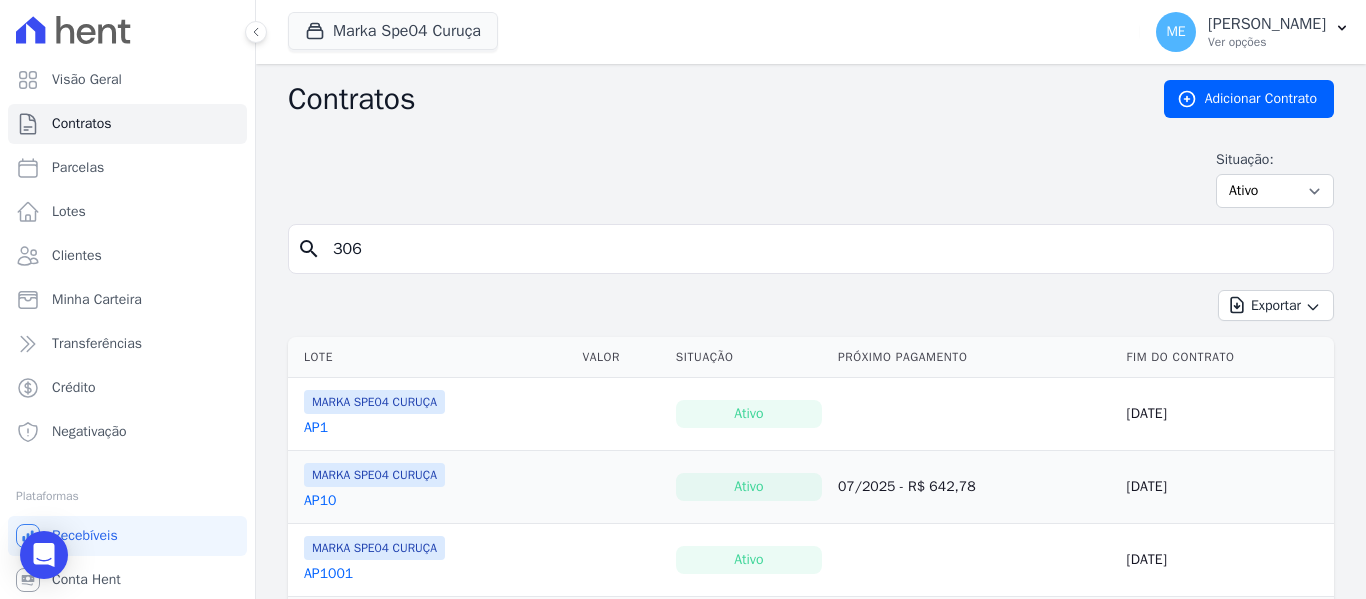 type on "306" 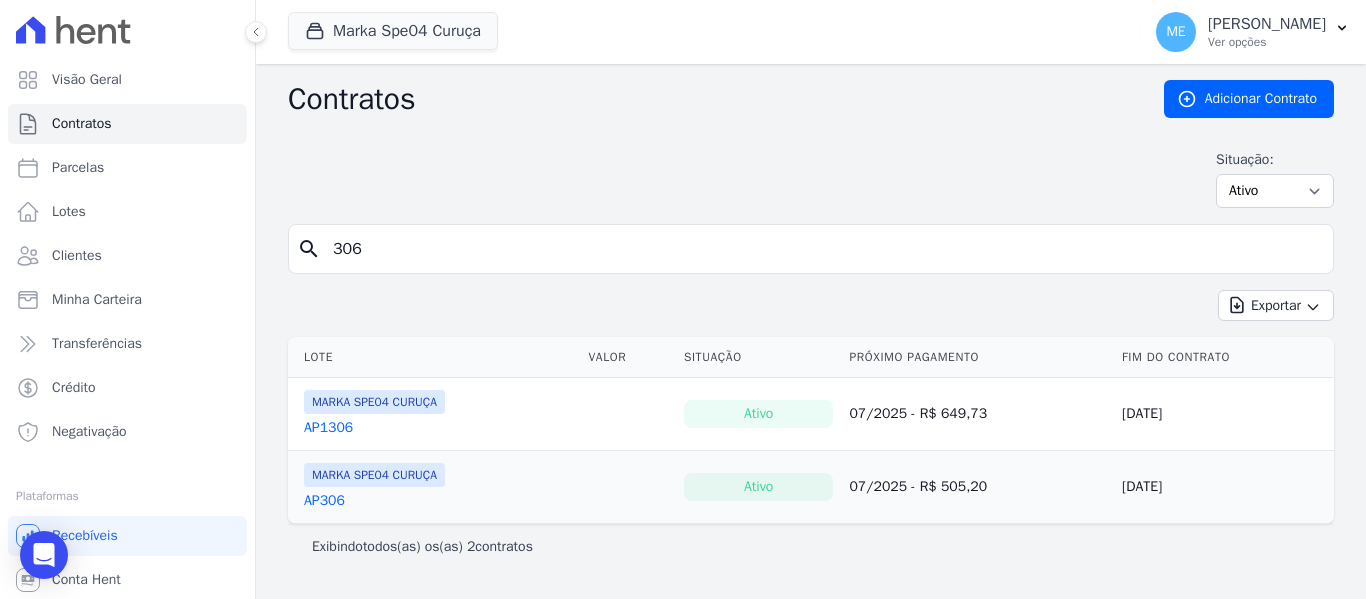 click on "AP306" at bounding box center [324, 501] 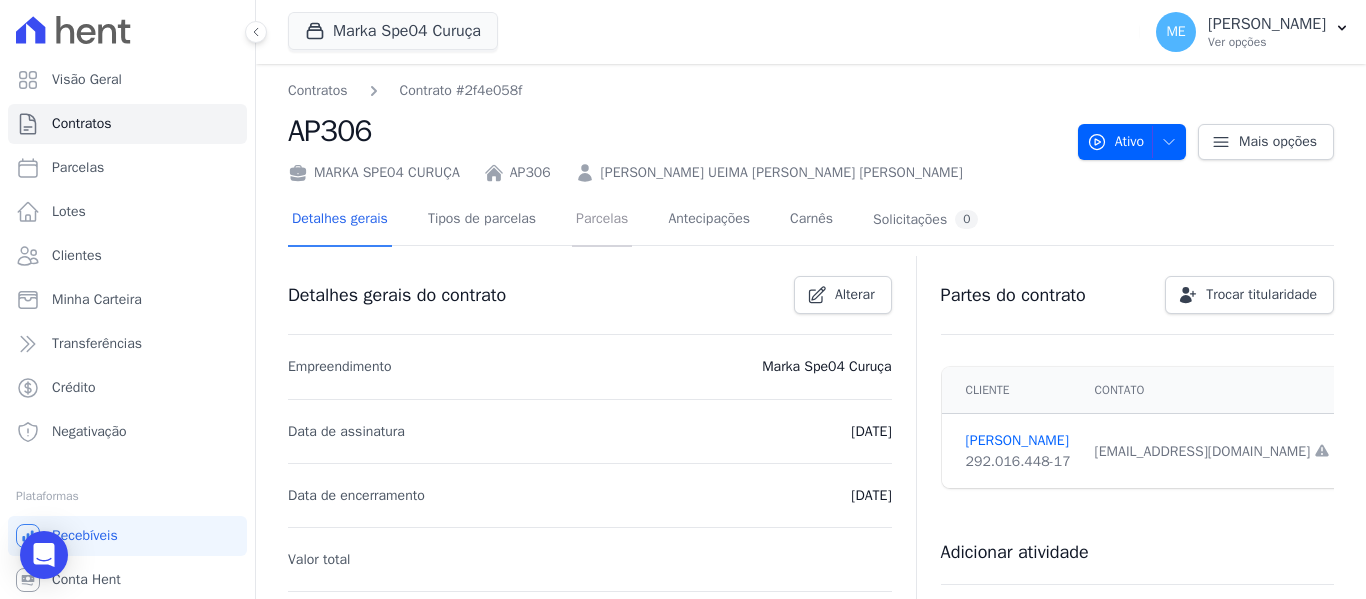 click on "Parcelas" at bounding box center (602, 220) 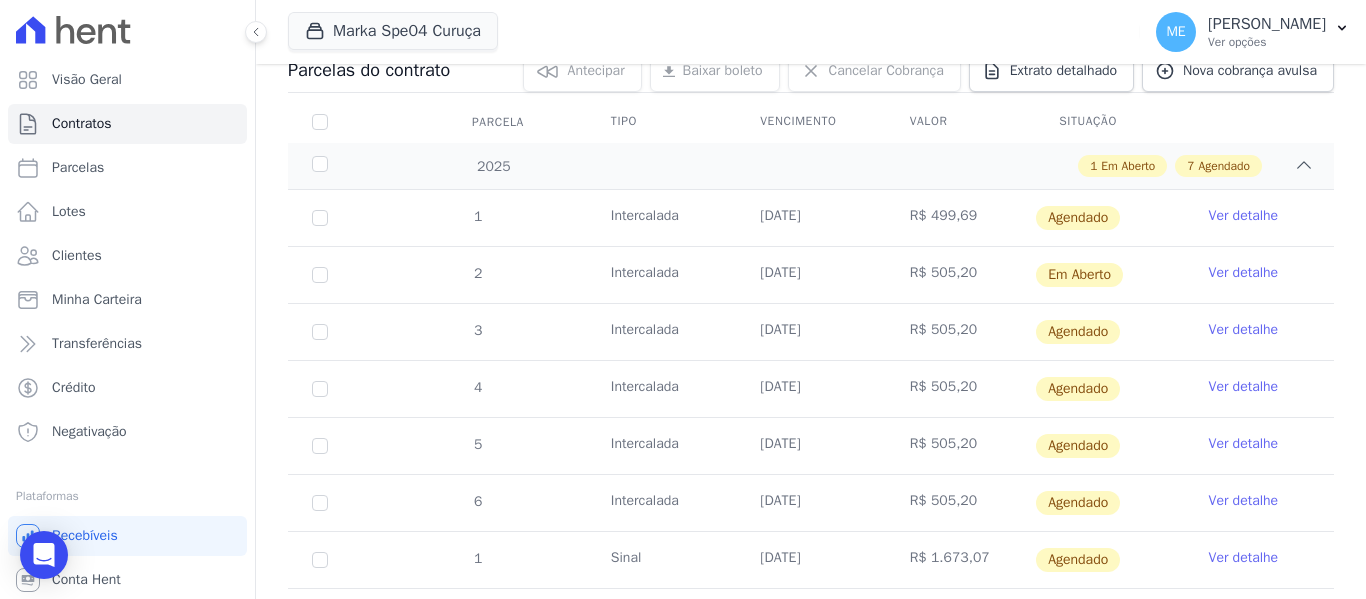 scroll, scrollTop: 300, scrollLeft: 0, axis: vertical 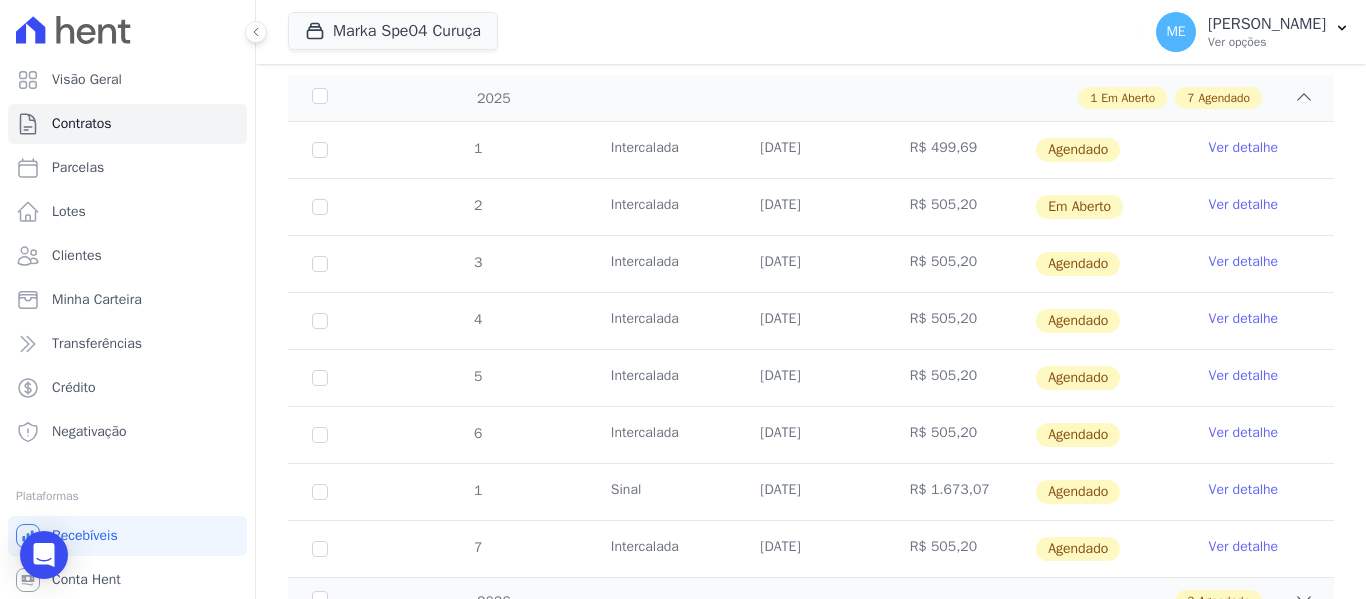 click on "Ver detalhe" at bounding box center [1244, 205] 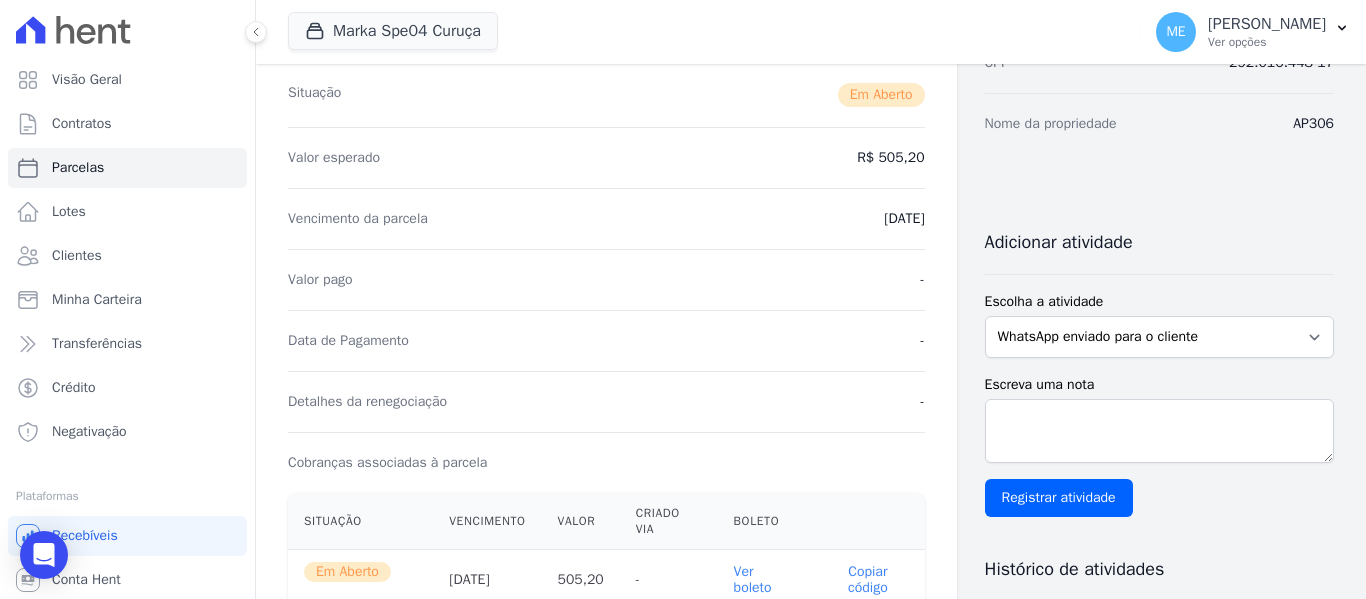 scroll, scrollTop: 400, scrollLeft: 0, axis: vertical 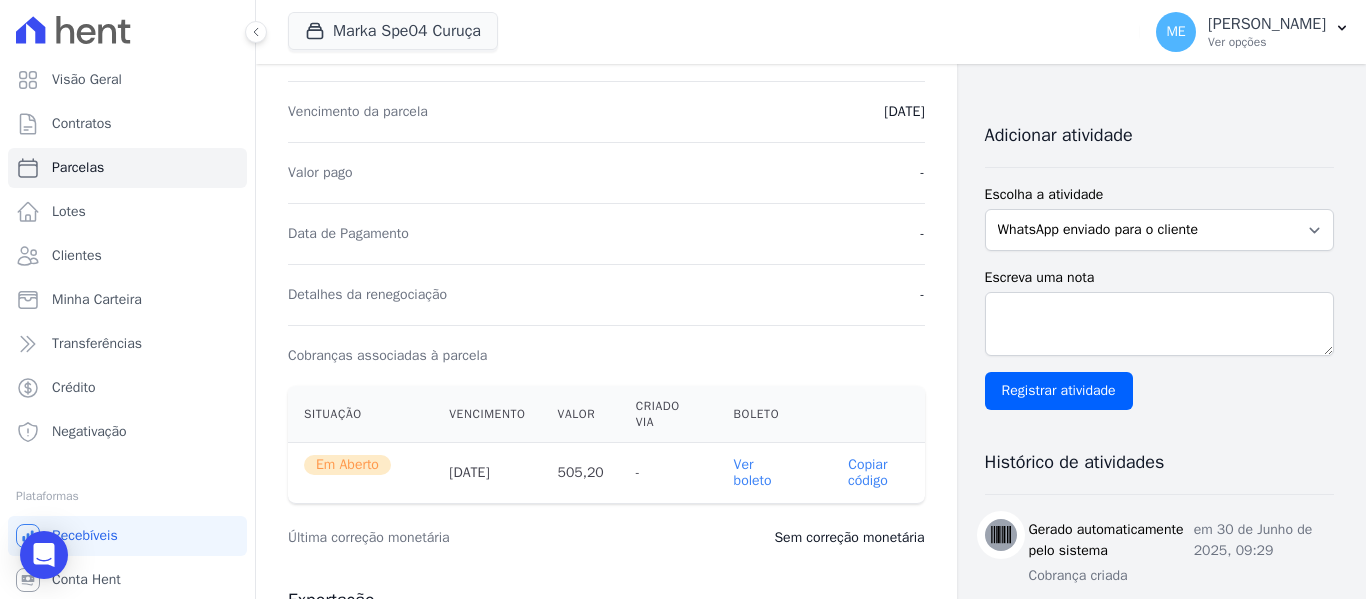 click on "Ver boleto" at bounding box center [753, 472] 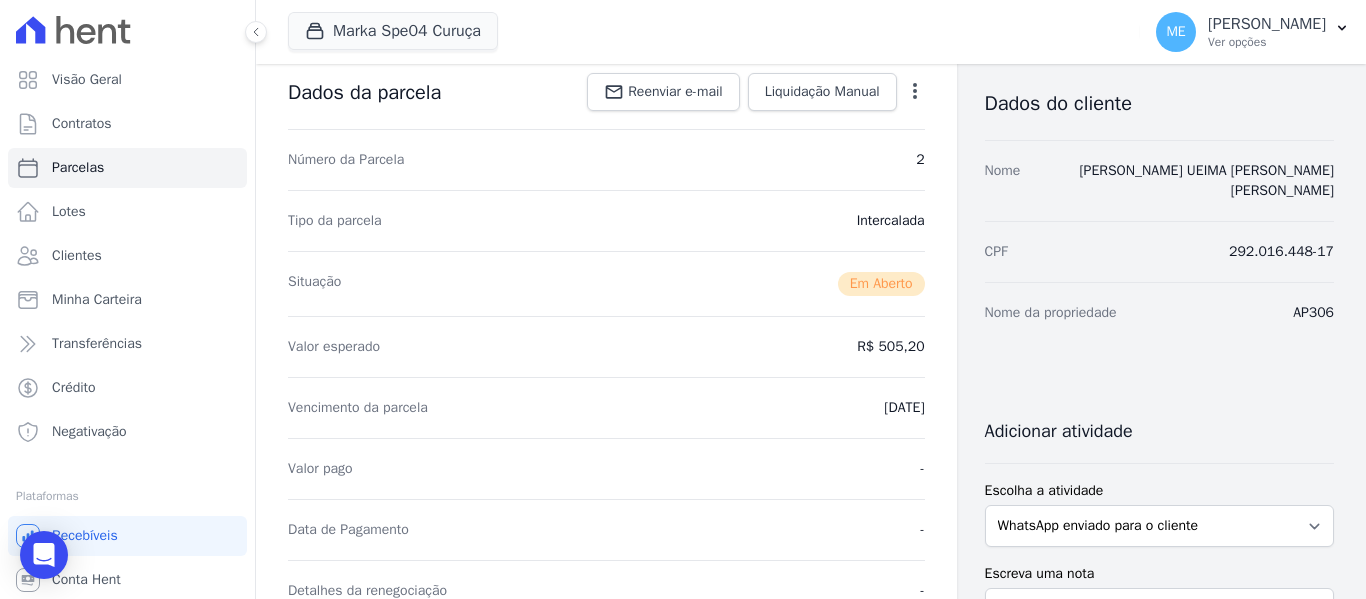 scroll, scrollTop: 0, scrollLeft: 0, axis: both 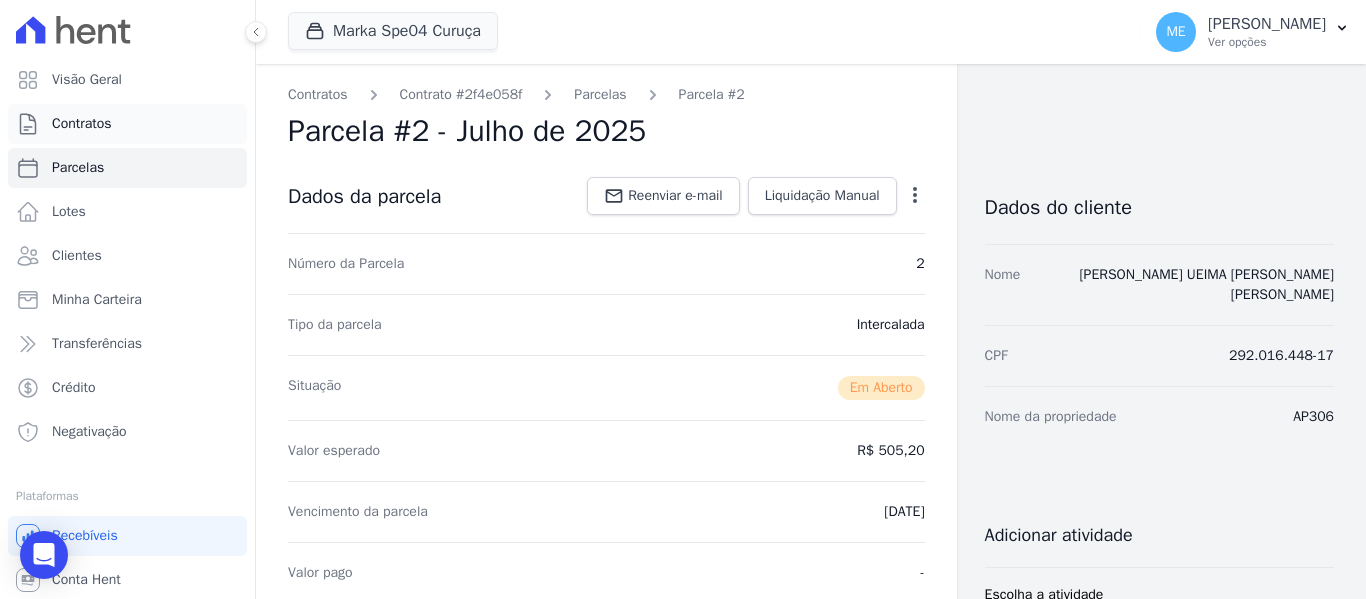 click on "Contratos" at bounding box center (127, 124) 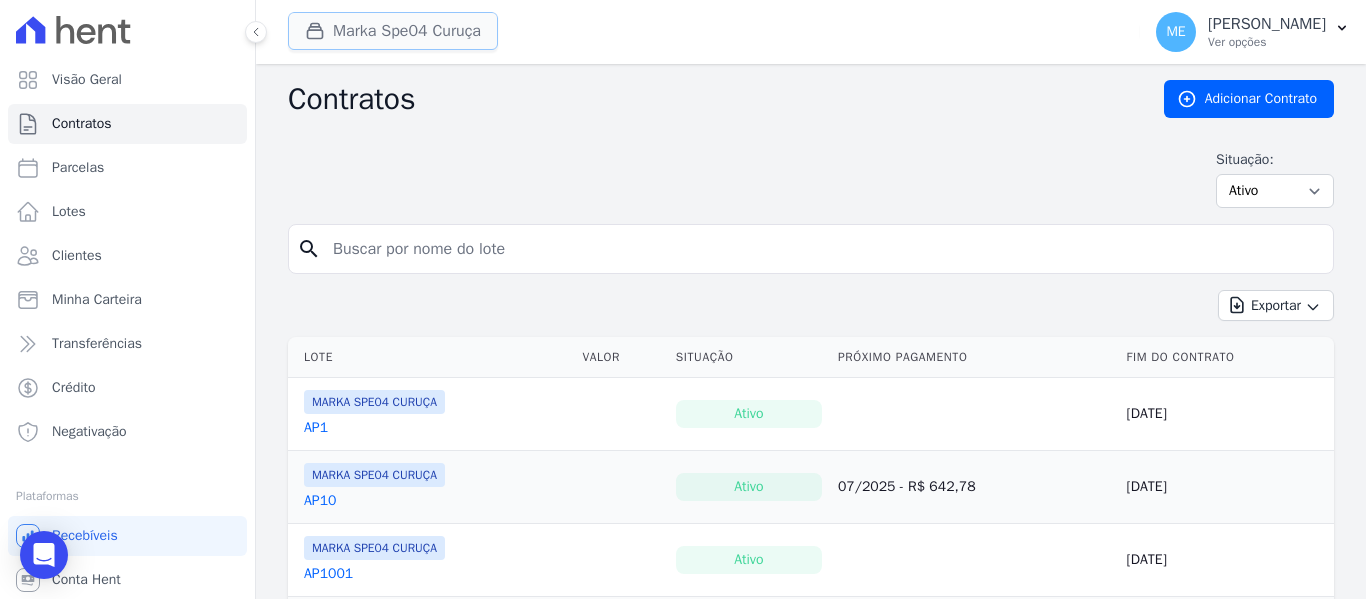 click on "Marka Spe04 Curuça" at bounding box center [393, 31] 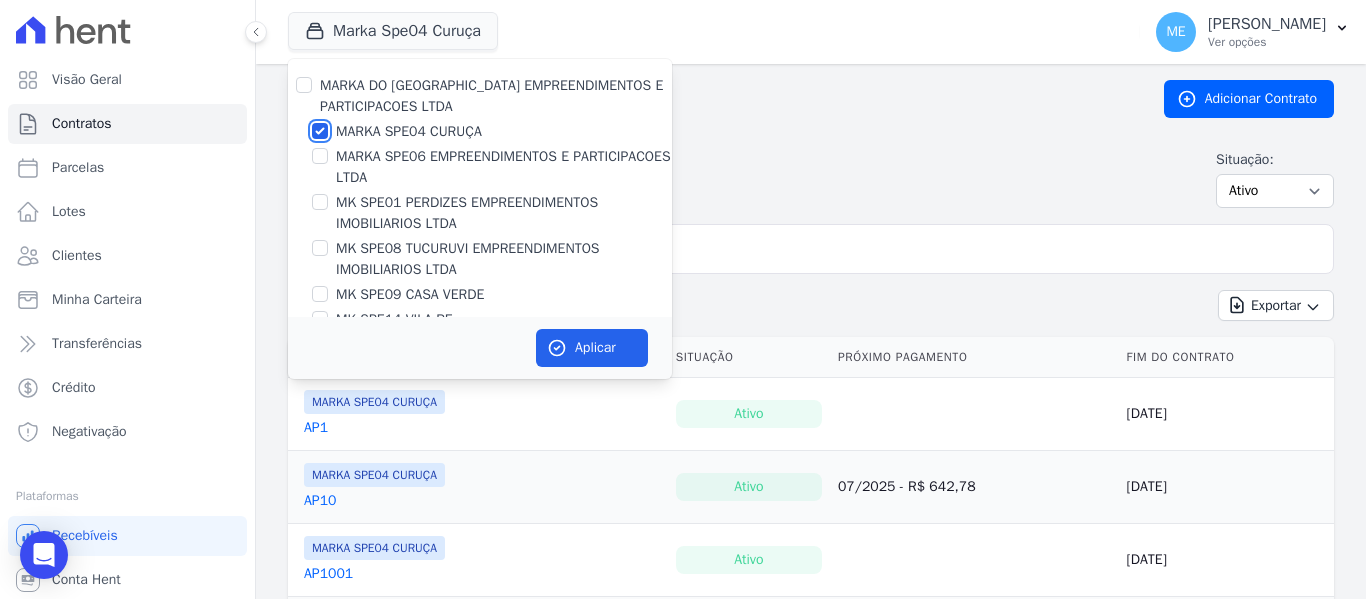 click on "MARKA SPE04 CURUÇA" at bounding box center (320, 131) 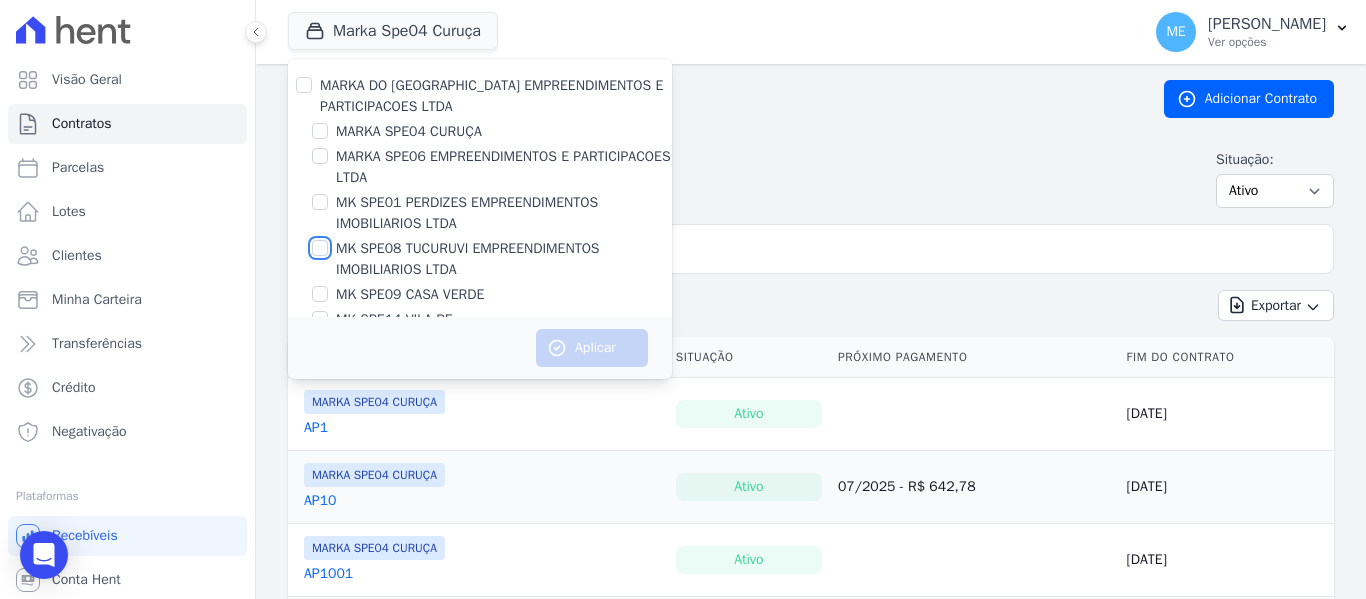 click on "MK SPE08 TUCURUVI EMPREENDIMENTOS IMOBILIARIOS LTDA" at bounding box center [320, 248] 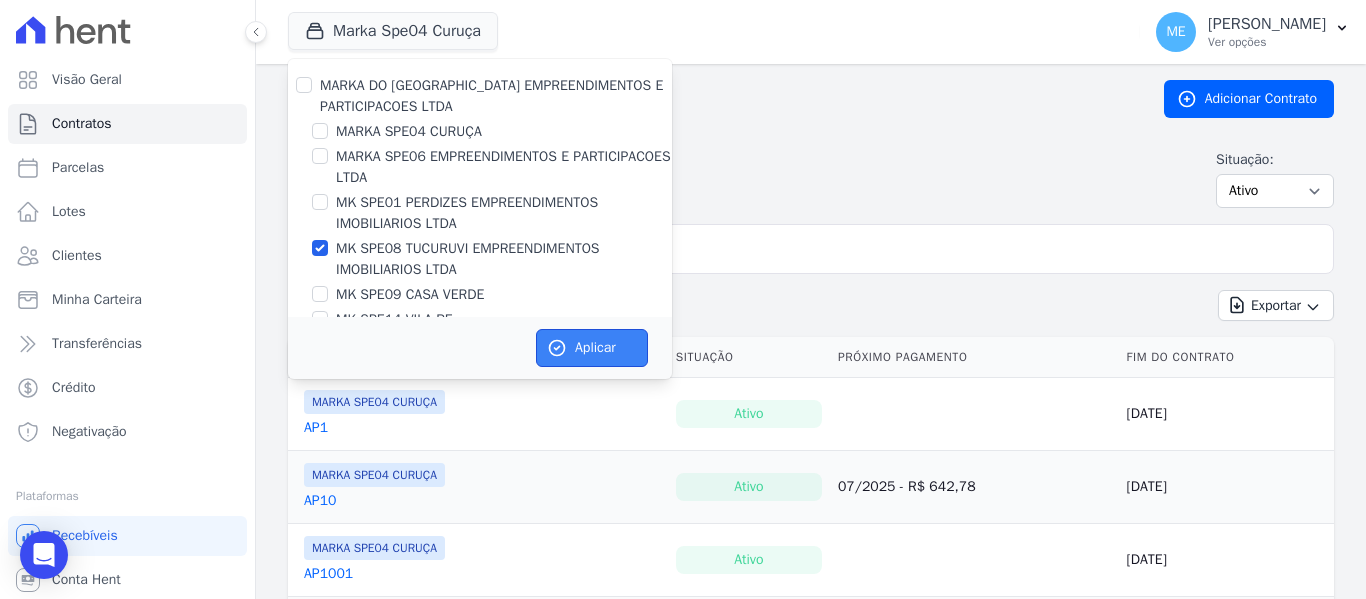 click on "Aplicar" at bounding box center [592, 348] 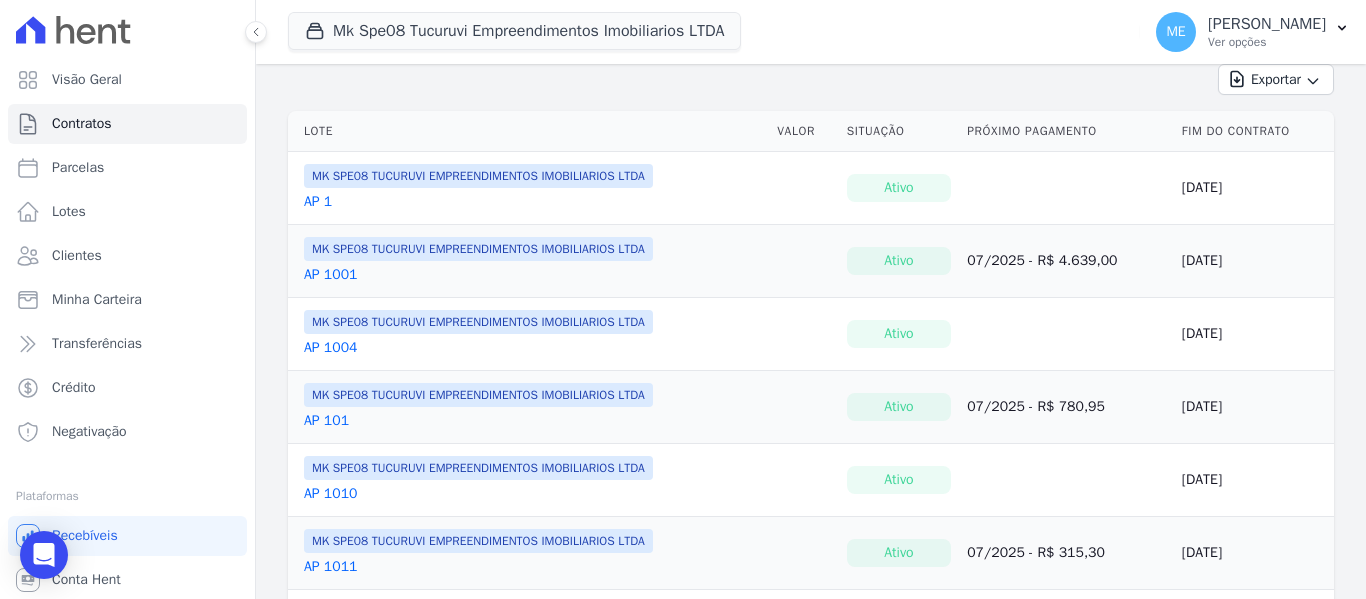 scroll, scrollTop: 0, scrollLeft: 0, axis: both 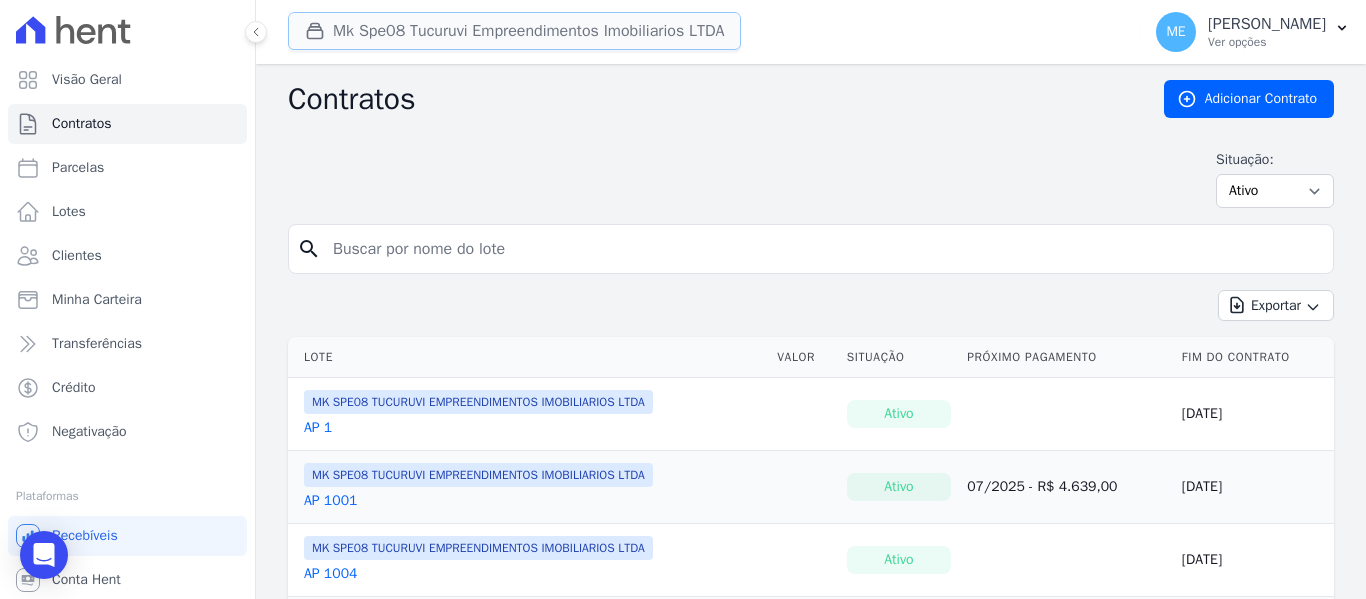 click on "Mk Spe08 Tucuruvi Empreendimentos Imobiliarios LTDA" at bounding box center [514, 31] 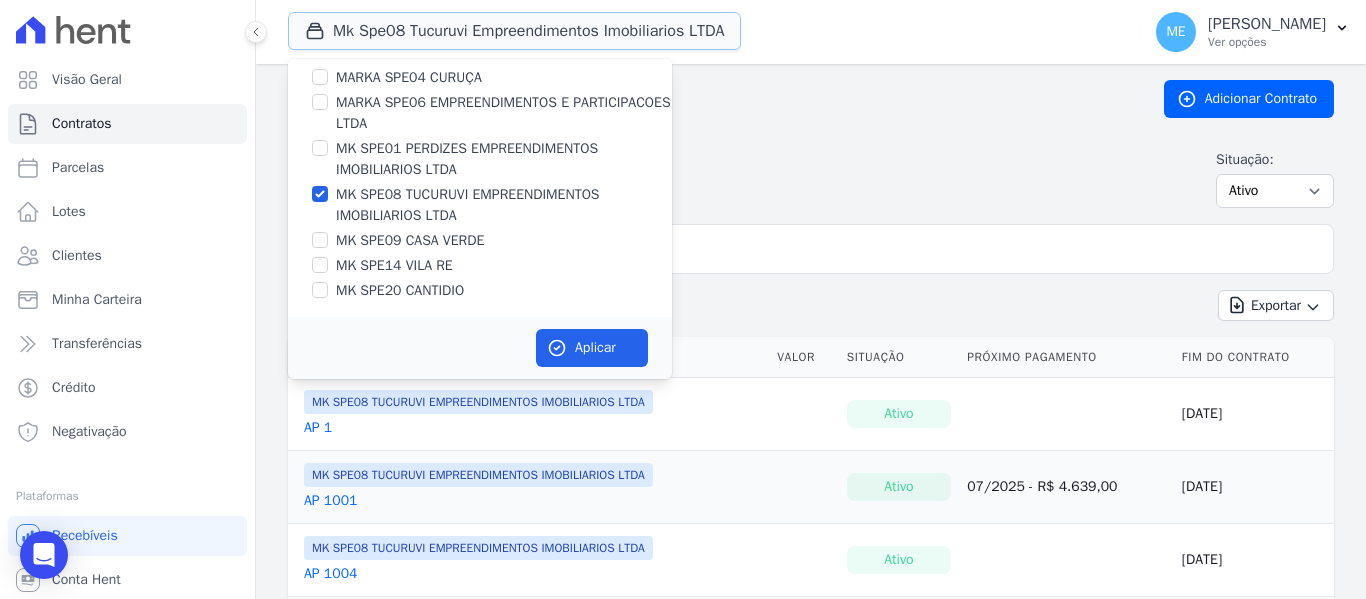 scroll, scrollTop: 0, scrollLeft: 0, axis: both 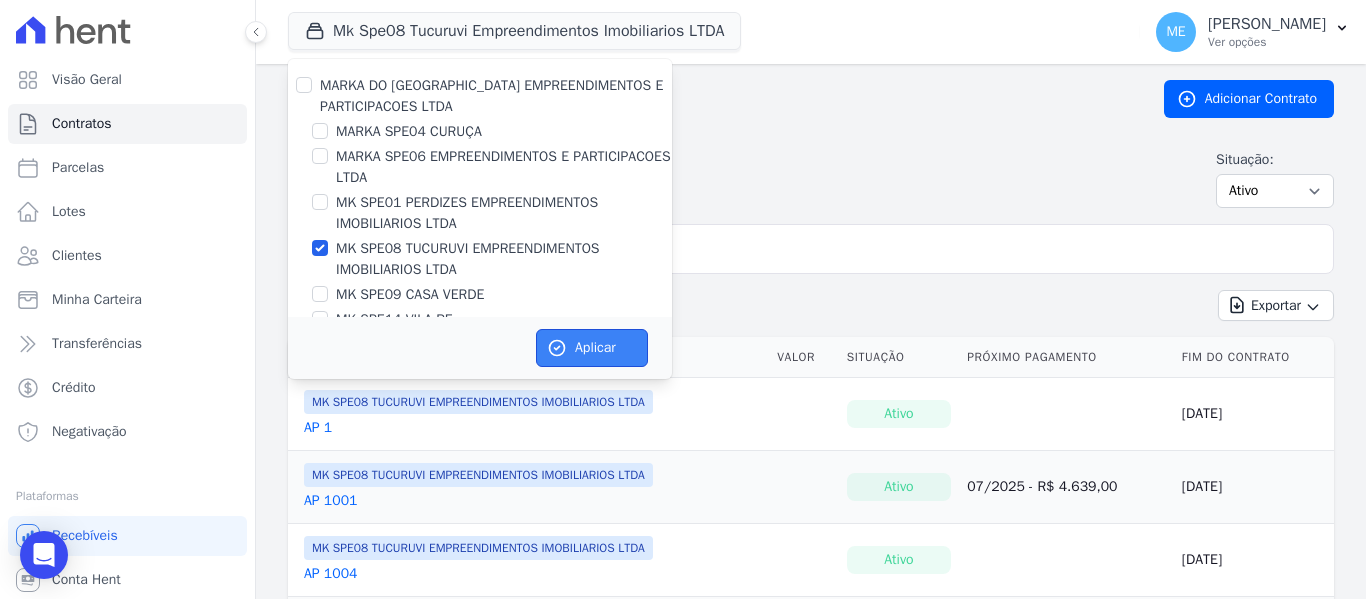 click on "Aplicar" at bounding box center [592, 348] 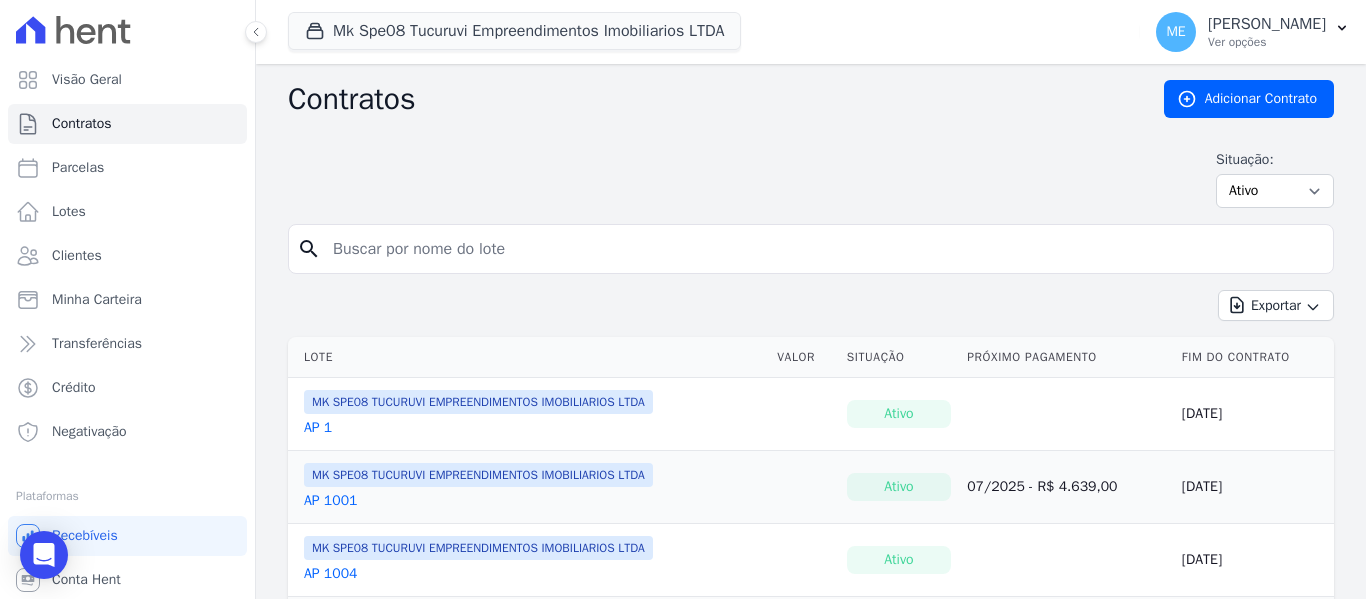 click at bounding box center [823, 249] 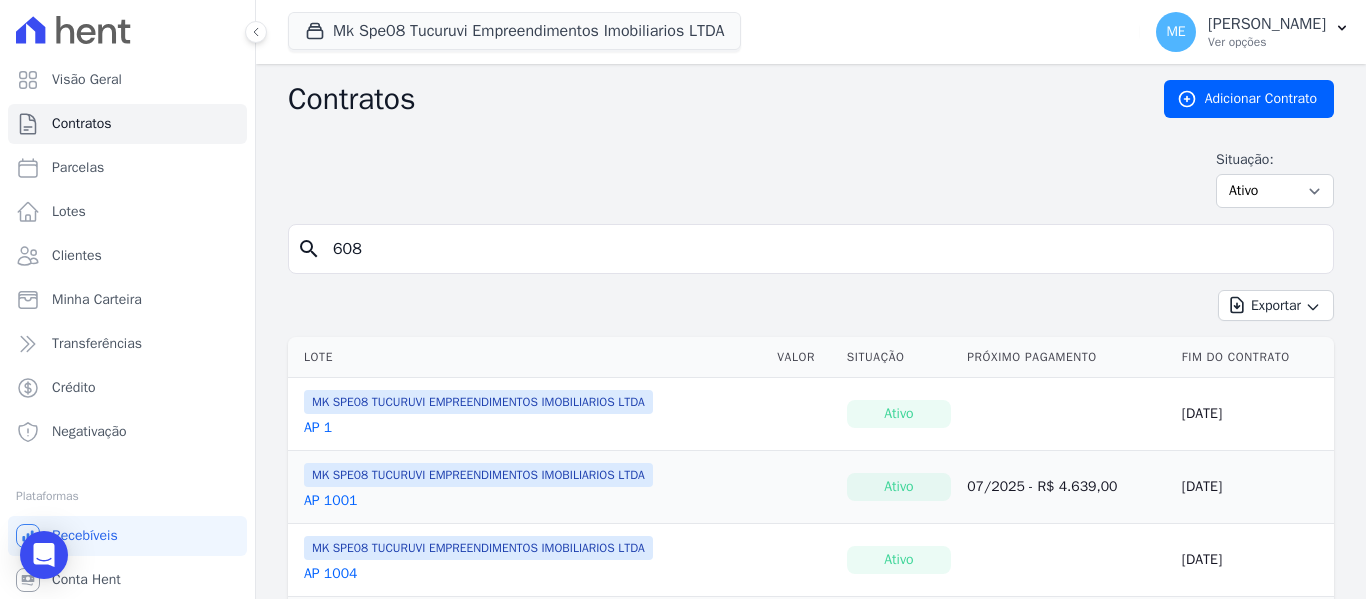 type on "608" 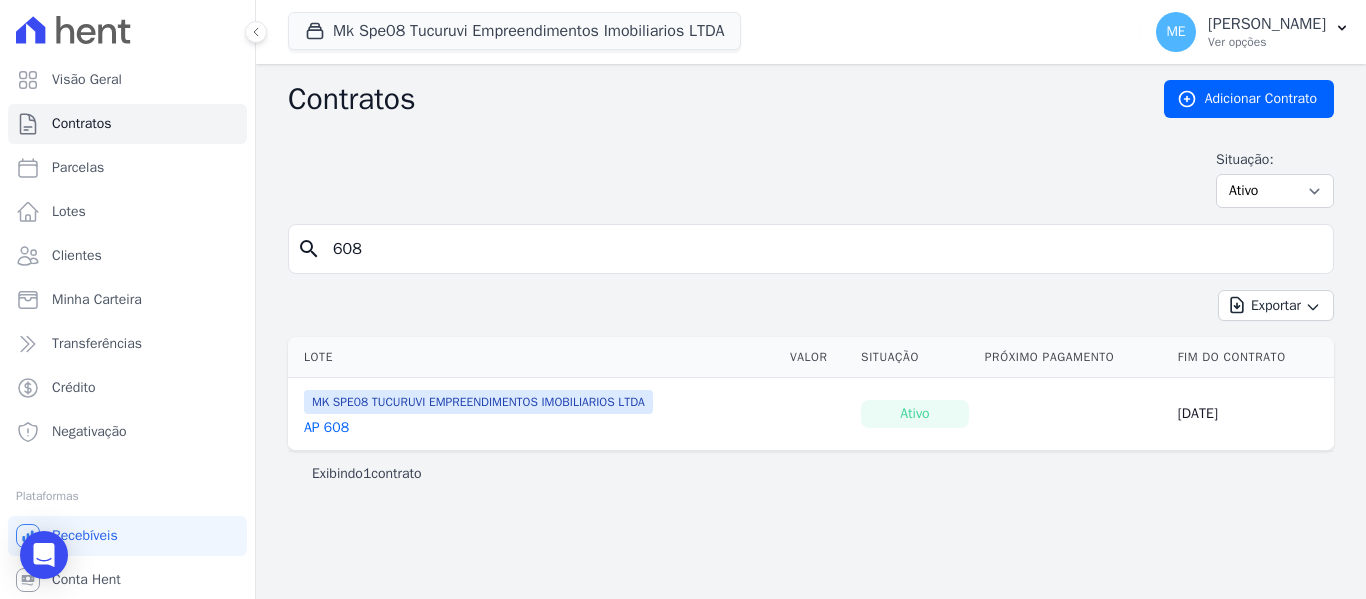 click on "AP 608" at bounding box center (326, 428) 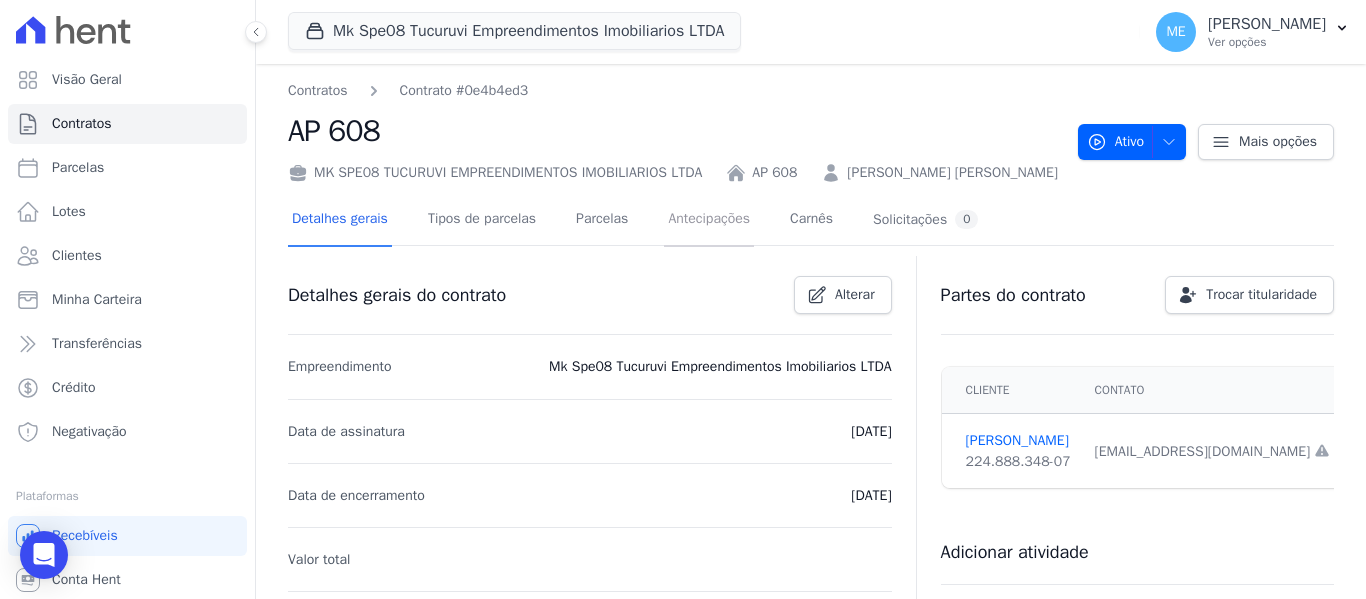 click on "Antecipações" at bounding box center [709, 220] 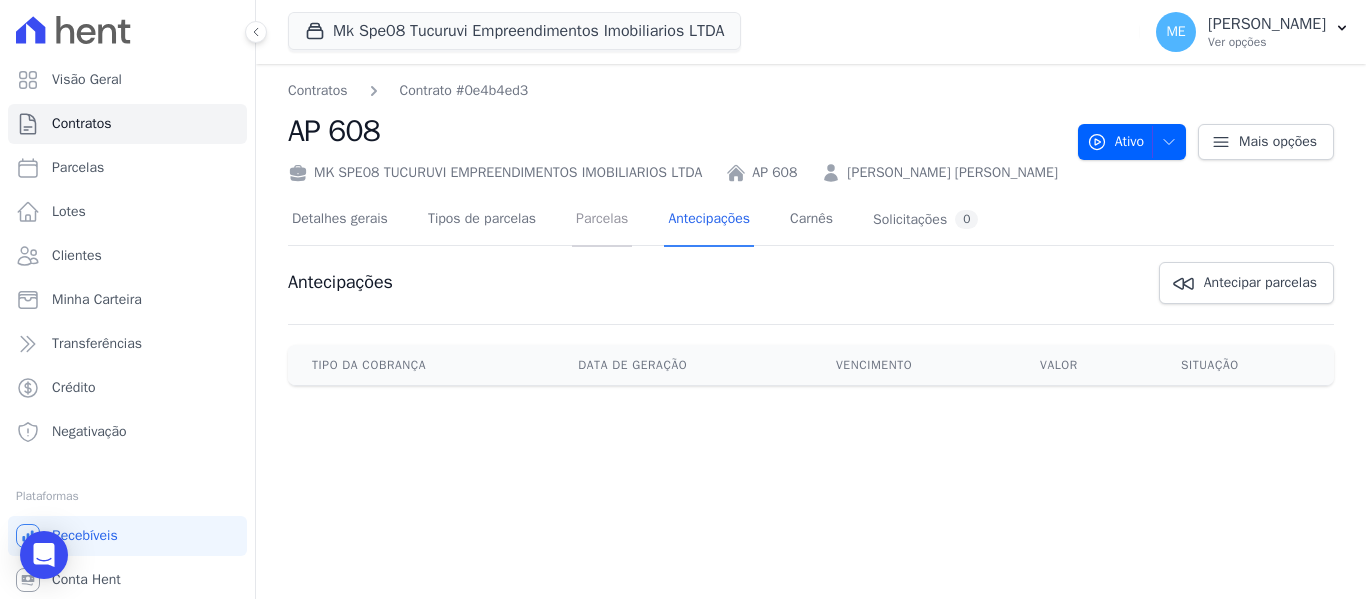 click on "Parcelas" at bounding box center (602, 220) 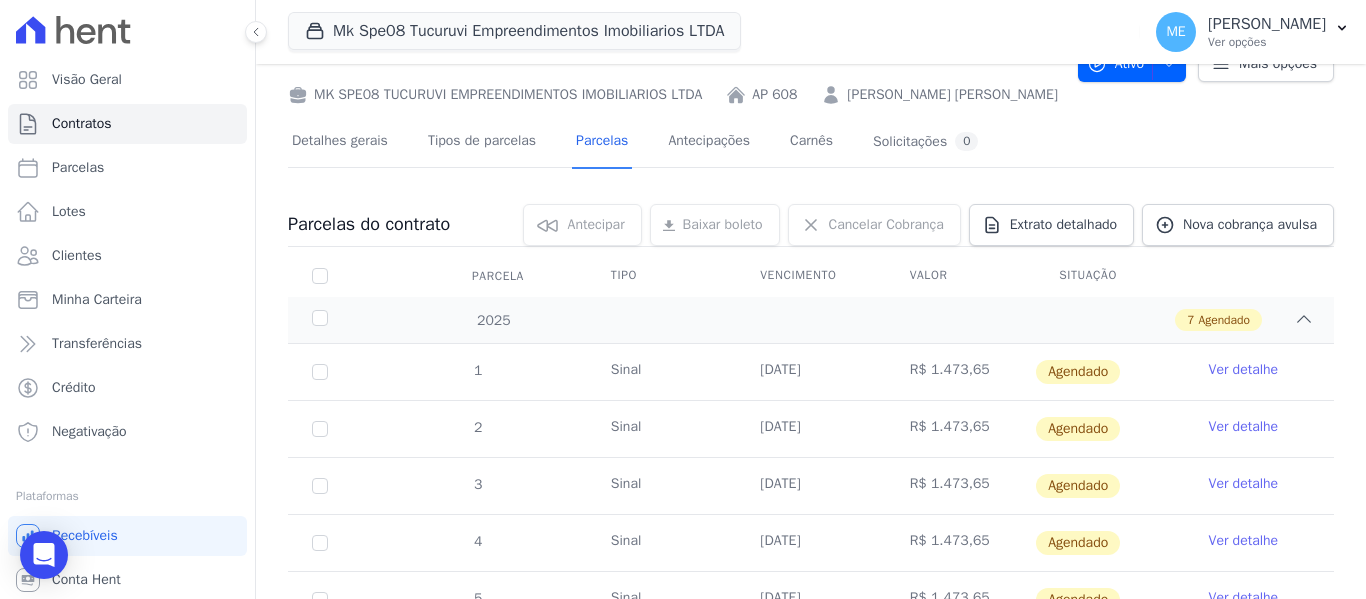 scroll, scrollTop: 300, scrollLeft: 0, axis: vertical 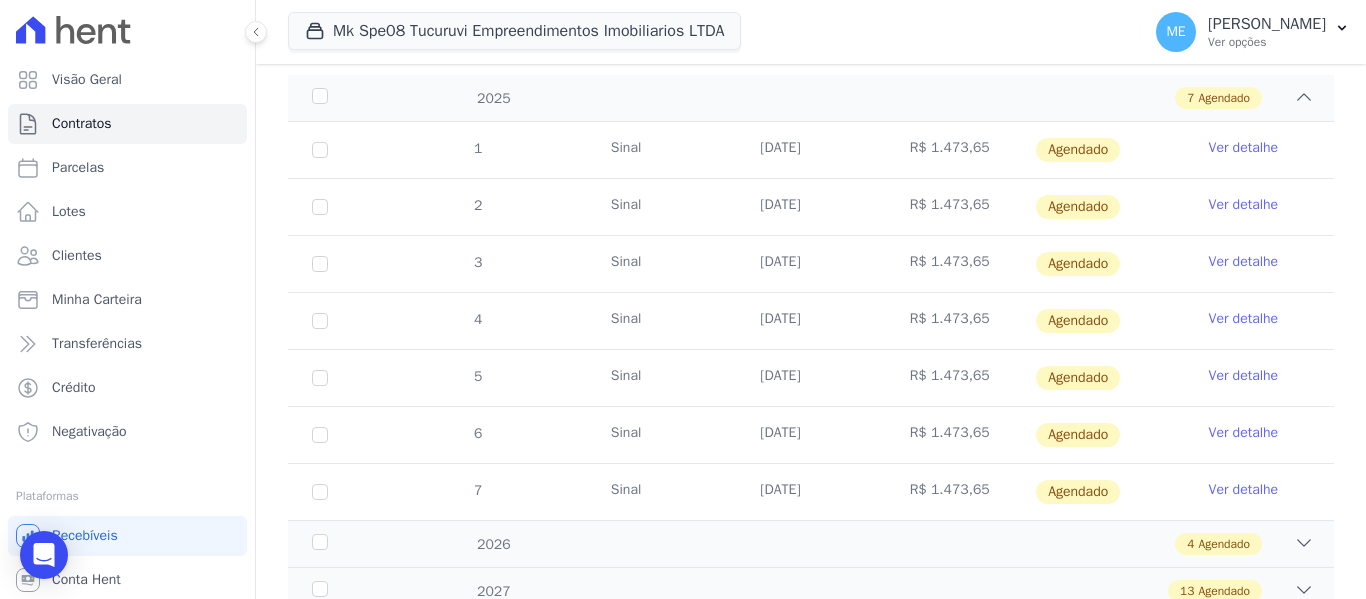 click on "Ver detalhe" at bounding box center [1244, 262] 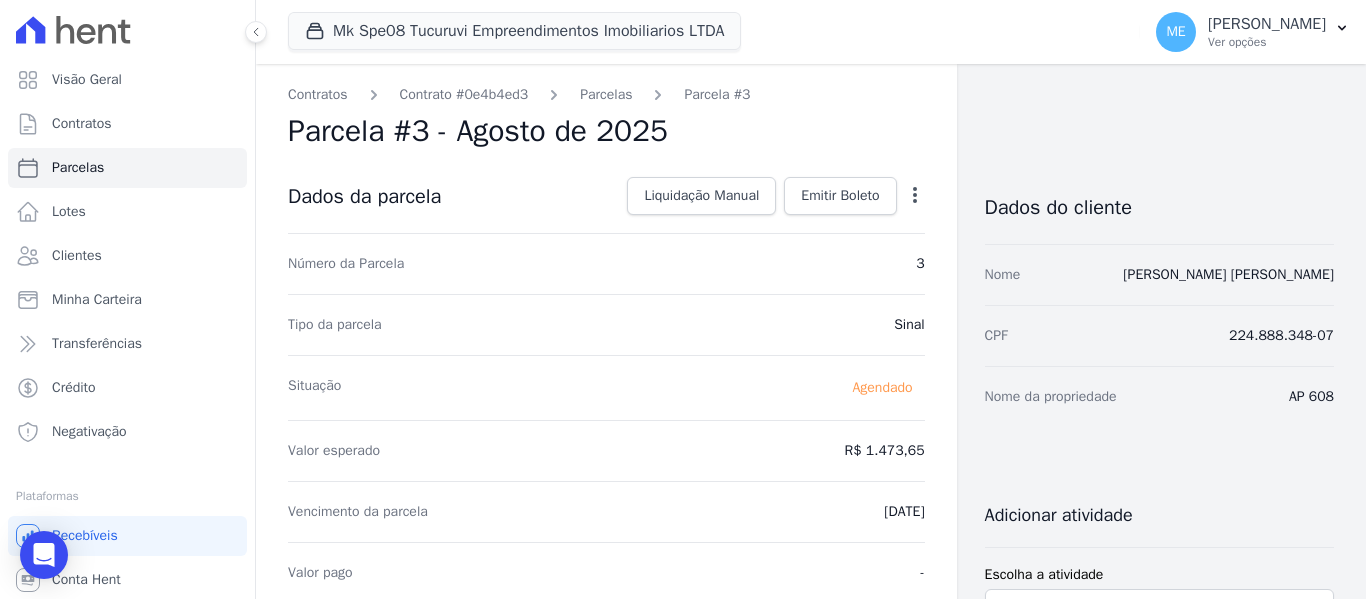 click 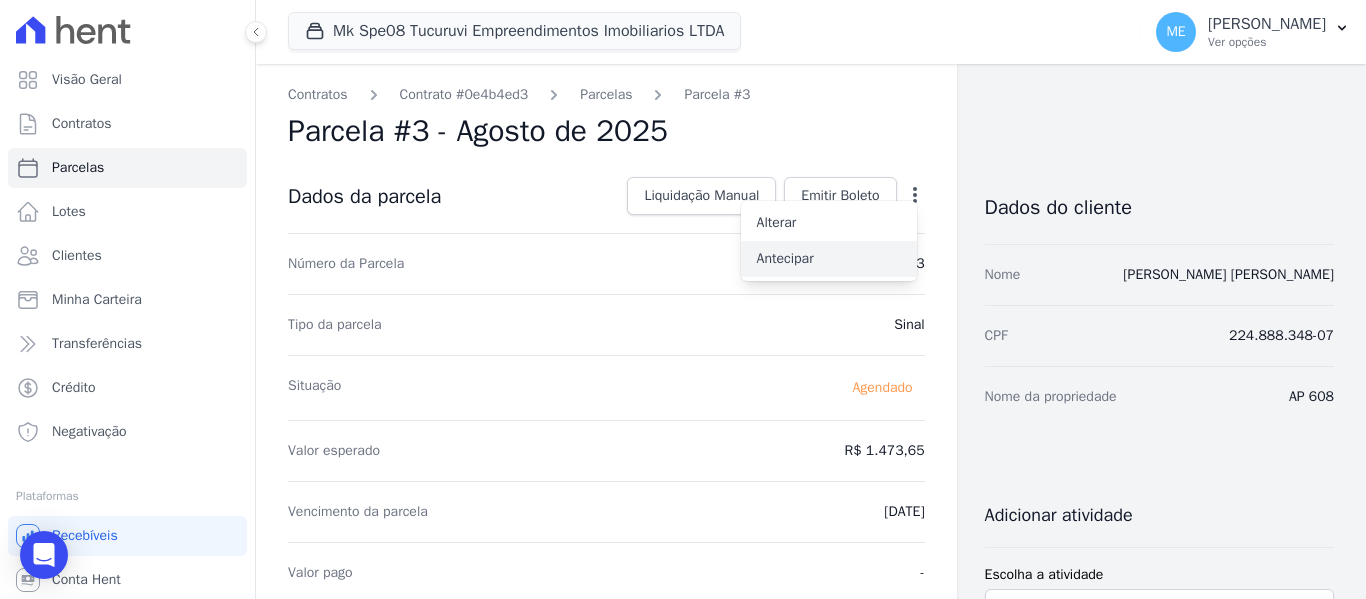 click on "Antecipar" at bounding box center [829, 259] 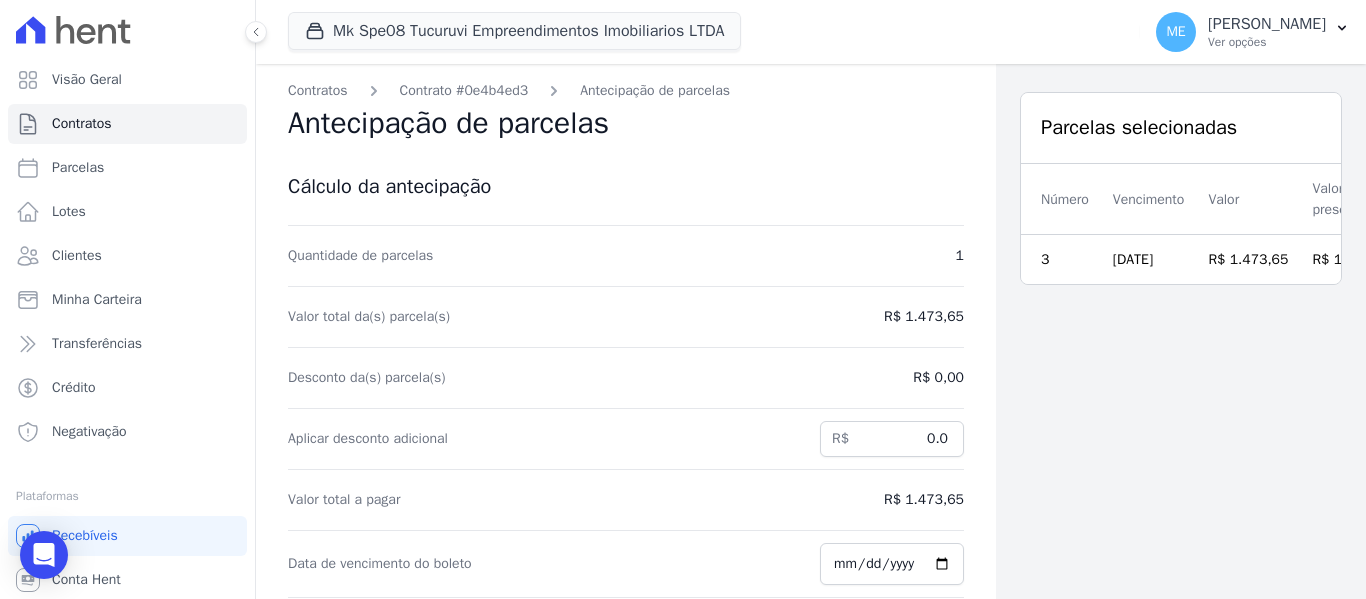 scroll, scrollTop: 11, scrollLeft: 0, axis: vertical 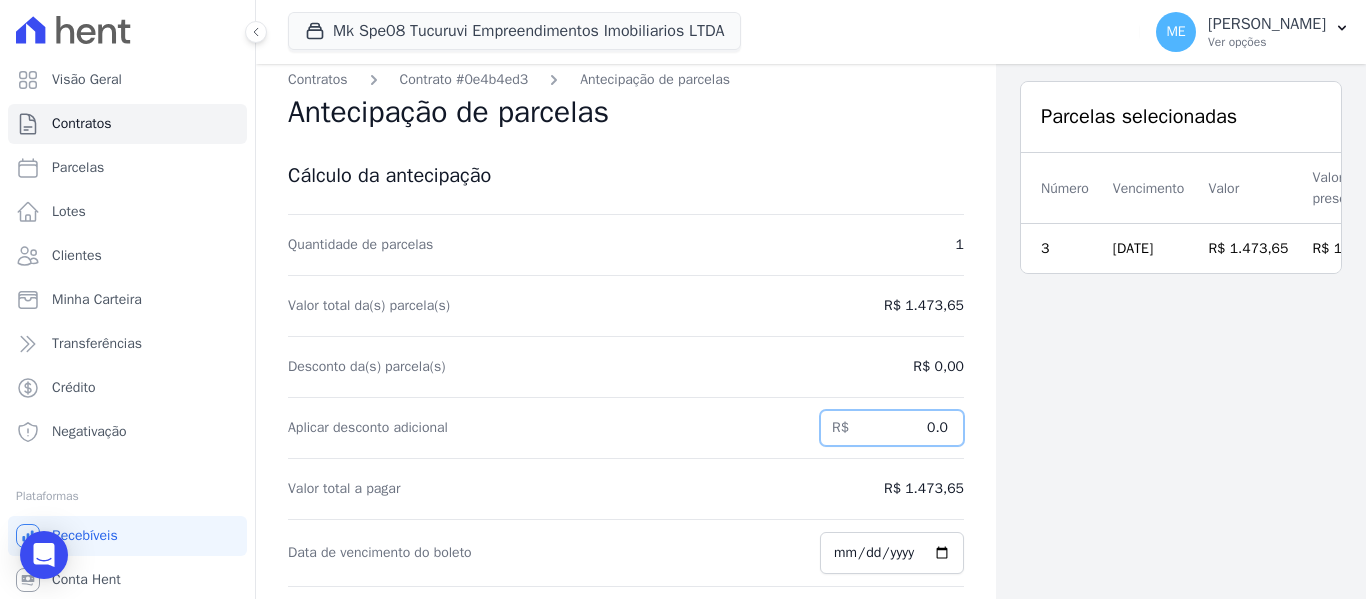 click on "0.0" at bounding box center [892, 428] 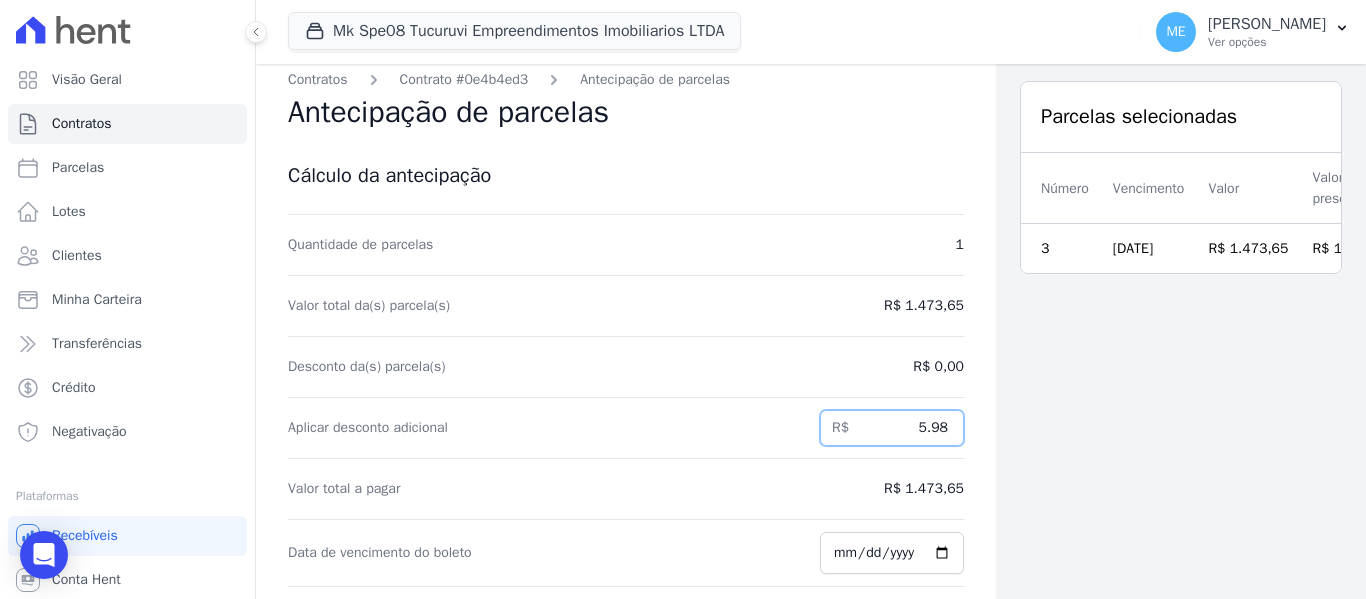 type on "5.98" 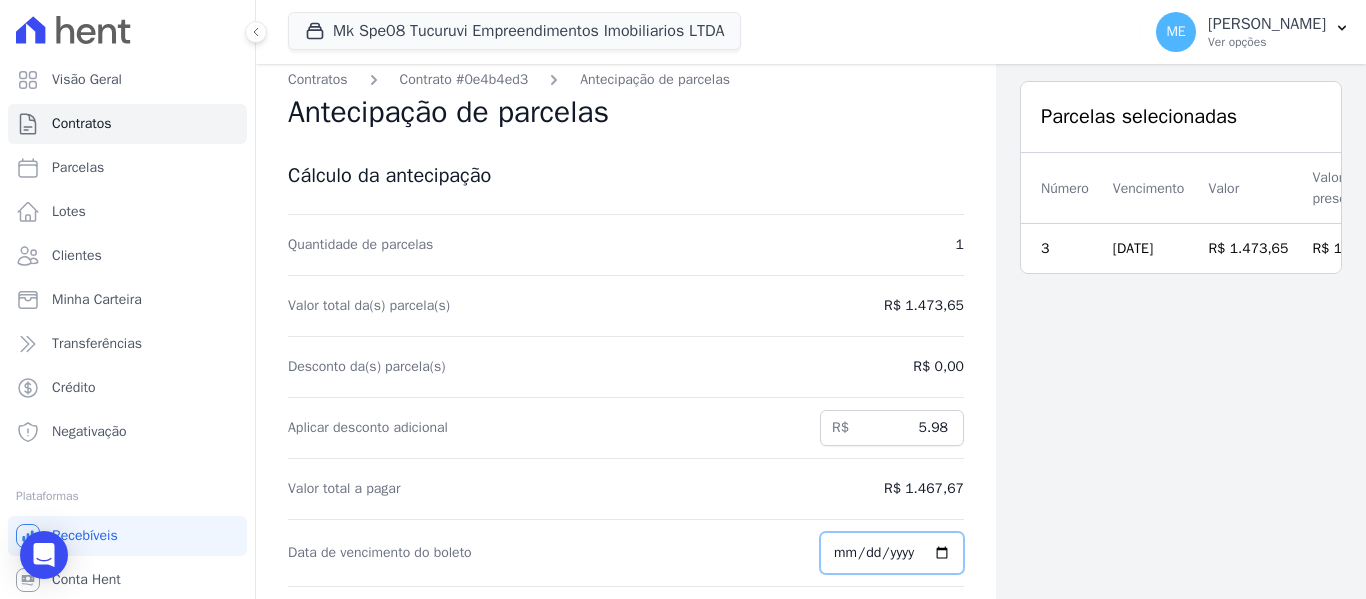 click on "[DATE]" at bounding box center [892, 553] 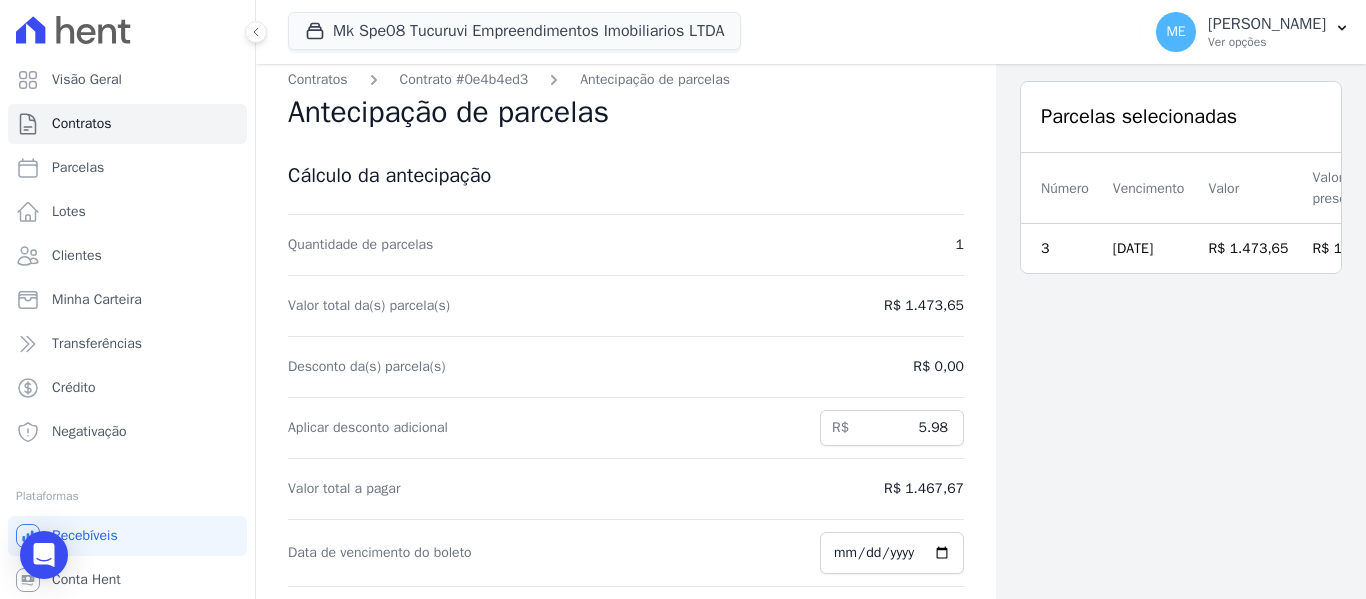 click on "Parcelas selecionadas
Número
Vencimento
Valor
Valor presente
3
[DATE]
R$ 1.473,65
R$ 1.473,65" at bounding box center (1181, 358) 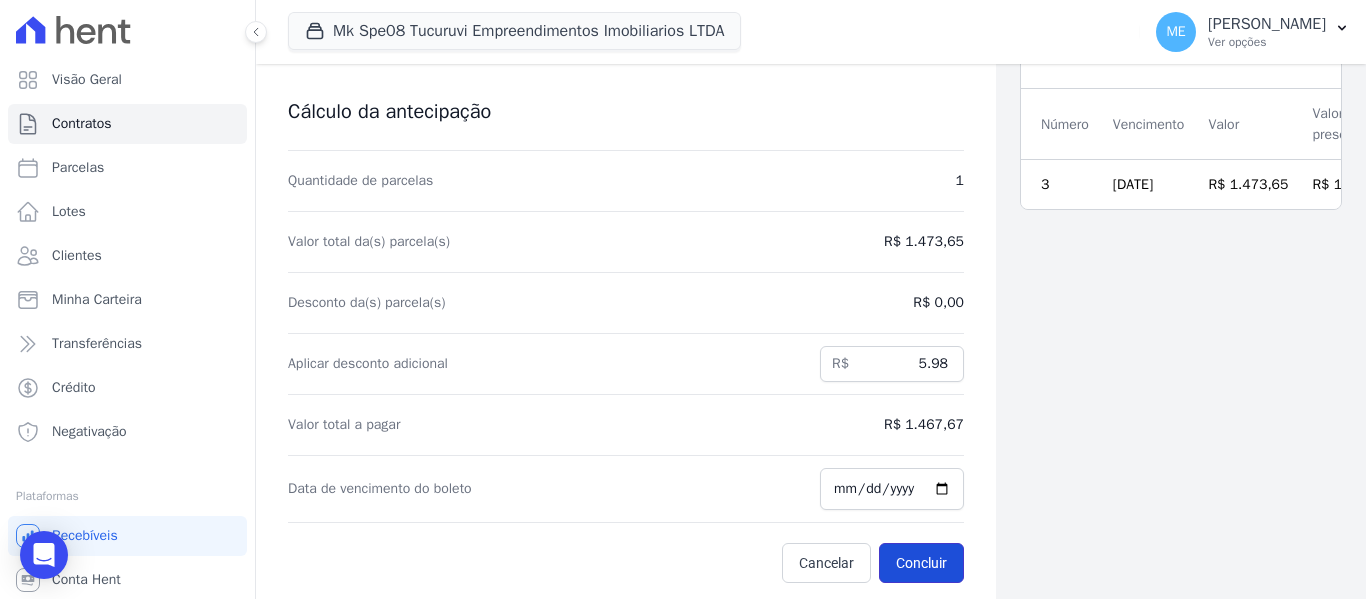 click on "Concluir" at bounding box center [921, 563] 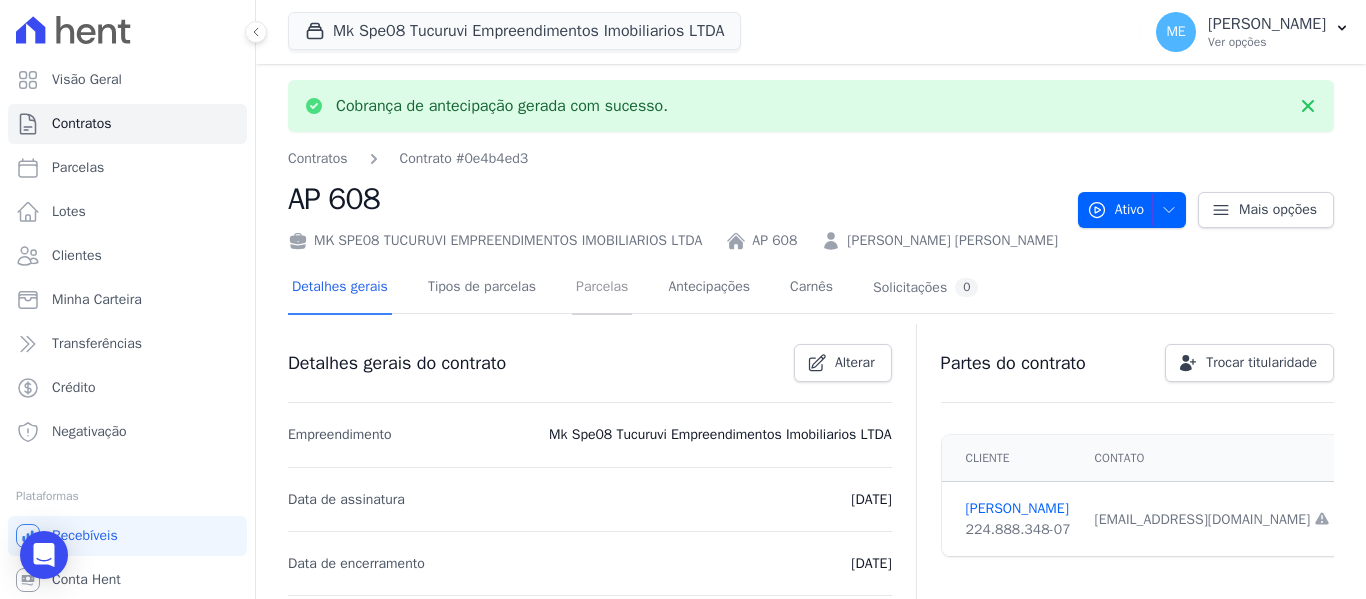 click on "Parcelas" at bounding box center [602, 288] 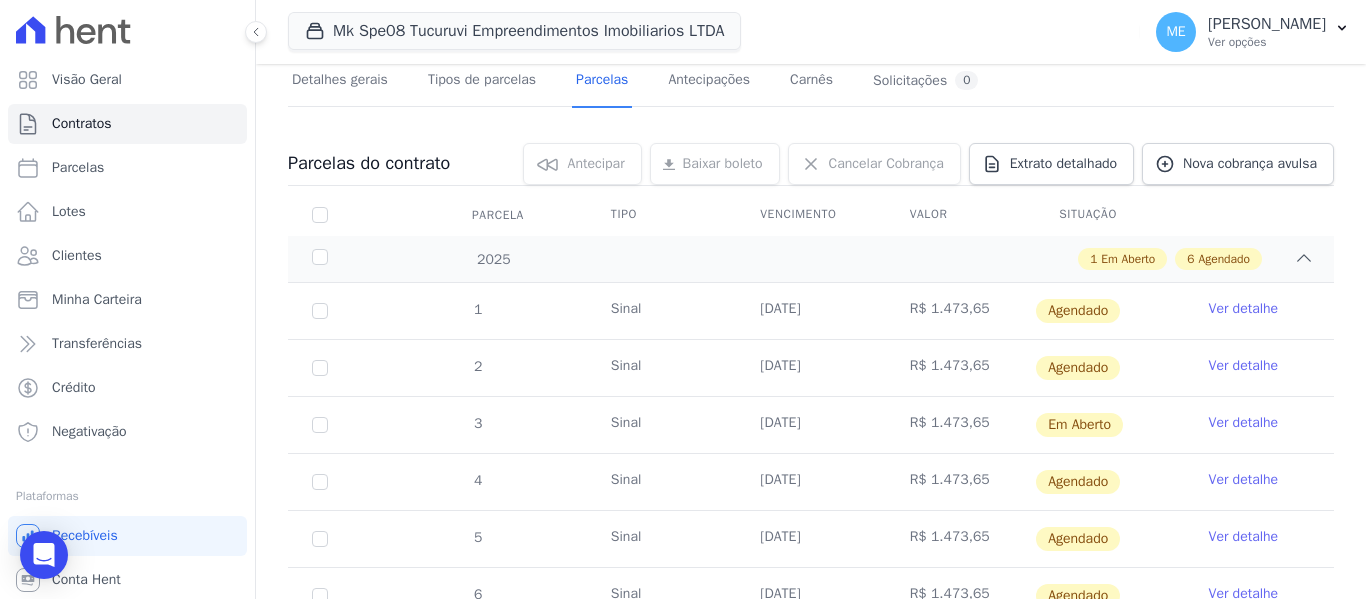 scroll, scrollTop: 200, scrollLeft: 0, axis: vertical 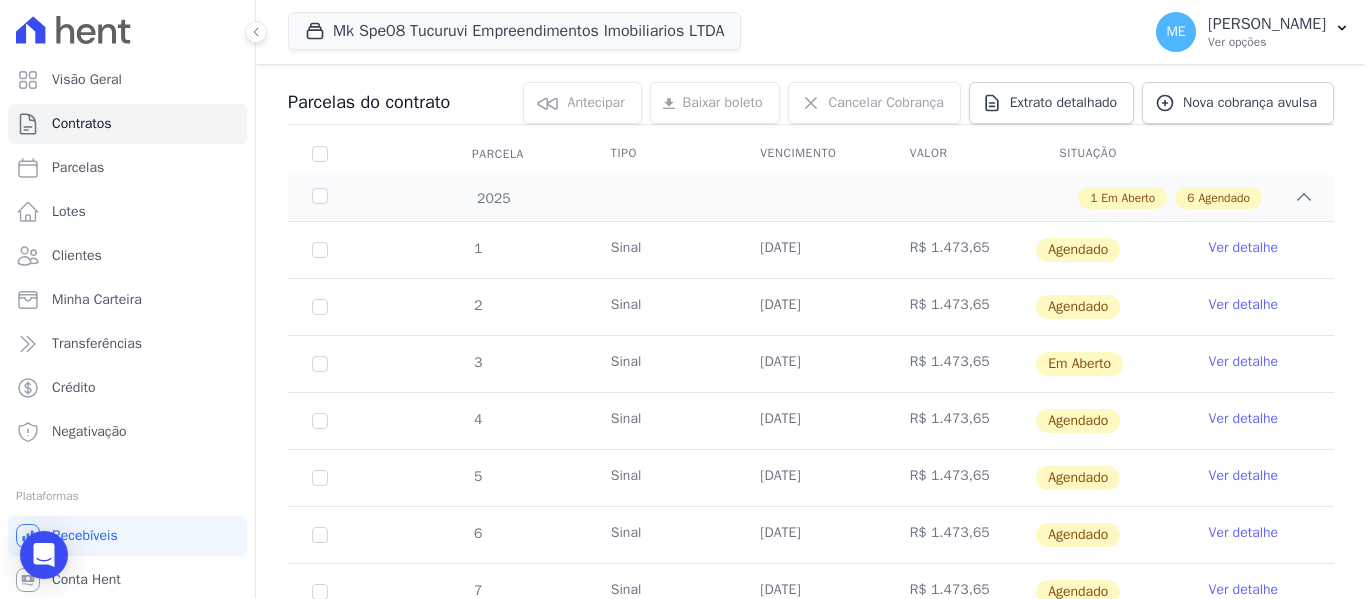 click on "Ver detalhe" at bounding box center (1244, 419) 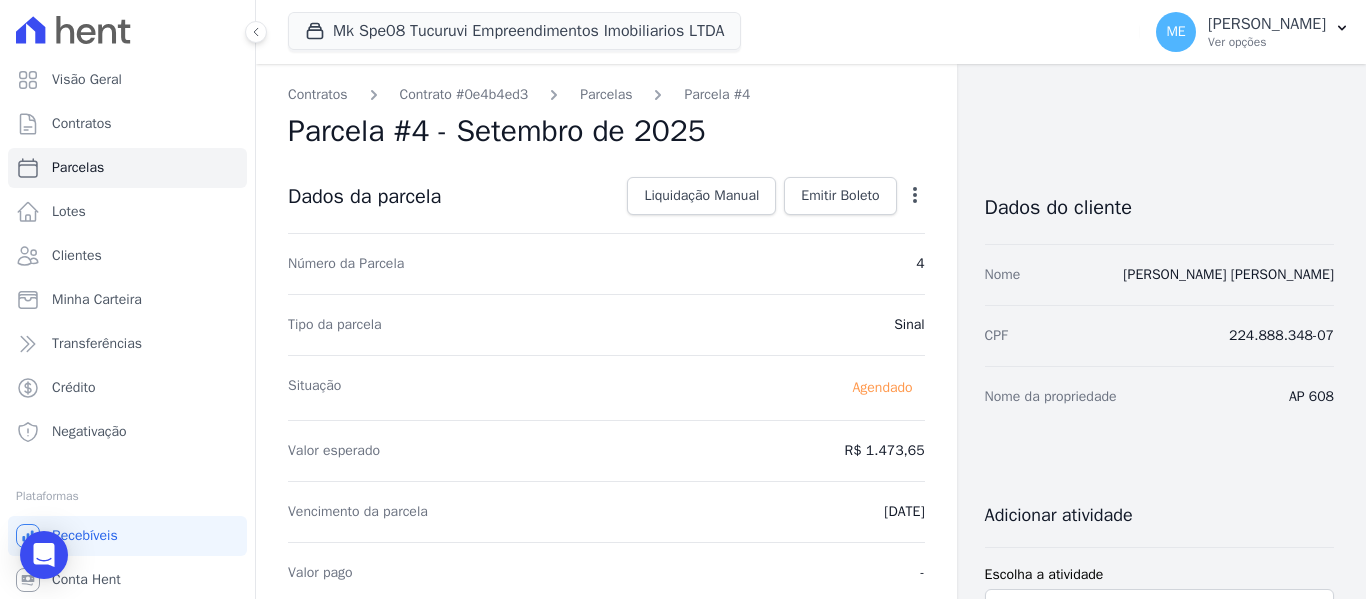 click 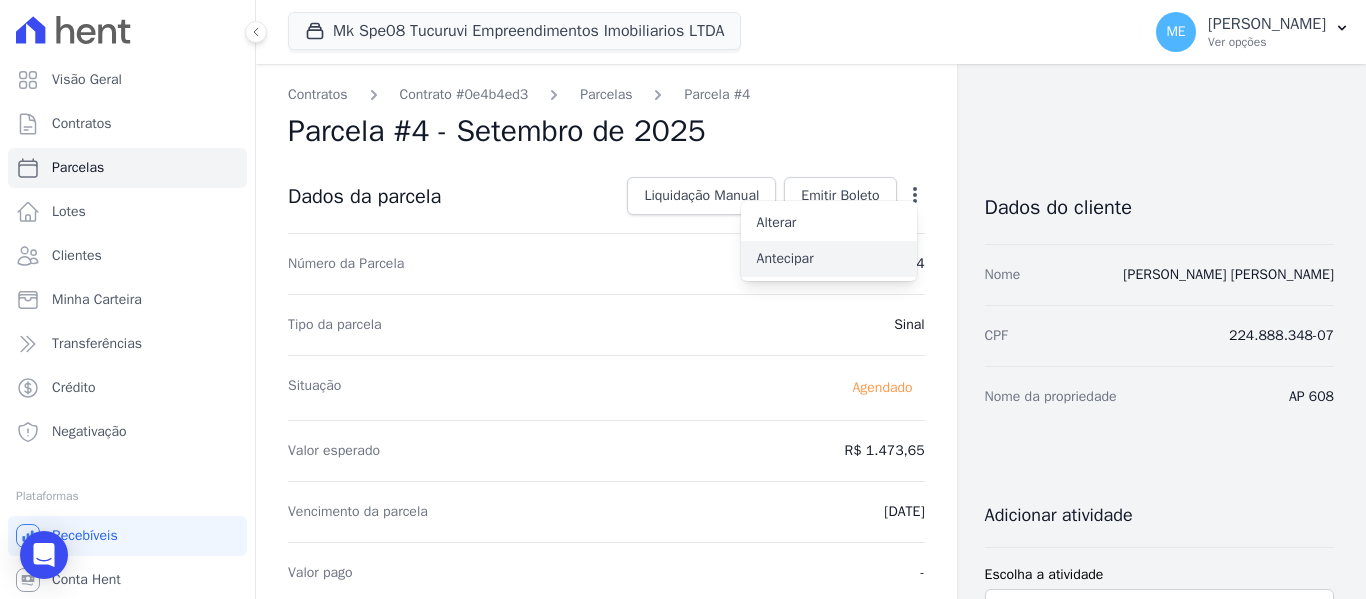 click on "Antecipar" at bounding box center [829, 259] 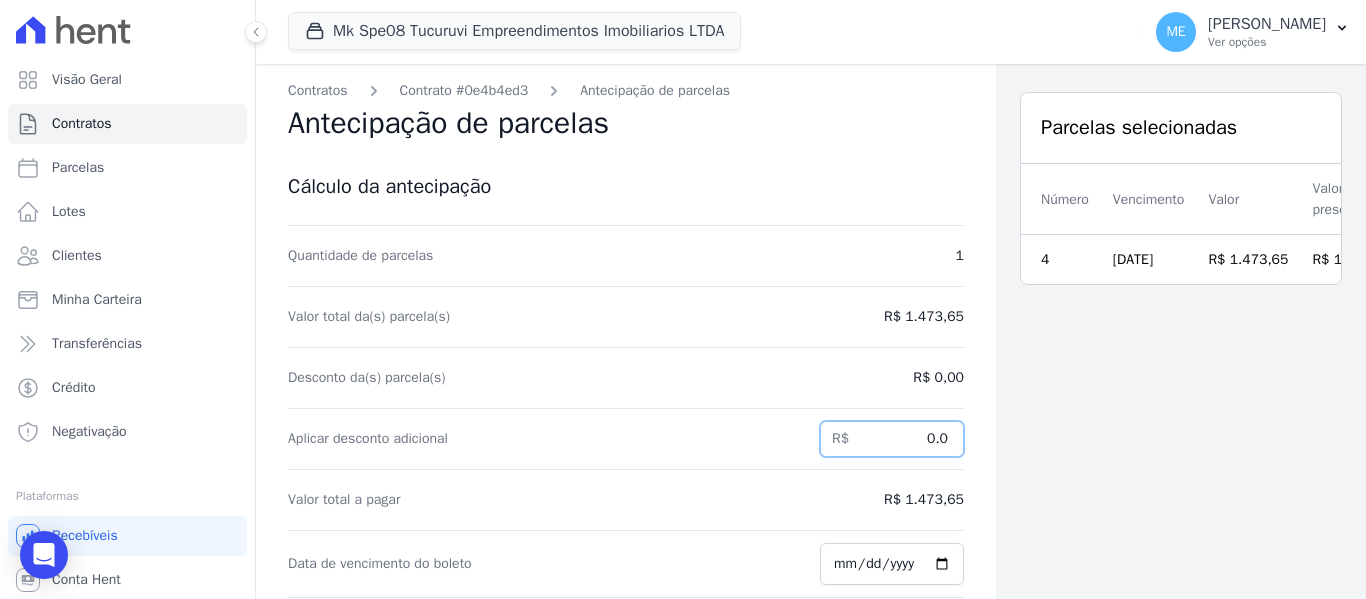 click on "0.0" at bounding box center [892, 439] 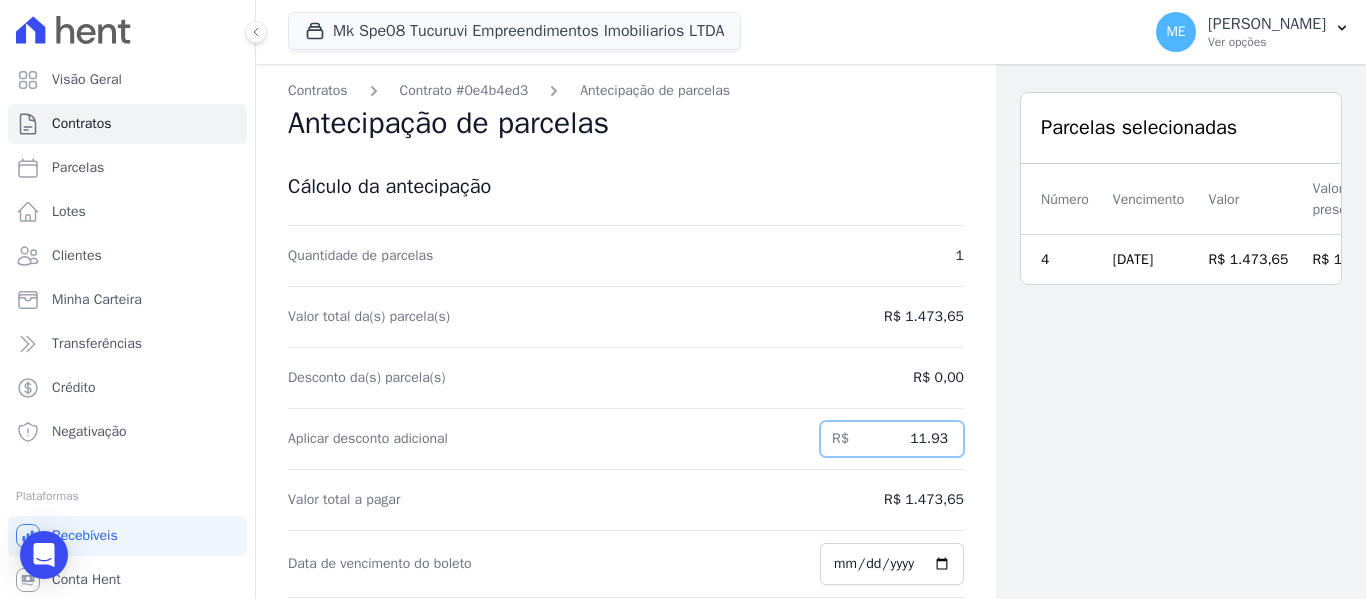 type on "11.93" 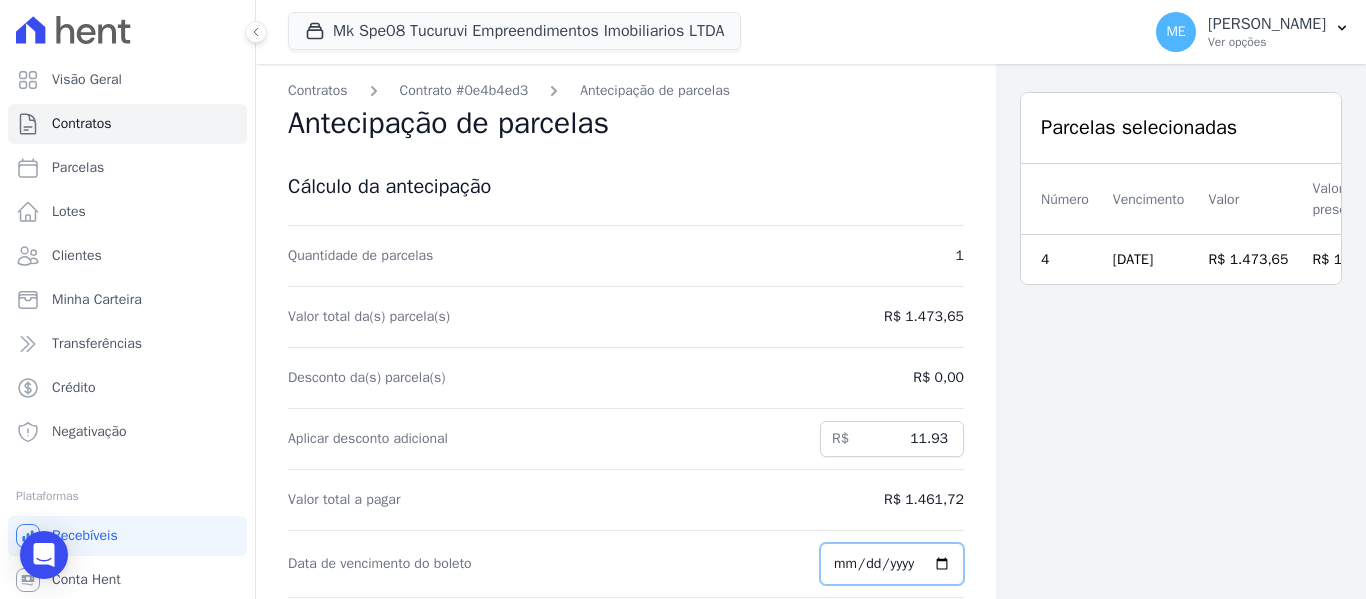 click on "[DATE]" at bounding box center (892, 564) 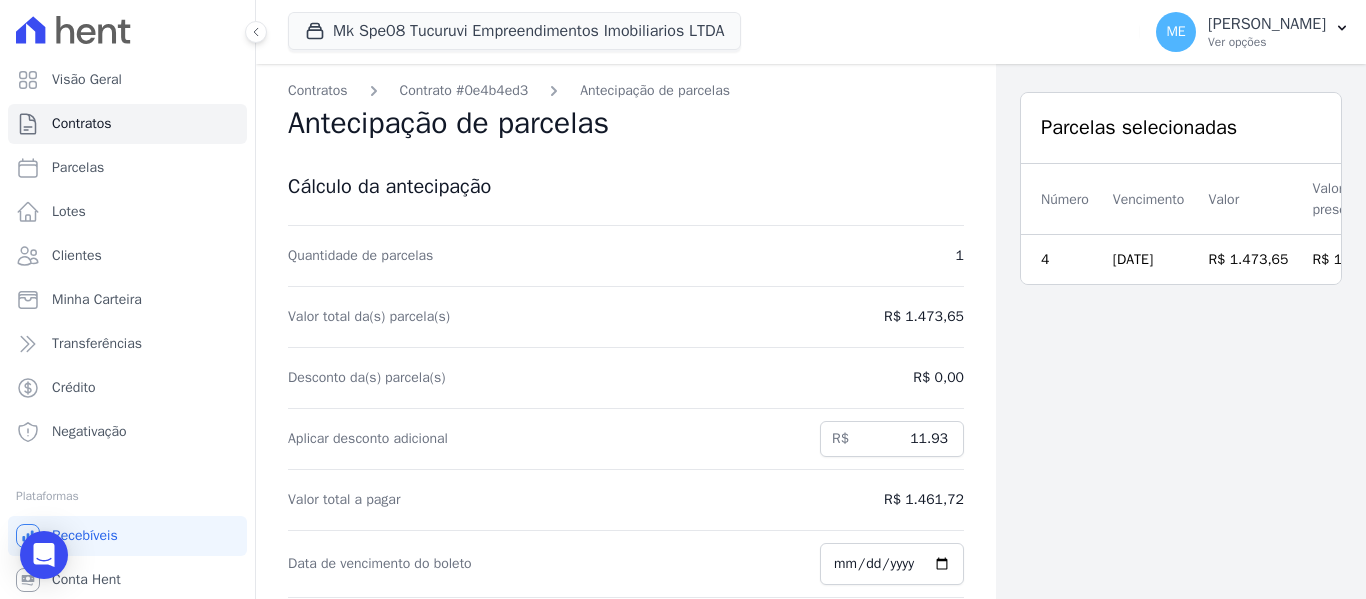 click on "Parcelas selecionadas
Número
Vencimento
Valor
Valor presente
4
[DATE]
R$ 1.473,65
R$ 1.473,65" at bounding box center (1181, 369) 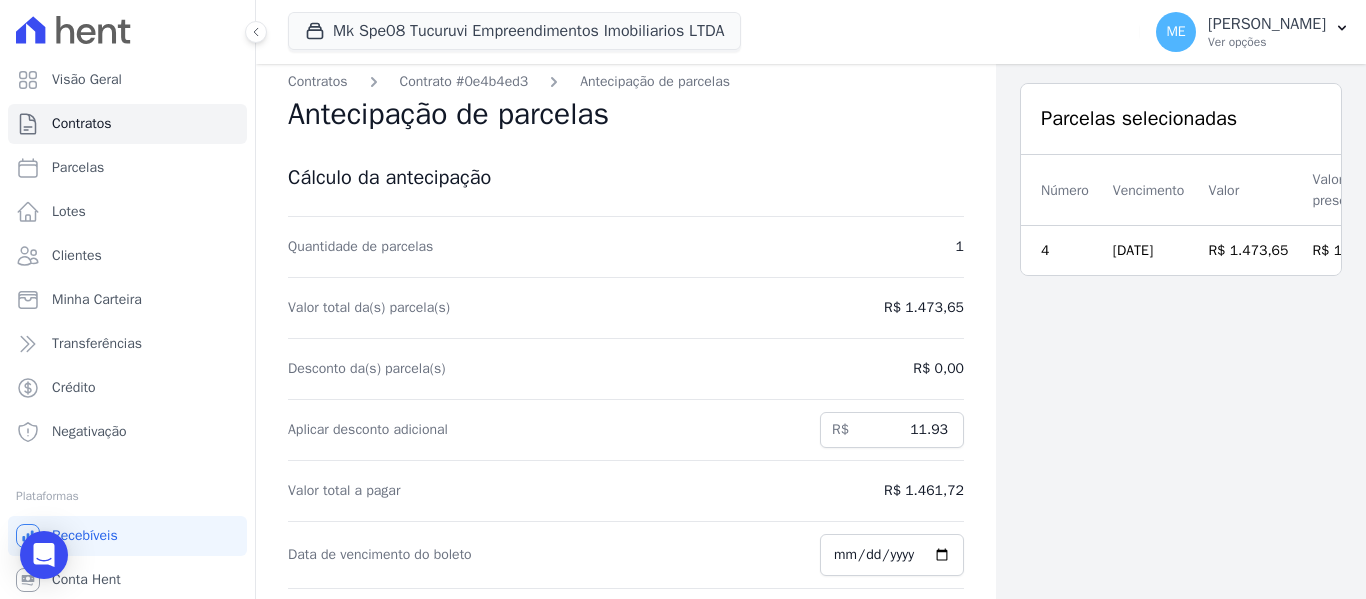 scroll, scrollTop: 11, scrollLeft: 0, axis: vertical 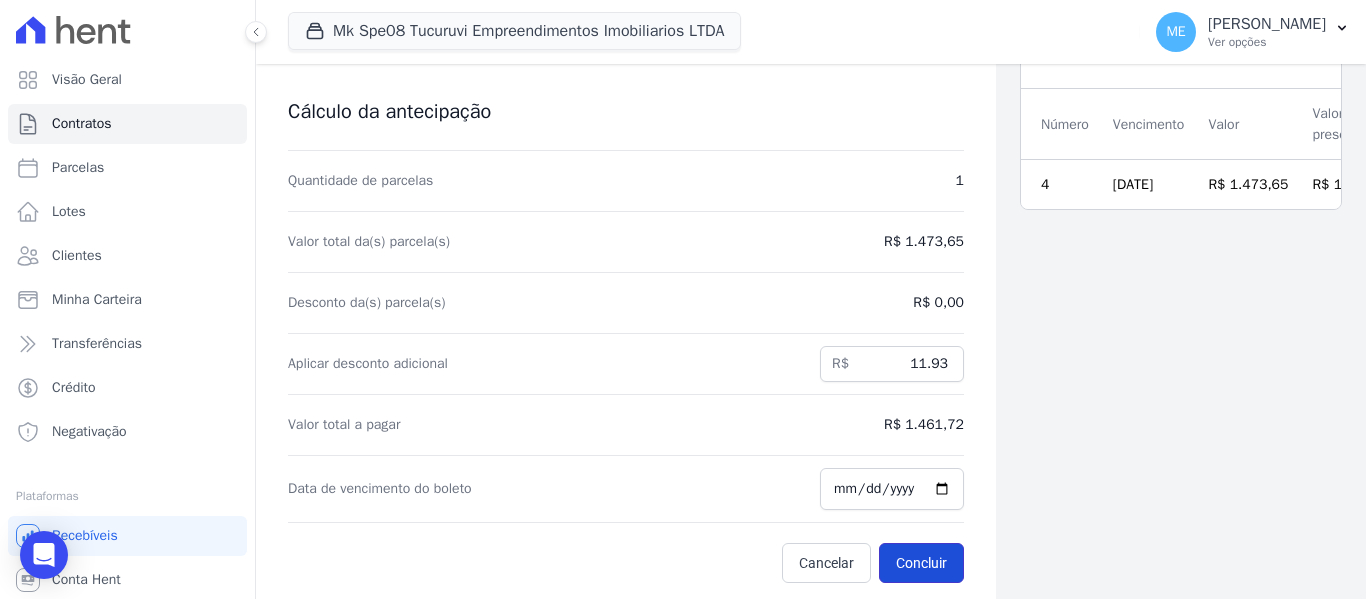 click on "Concluir" at bounding box center [921, 563] 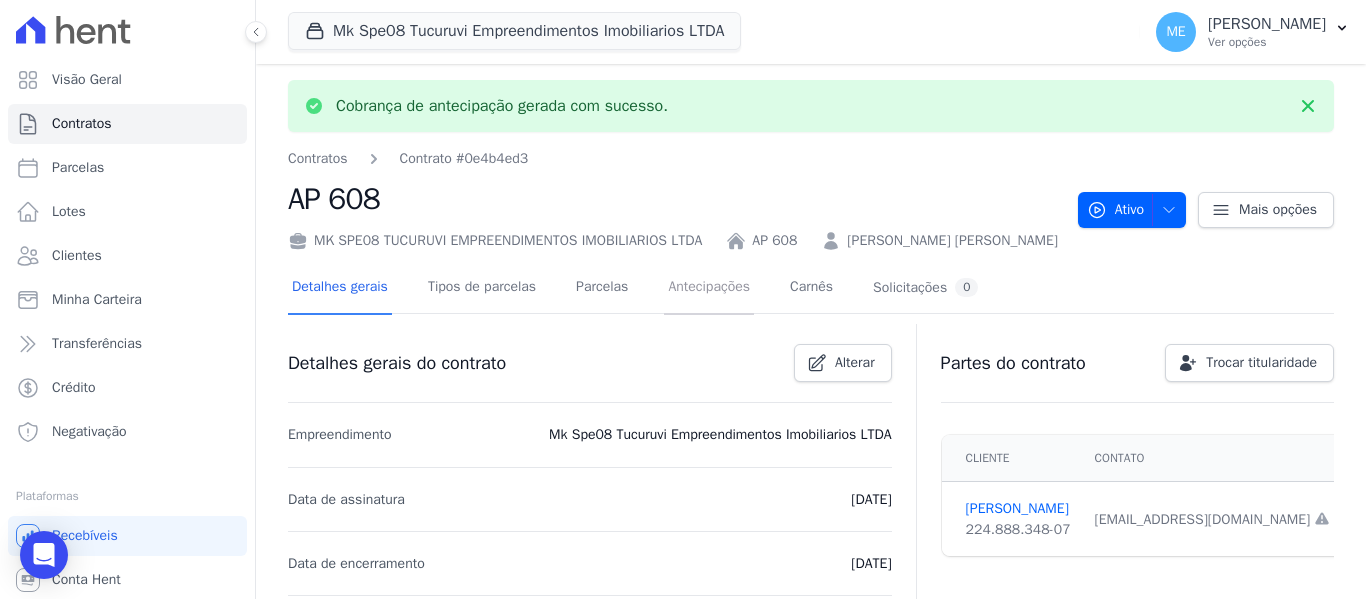 click on "Antecipações" at bounding box center [709, 288] 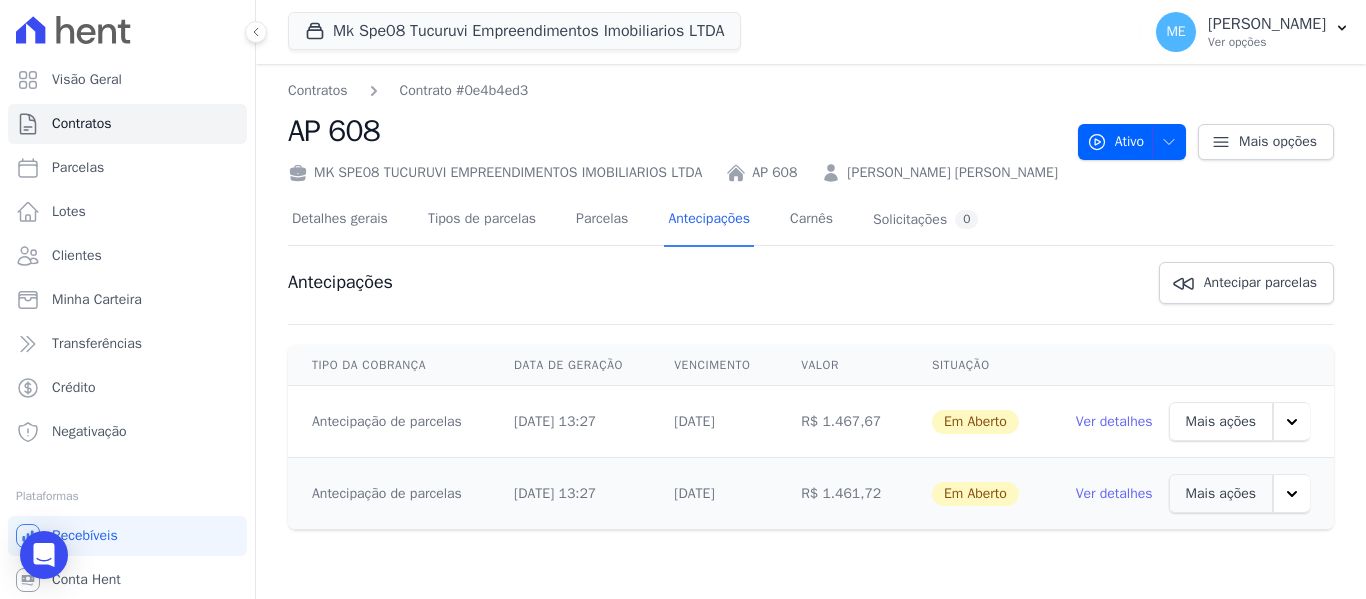 click on "Ver detalhes" at bounding box center (1114, 422) 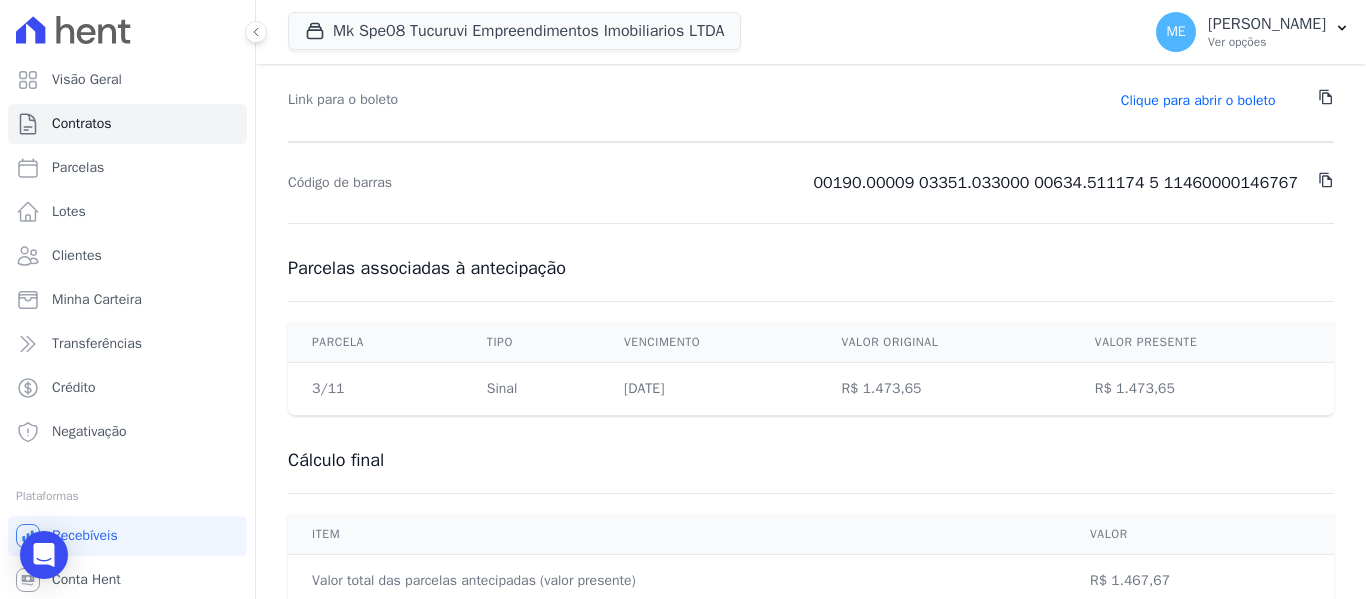 scroll, scrollTop: 500, scrollLeft: 0, axis: vertical 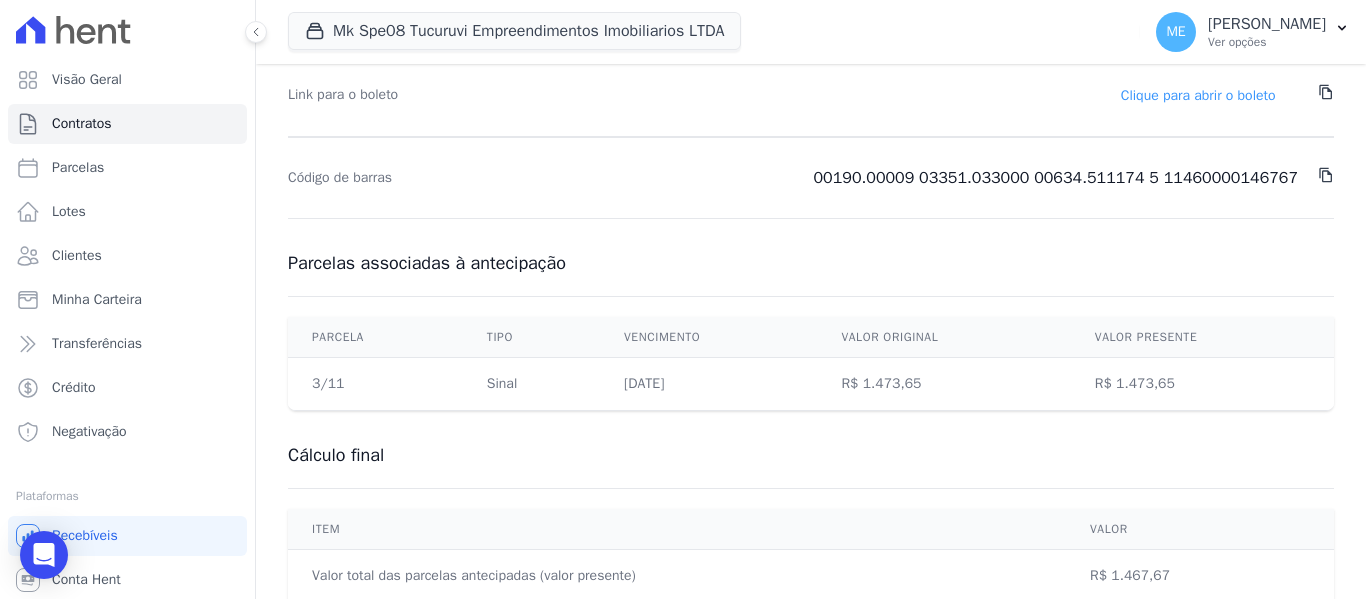click on "Clique para abrir o boleto" at bounding box center [1198, 95] 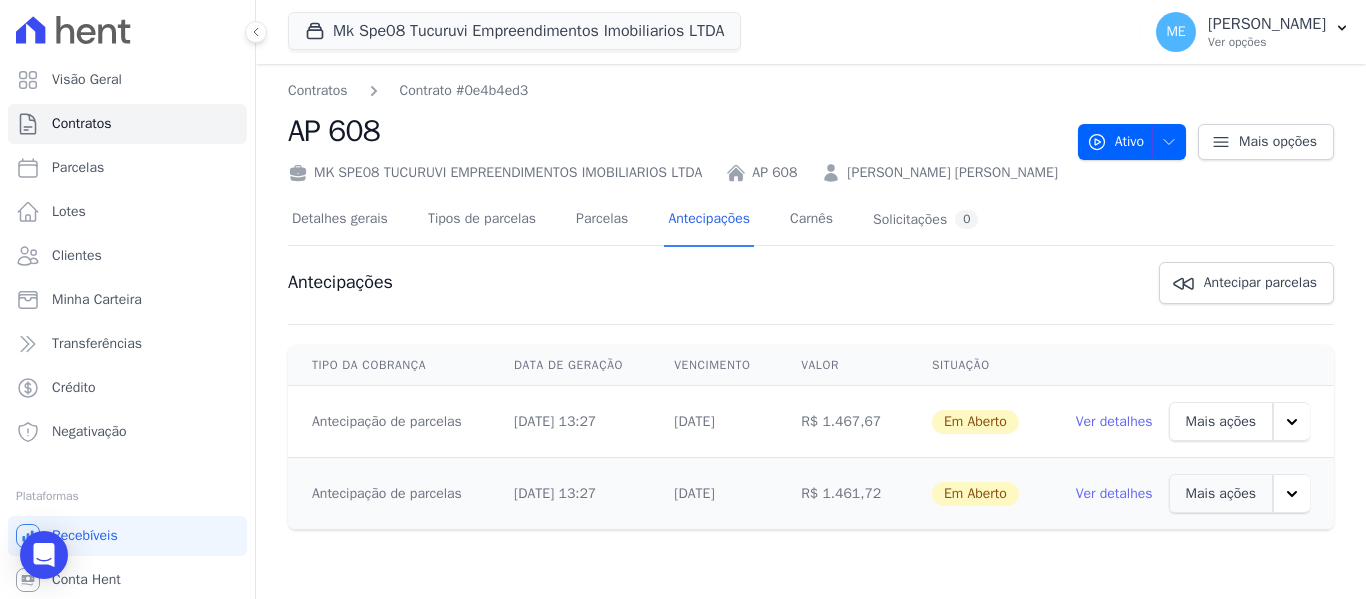 click on "Ver detalhes" at bounding box center (1114, 494) 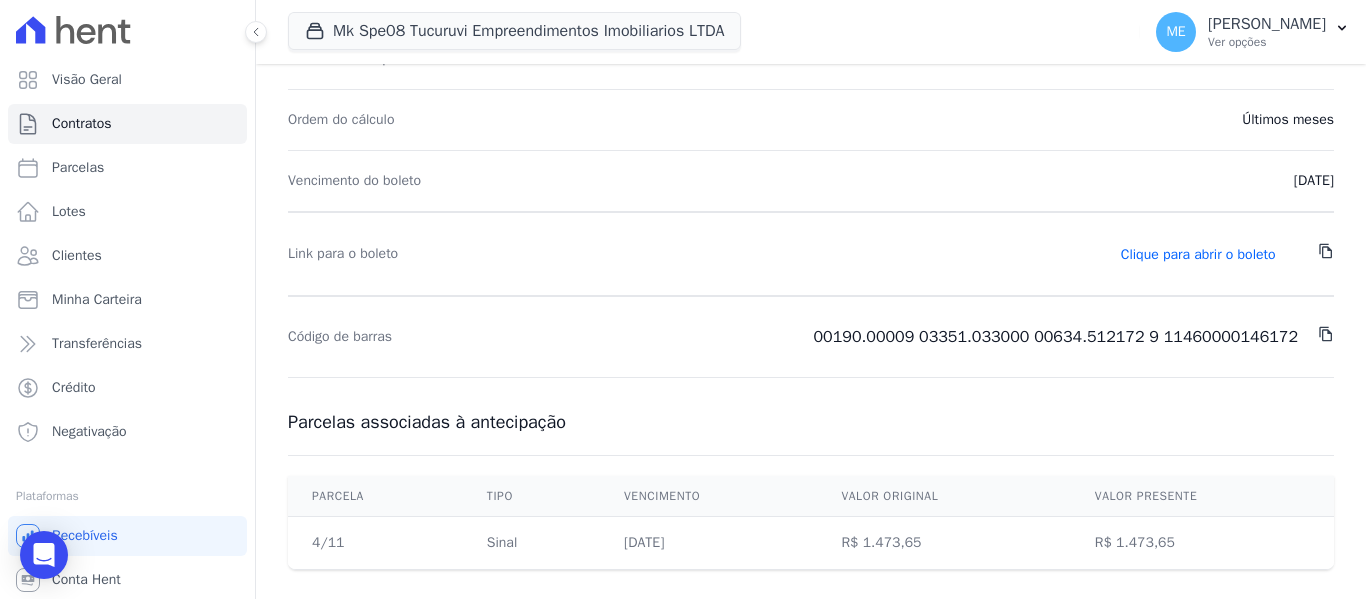 scroll, scrollTop: 500, scrollLeft: 0, axis: vertical 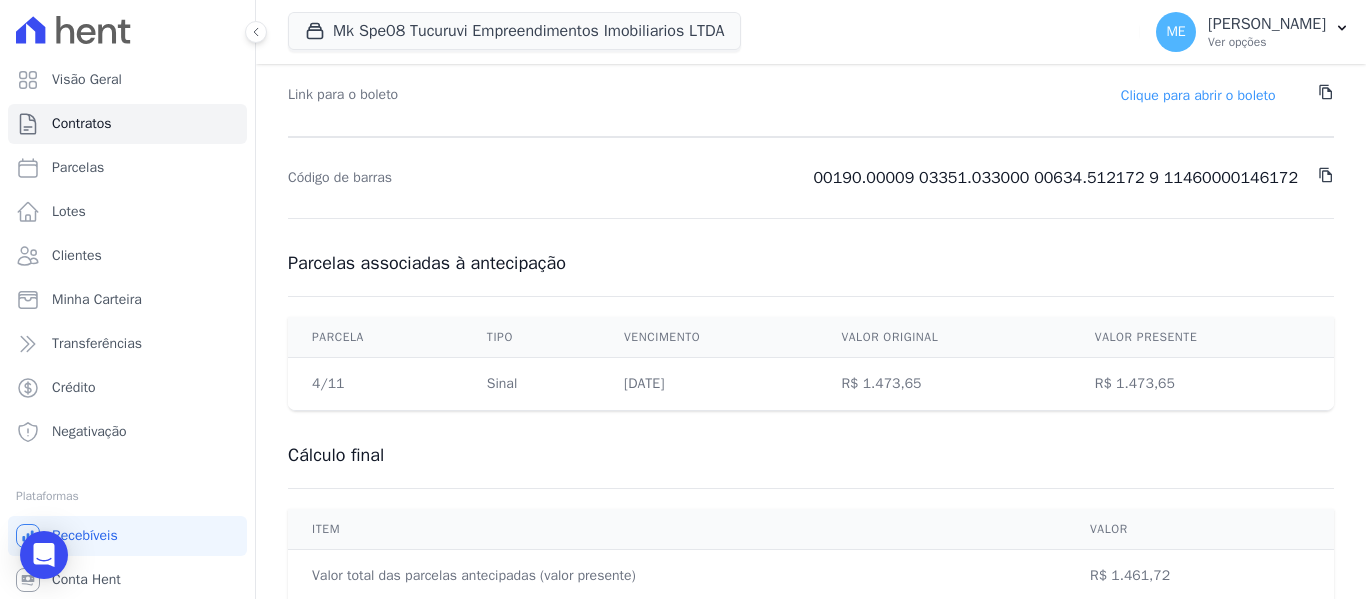 click on "Clique para abrir o boleto" at bounding box center (1198, 95) 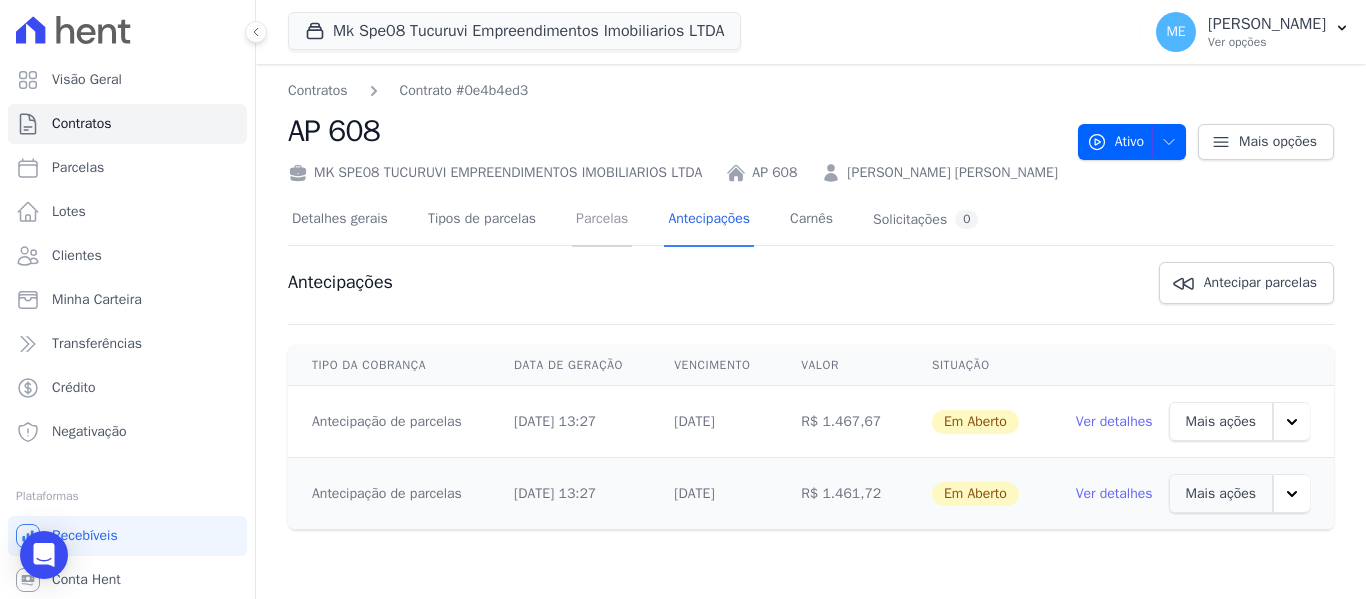 click on "Parcelas" at bounding box center [602, 220] 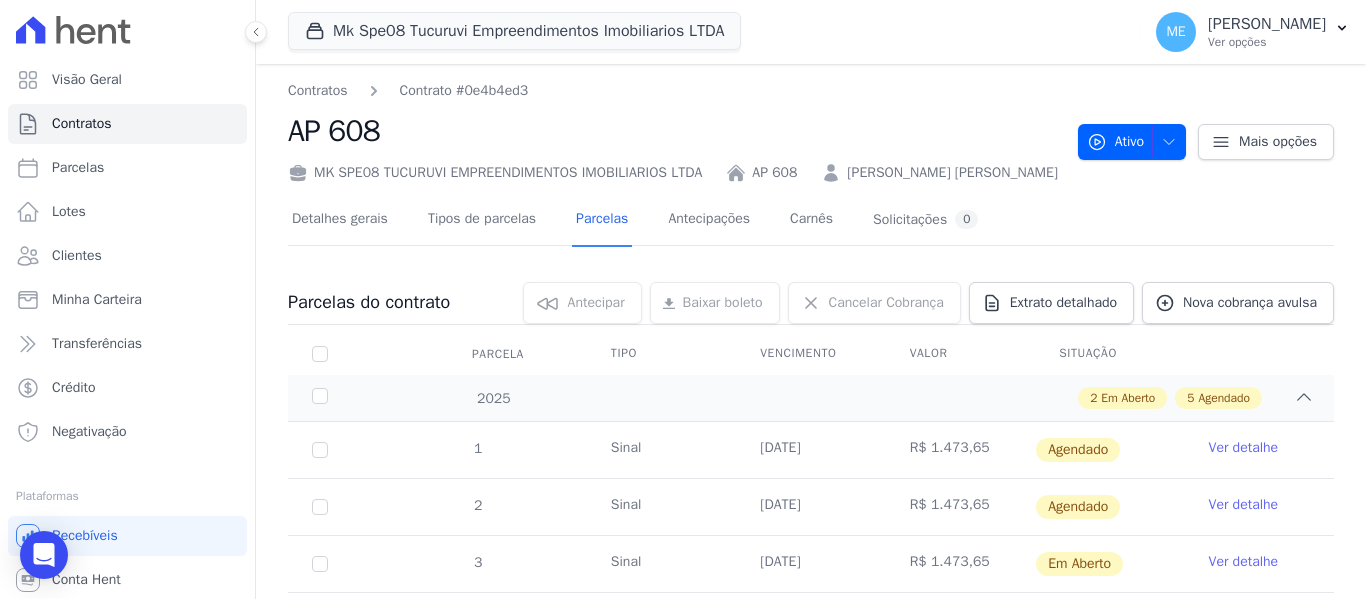 click on "Ver detalhe" at bounding box center (1244, 448) 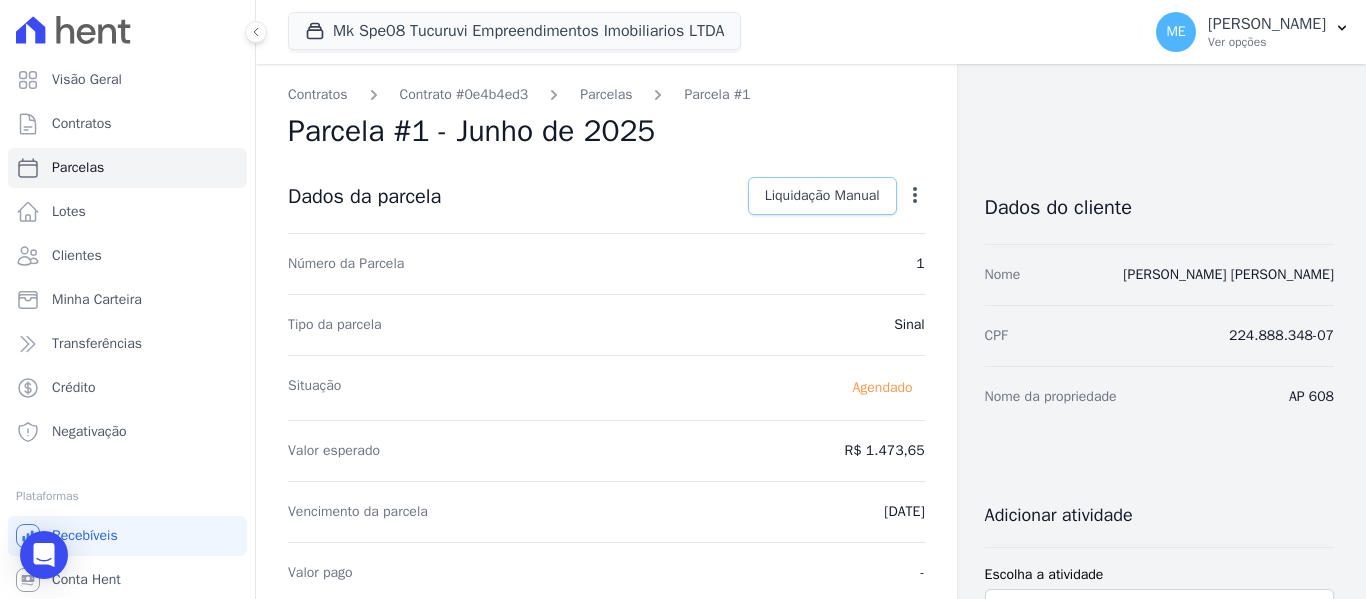 click on "Liquidação Manual" at bounding box center (822, 196) 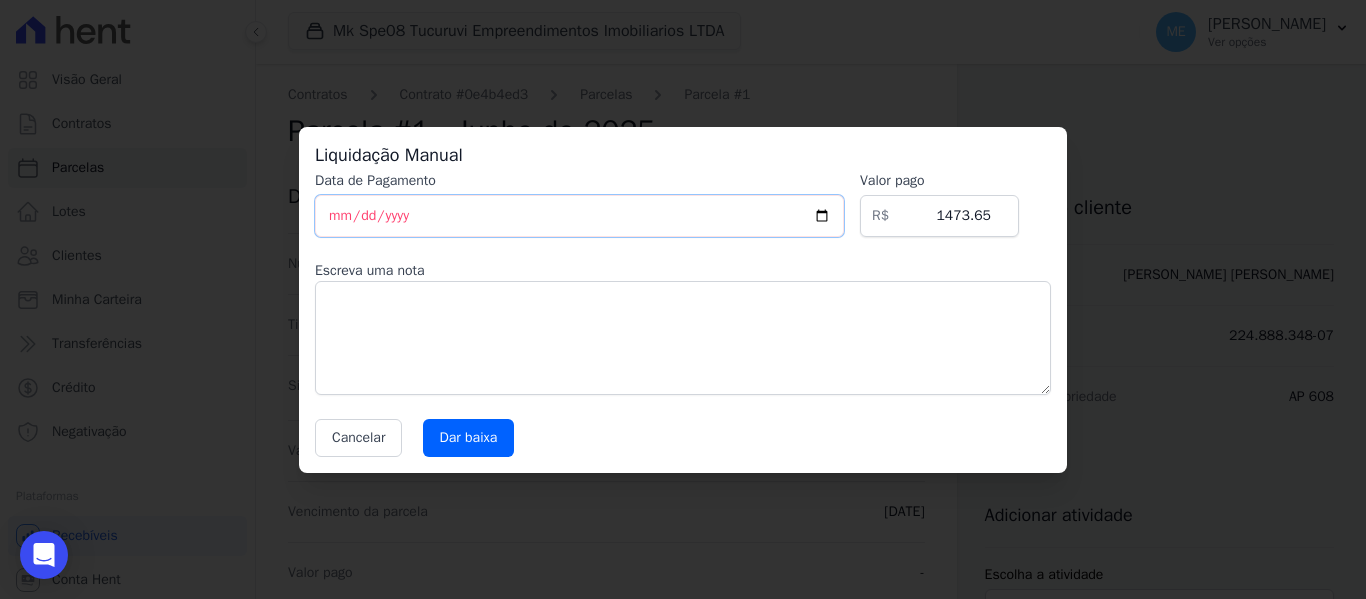 click on "[DATE]" at bounding box center (579, 216) 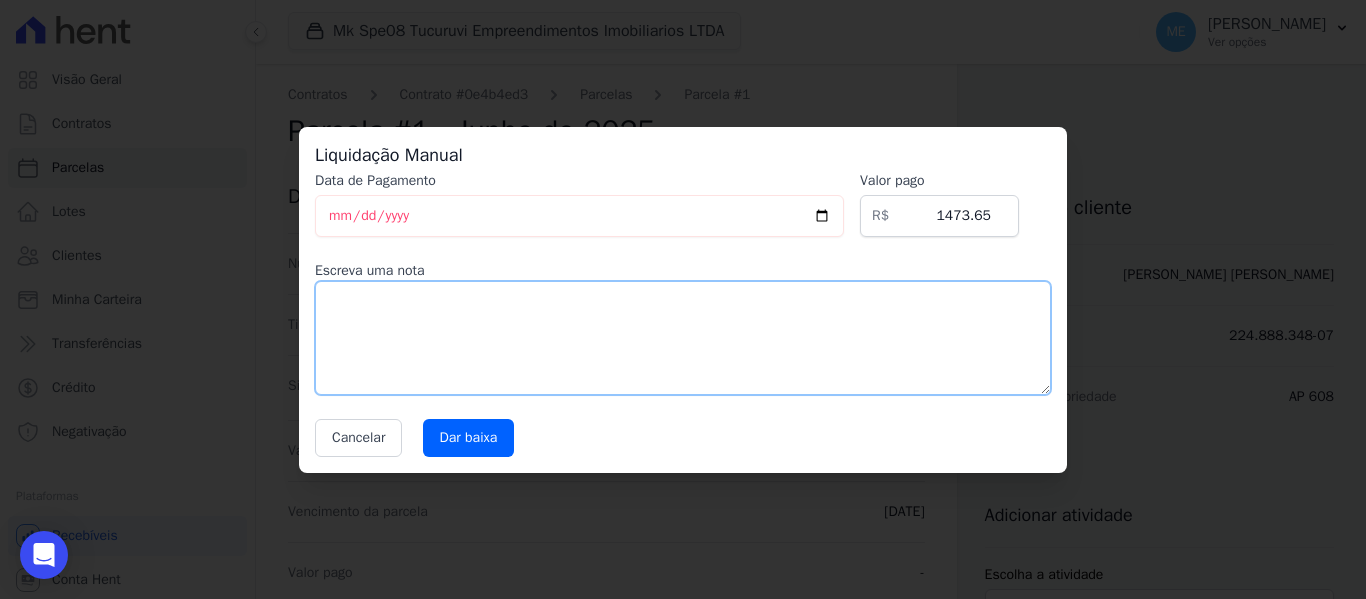 click at bounding box center (683, 338) 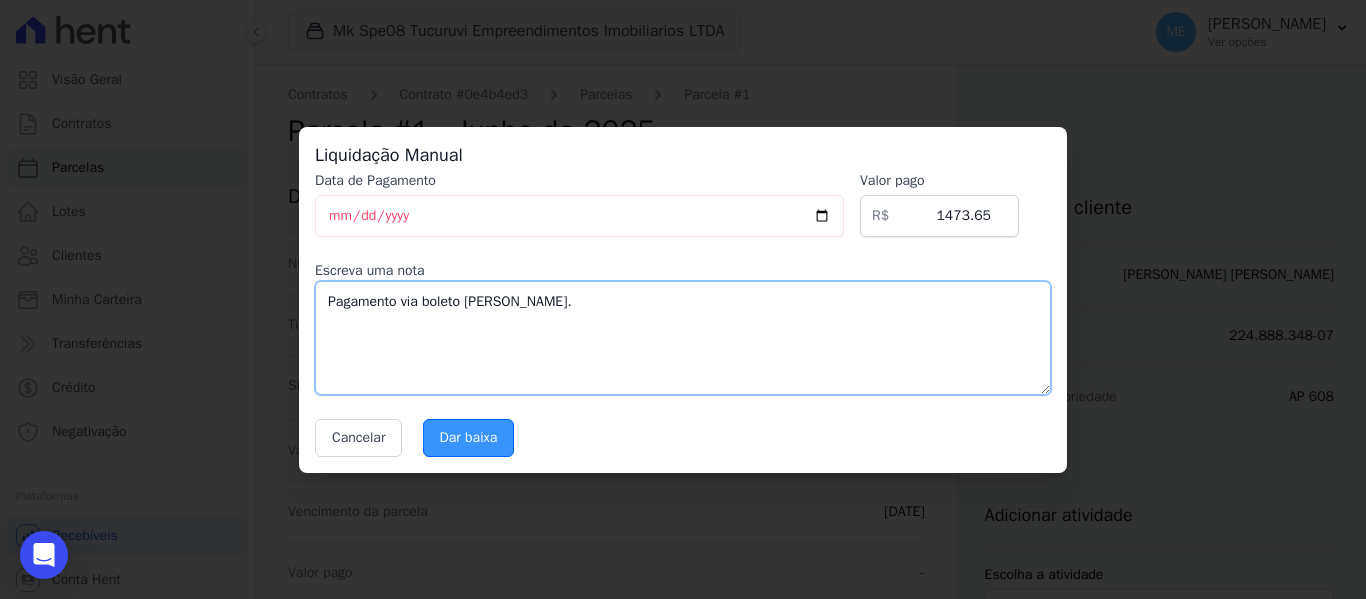 type on "Pagamento via boleto [PERSON_NAME]." 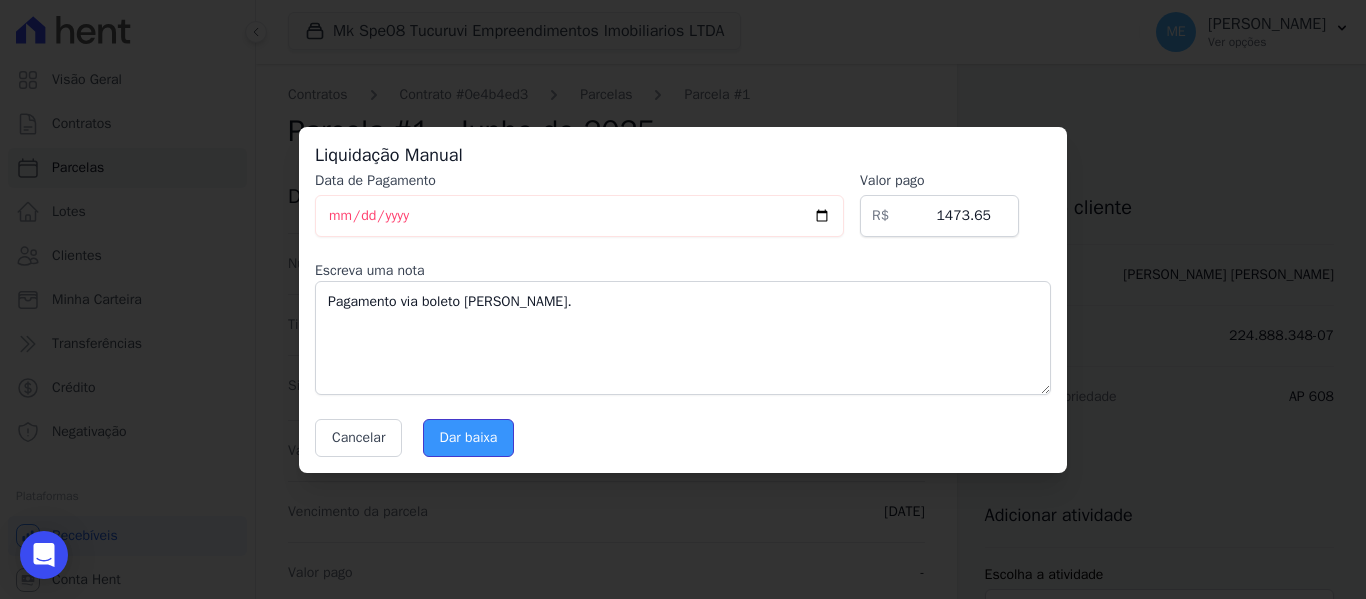 click on "Dar baixa" at bounding box center (469, 438) 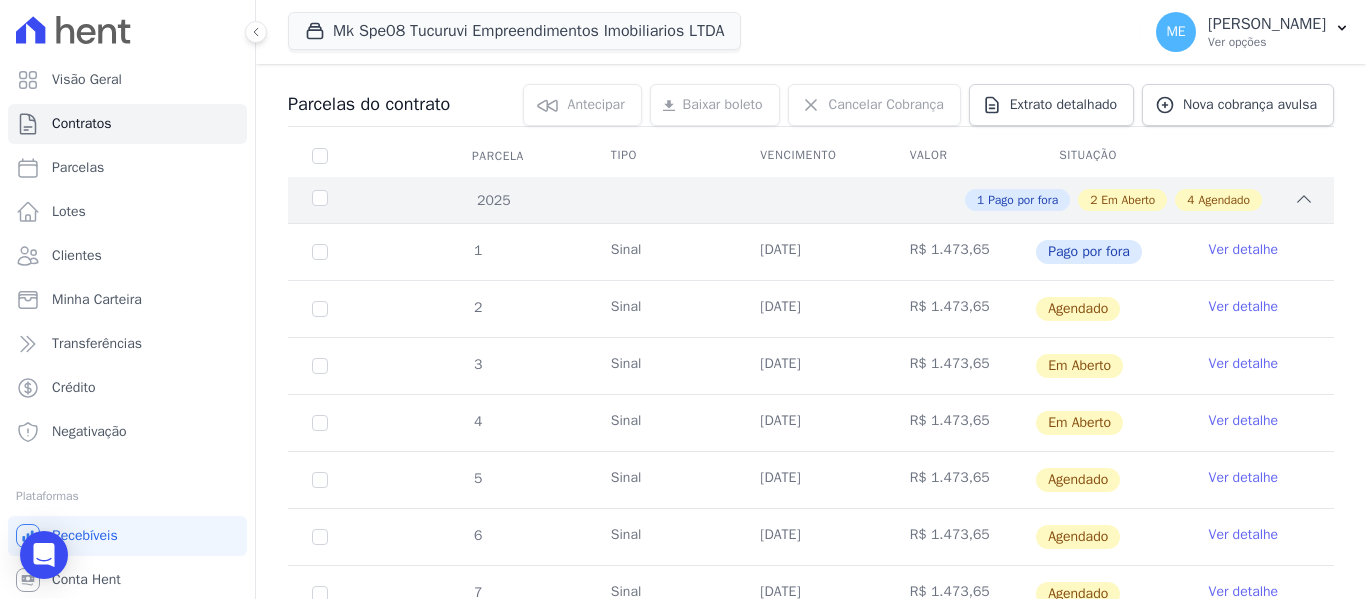scroll, scrollTop: 200, scrollLeft: 0, axis: vertical 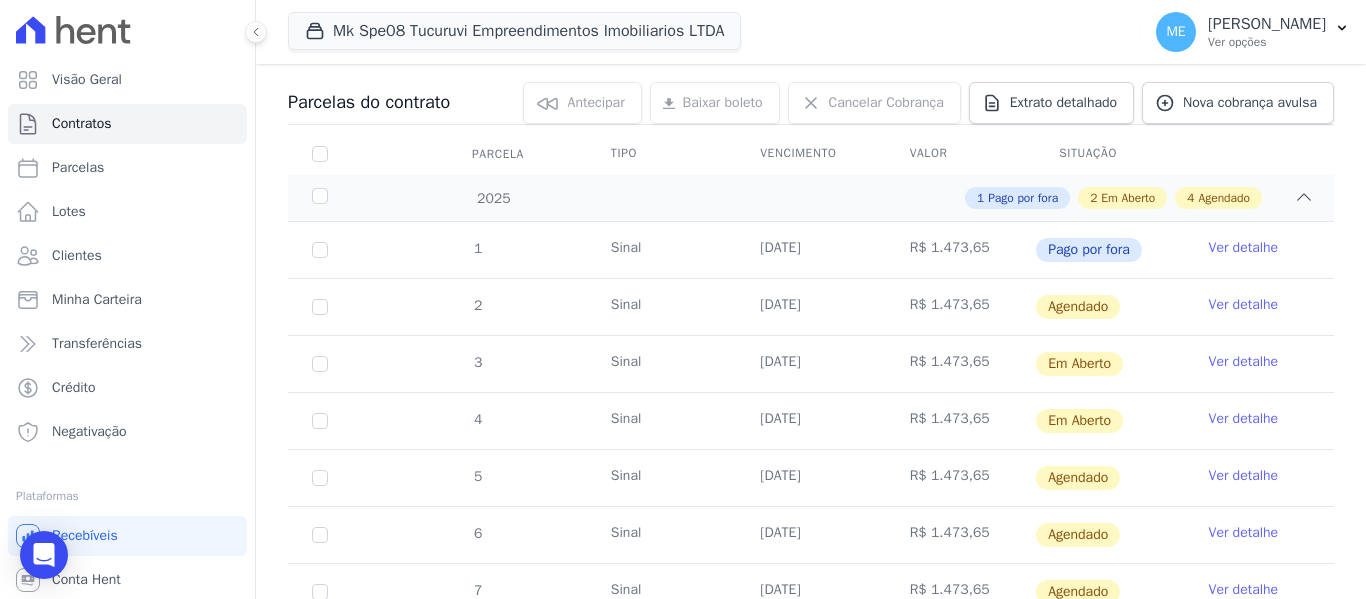 click on "Ver detalhe" at bounding box center (1244, 305) 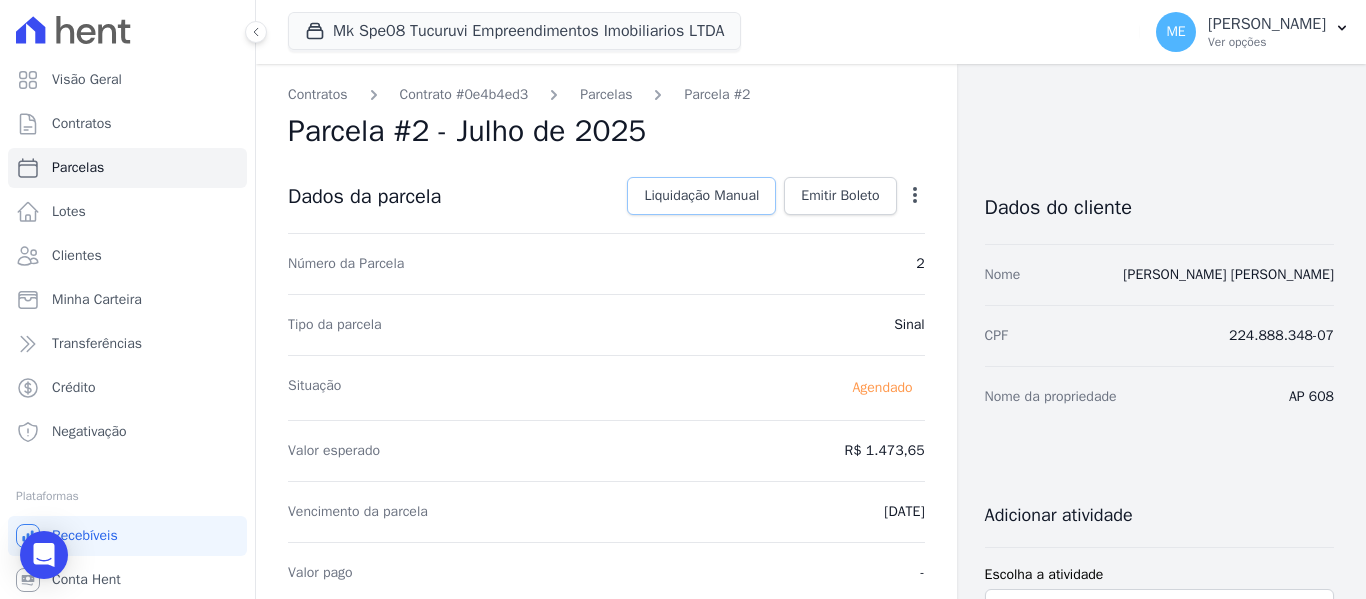 click on "Liquidação Manual" at bounding box center (701, 196) 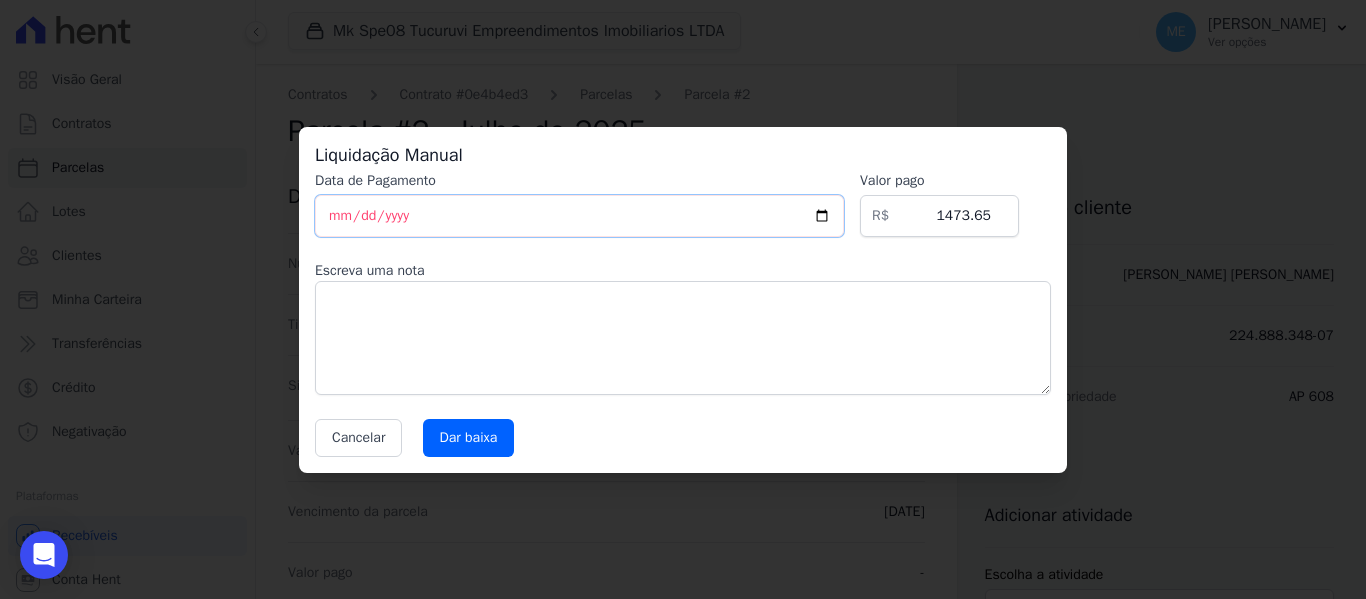 click on "[DATE]" at bounding box center [579, 216] 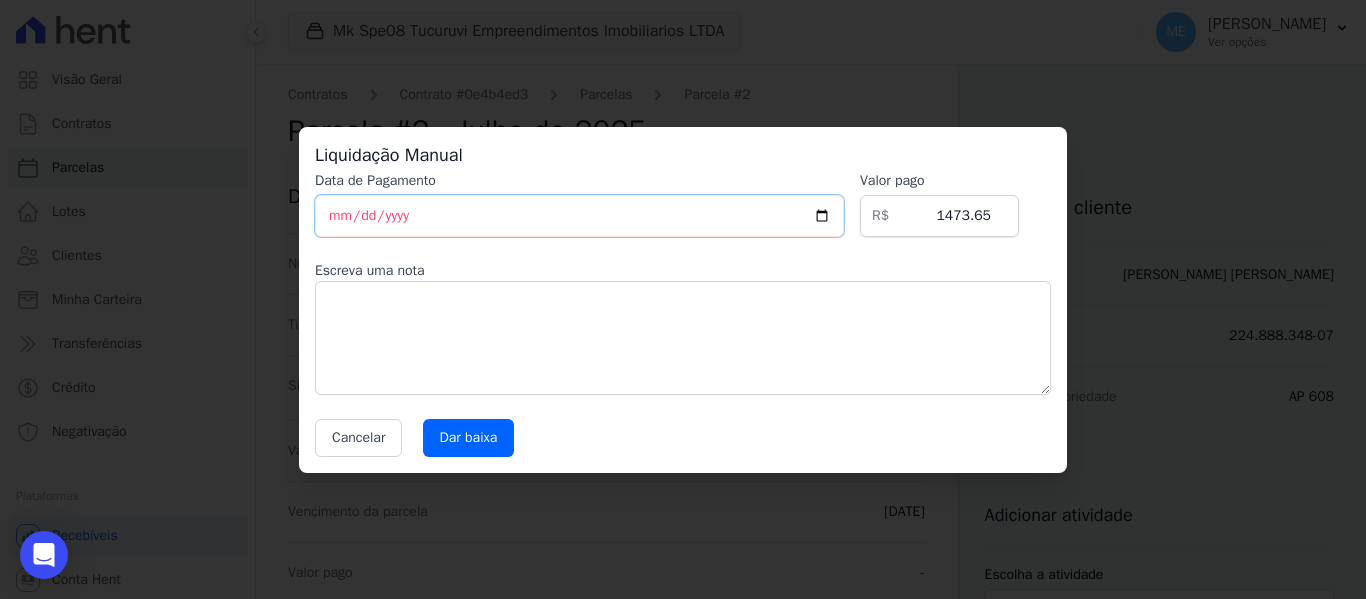 type on "[DATE]" 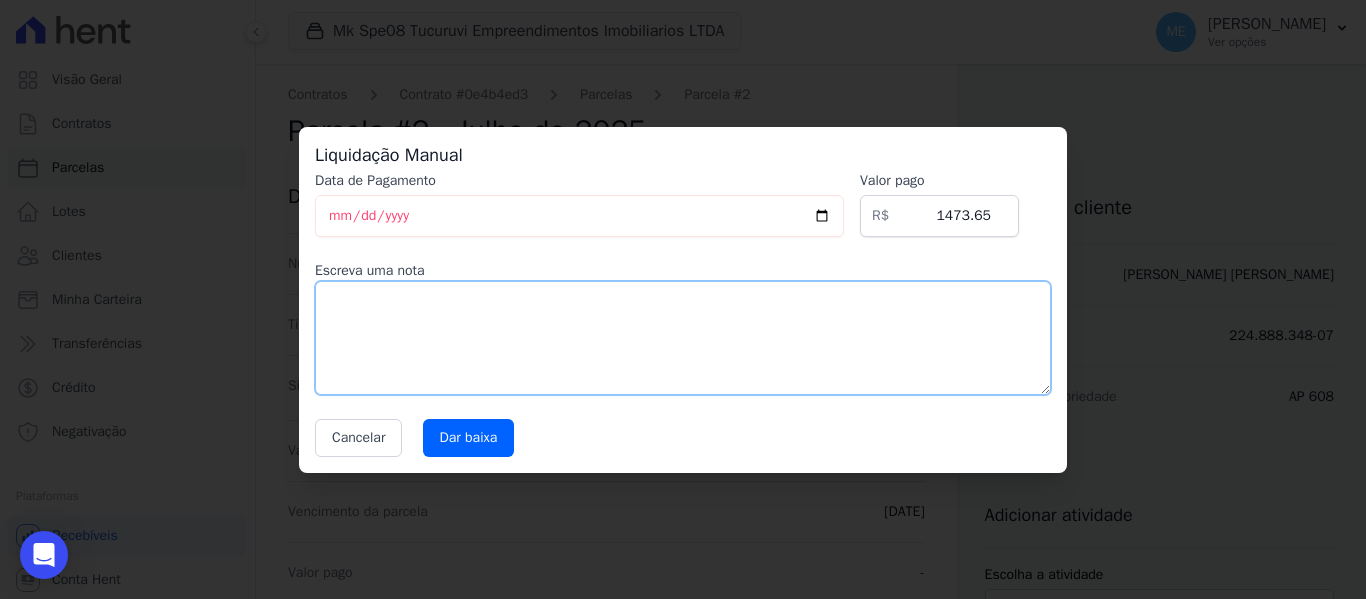 click at bounding box center (683, 338) 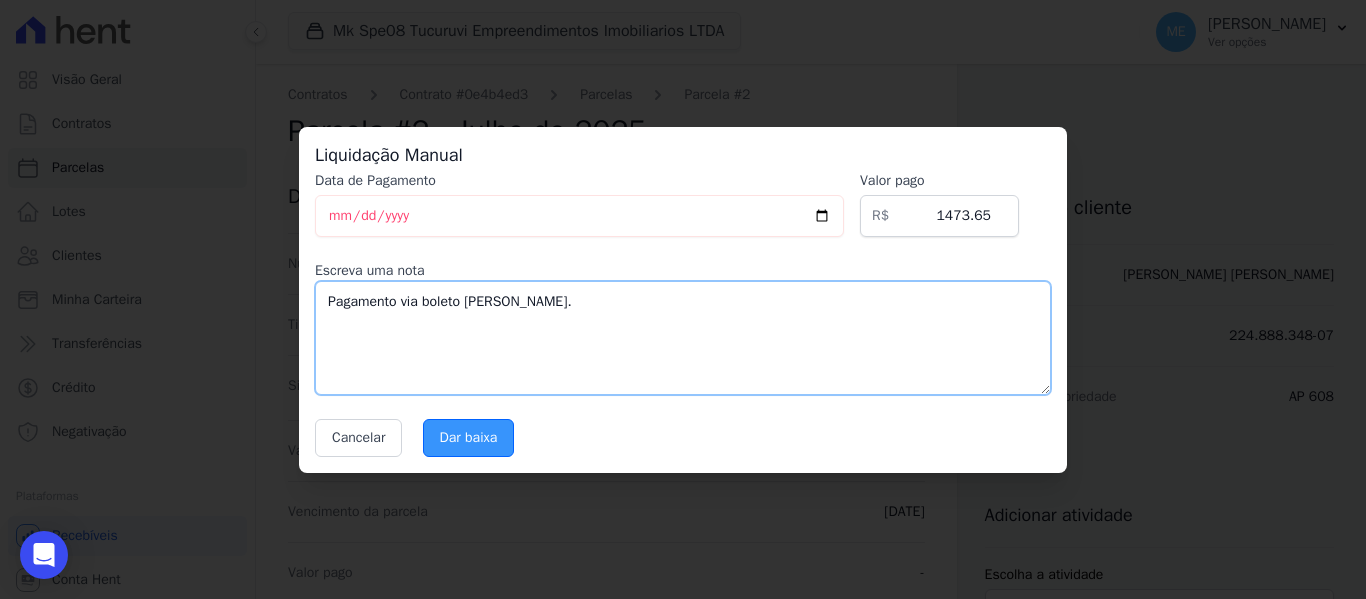type on "Pagamento via boleto [PERSON_NAME]." 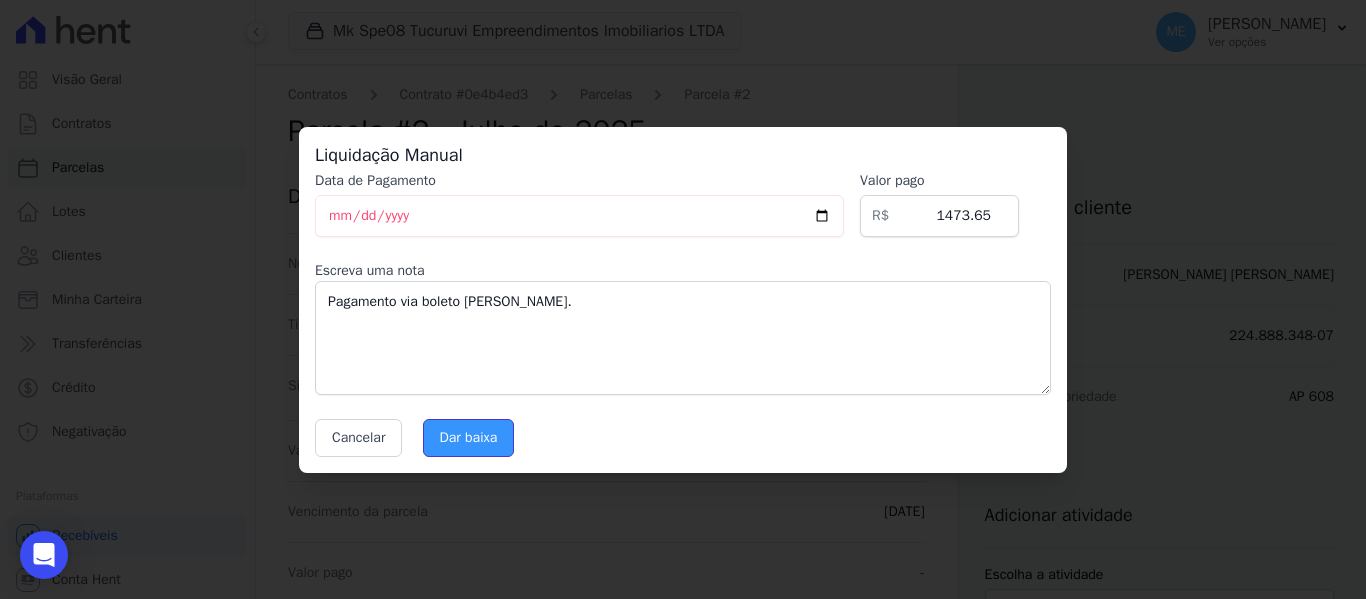 click on "Dar baixa" at bounding box center (469, 438) 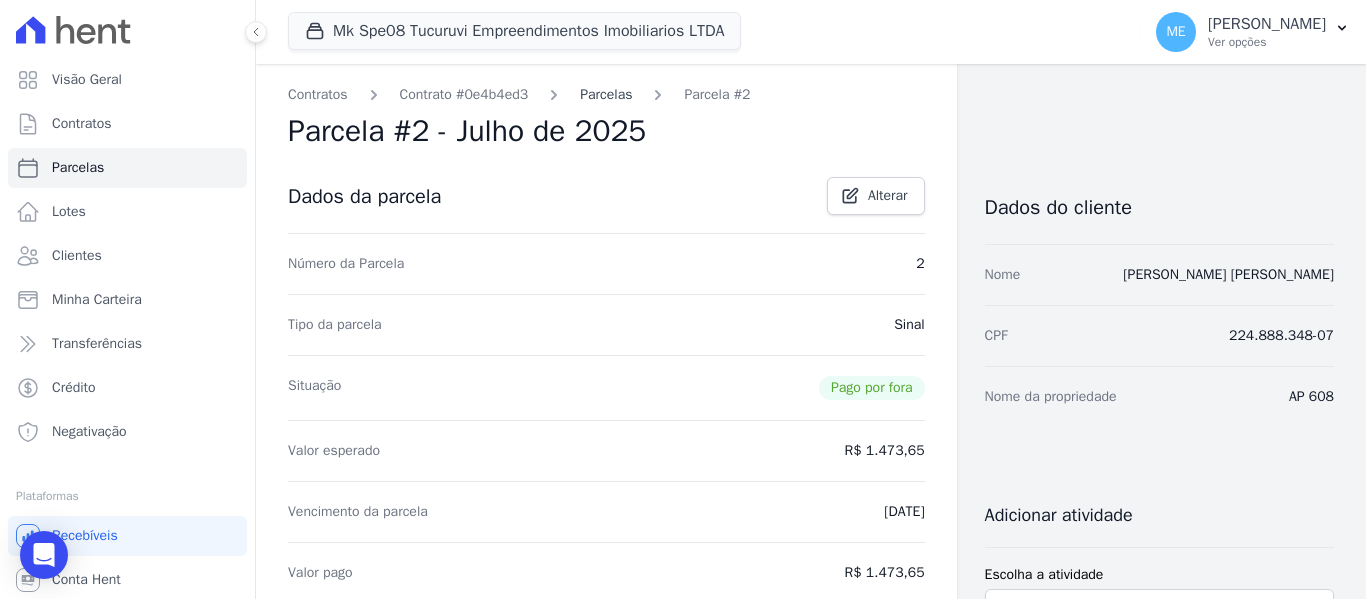 click on "Parcelas" at bounding box center [606, 94] 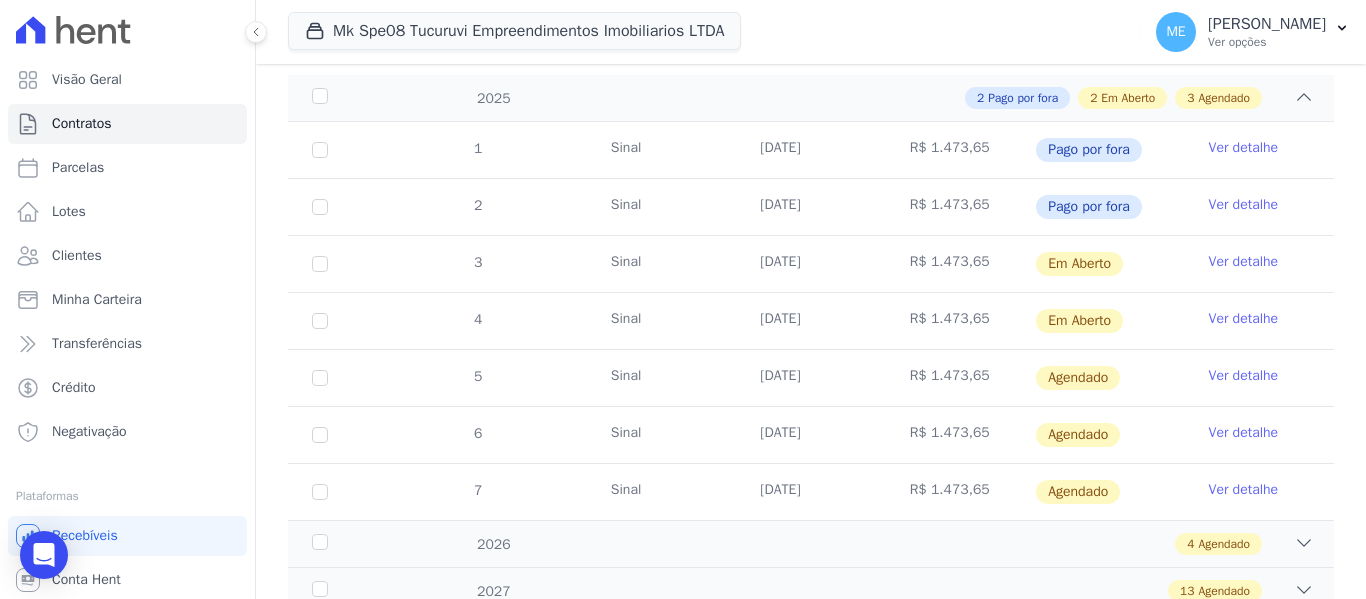 scroll, scrollTop: 0, scrollLeft: 0, axis: both 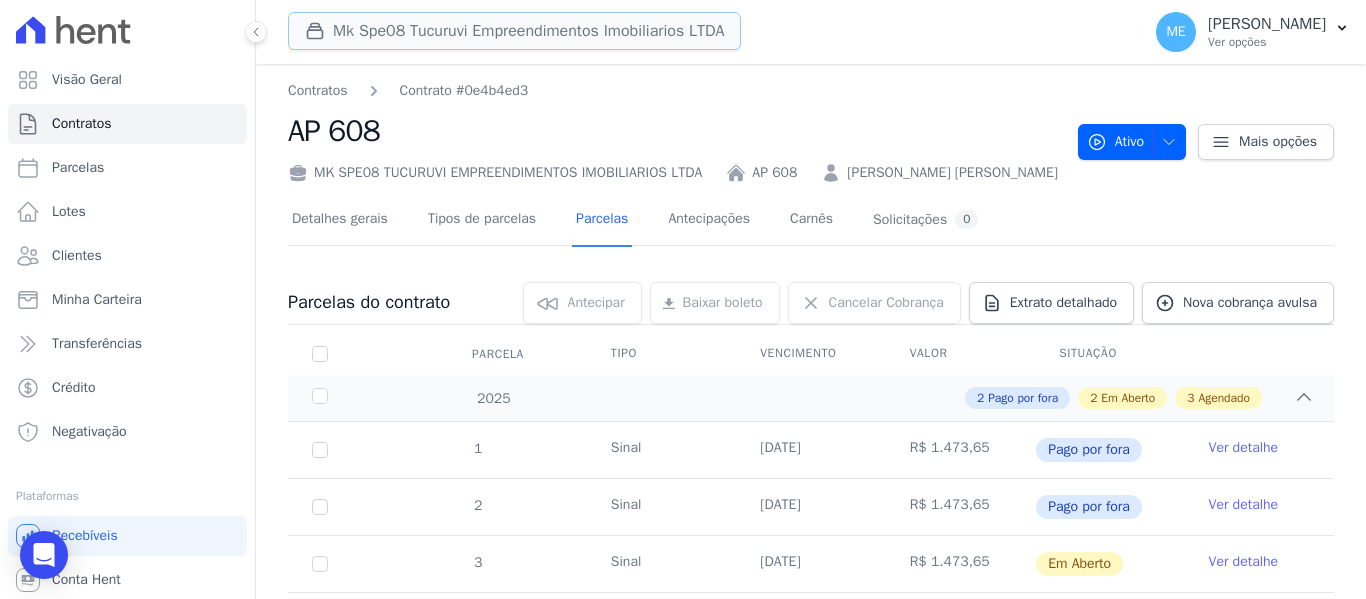 click on "Mk Spe08 Tucuruvi Empreendimentos Imobiliarios LTDA" at bounding box center (514, 31) 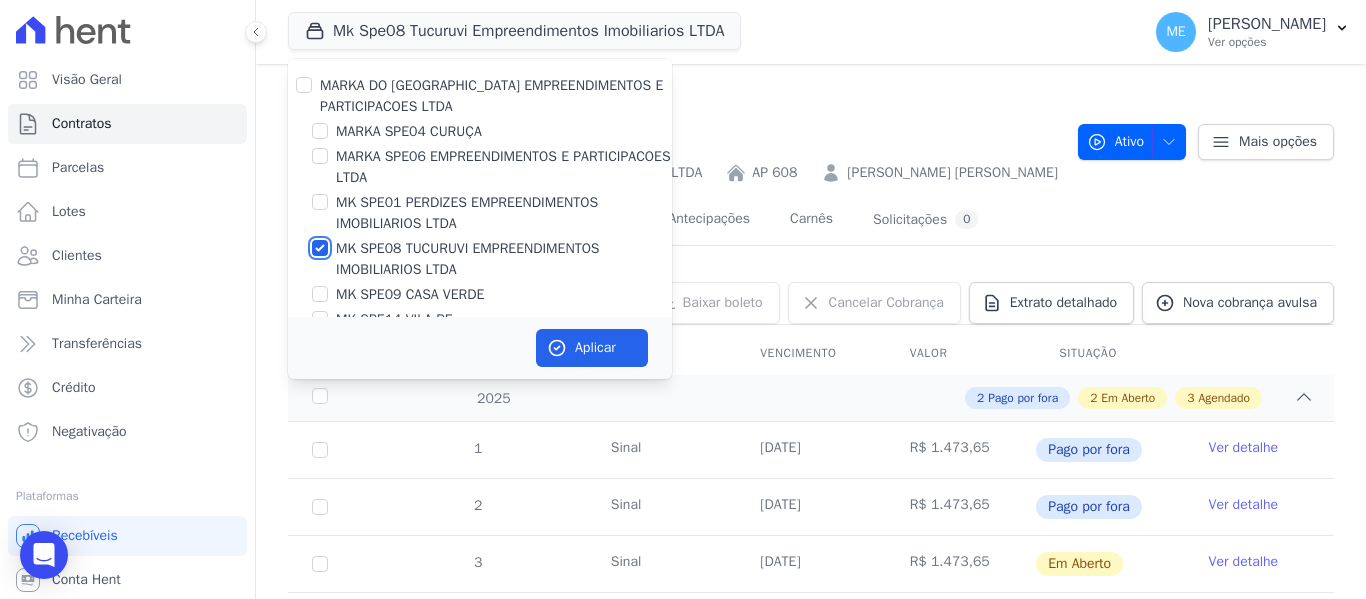 click on "MK SPE08 TUCURUVI EMPREENDIMENTOS IMOBILIARIOS LTDA" at bounding box center (320, 248) 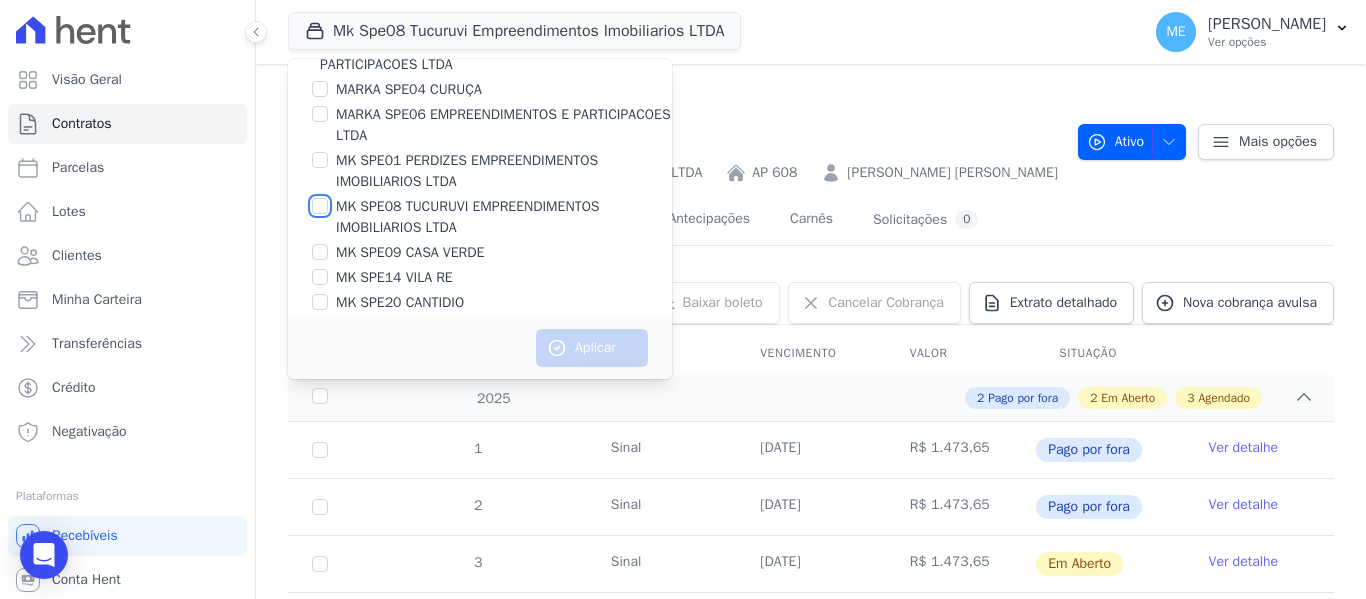 scroll, scrollTop: 54, scrollLeft: 0, axis: vertical 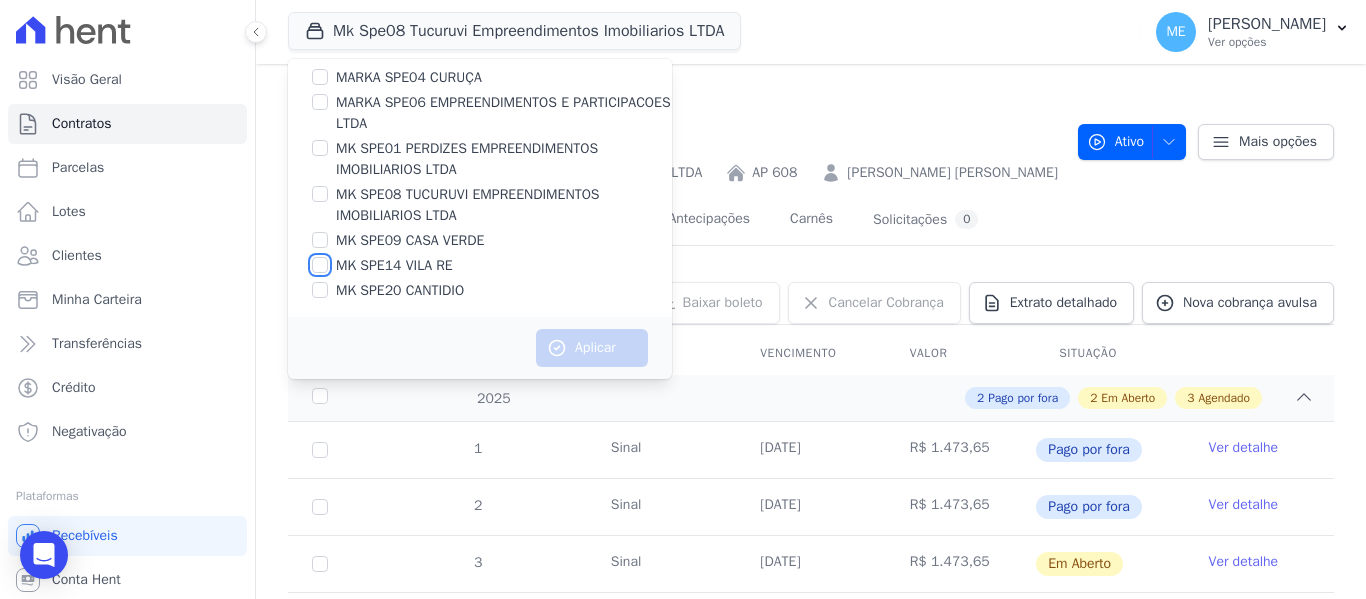 click on "MK SPE14 VILA RE" at bounding box center [320, 265] 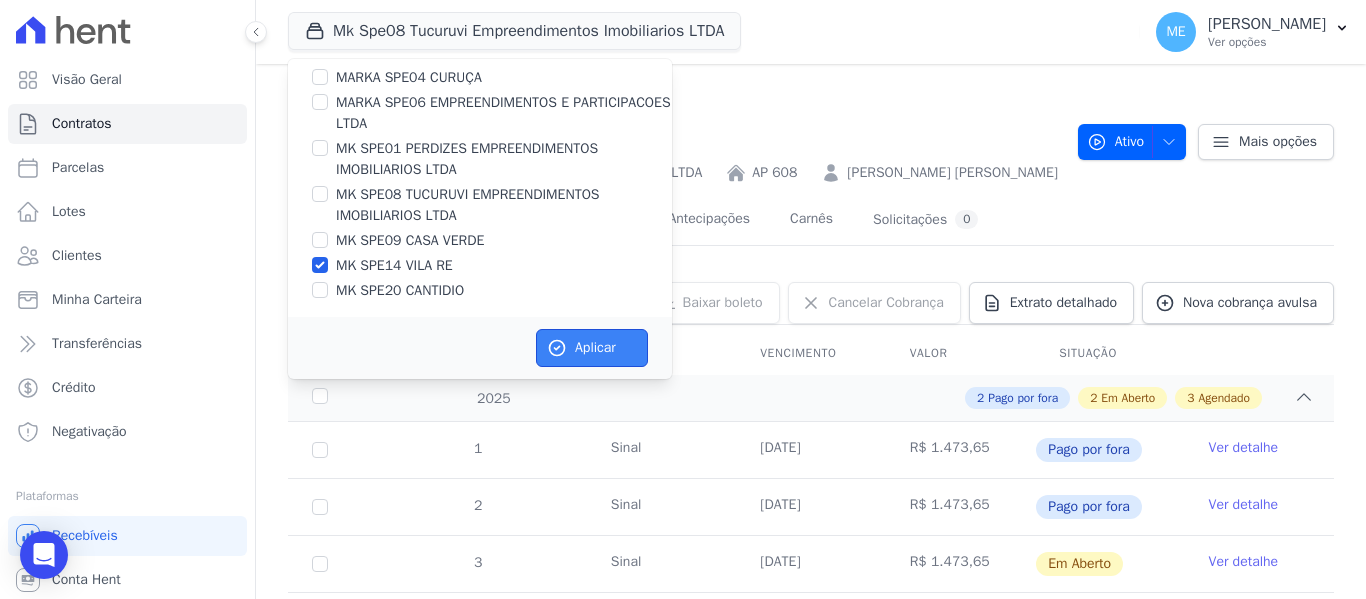 click on "Aplicar" at bounding box center (592, 348) 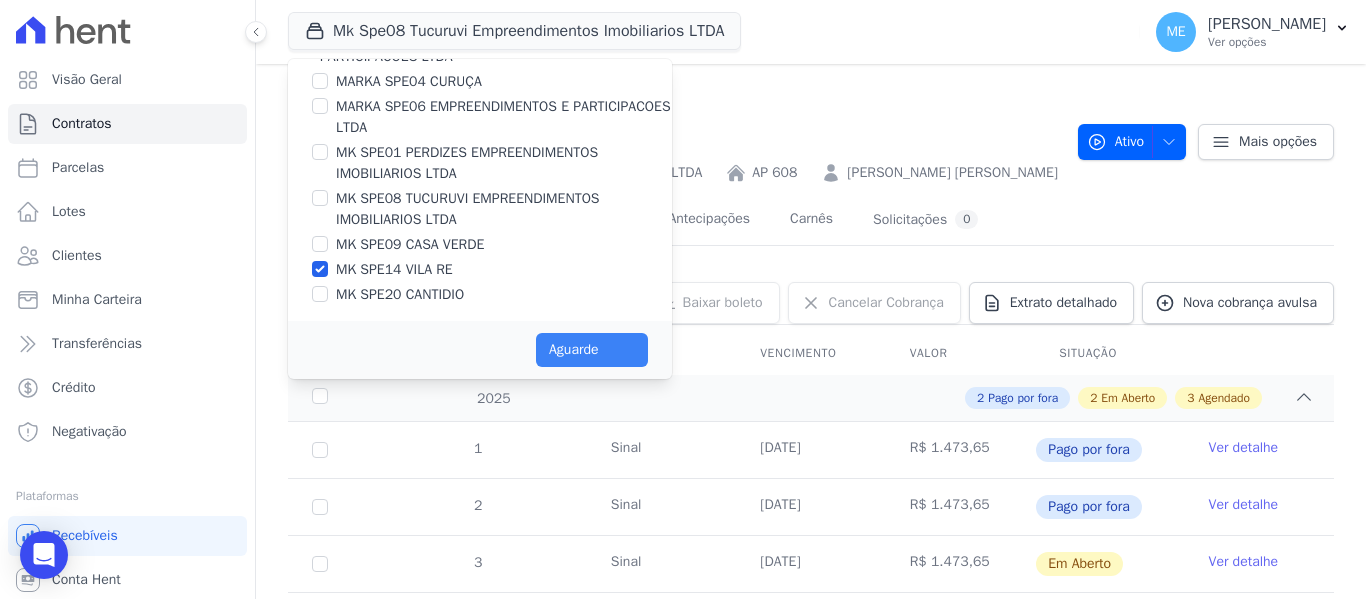 scroll, scrollTop: 50, scrollLeft: 0, axis: vertical 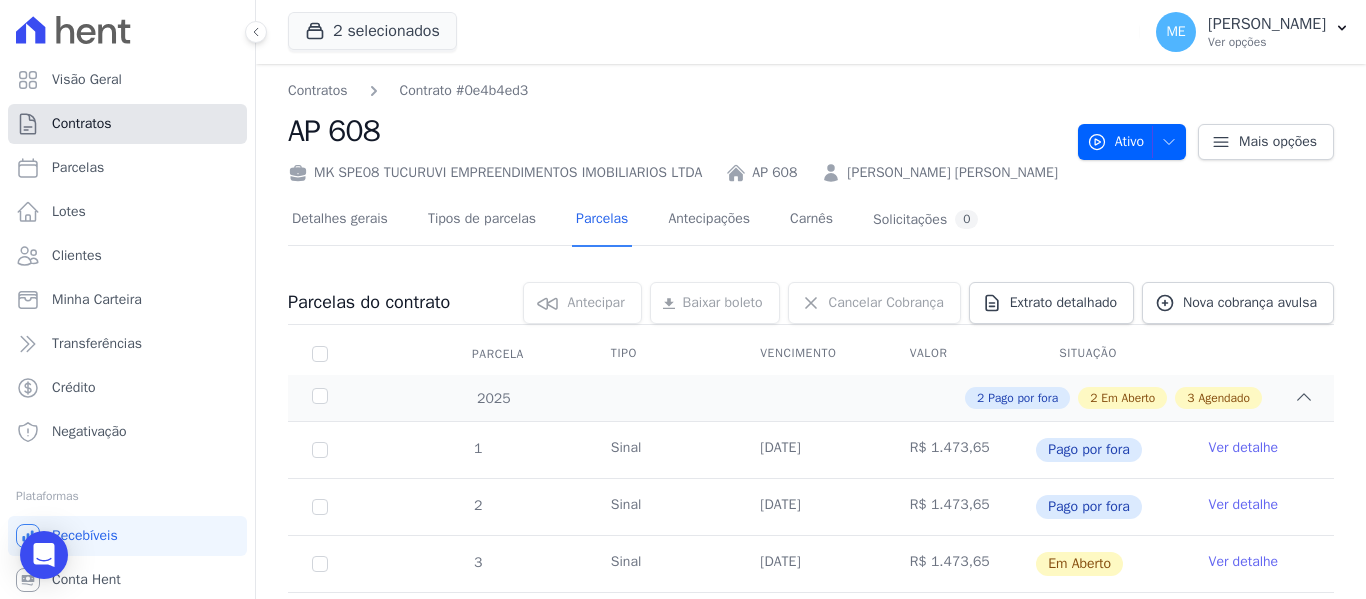 click on "Contratos" at bounding box center [127, 124] 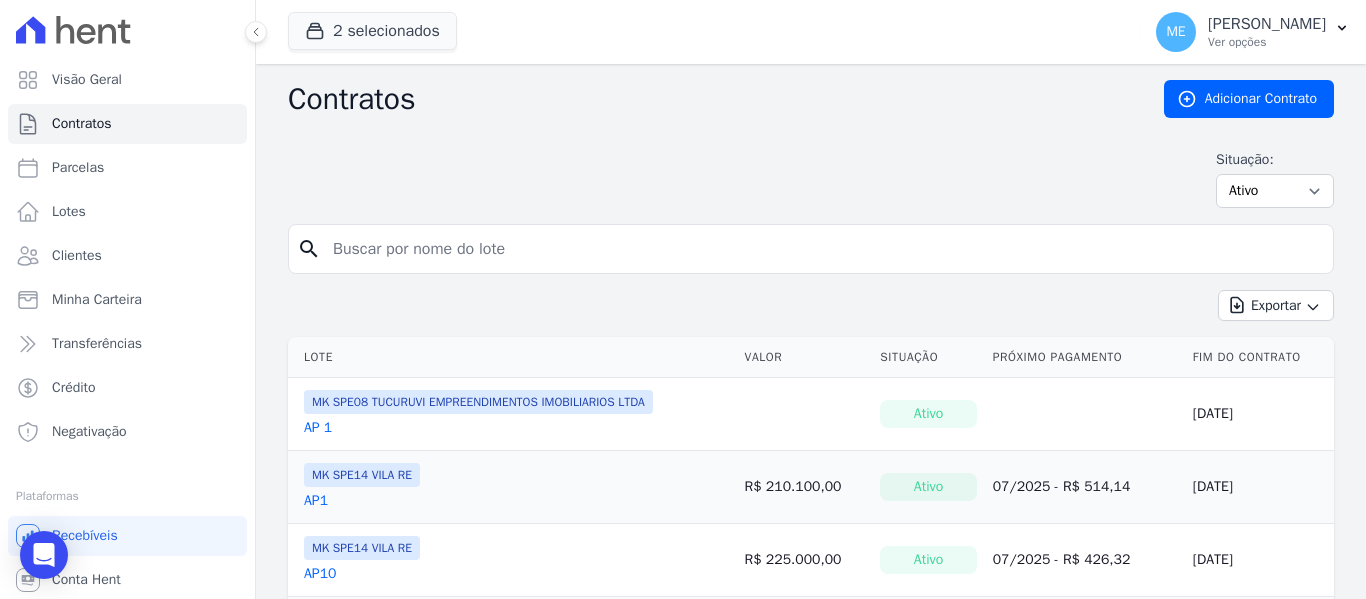 click at bounding box center (823, 249) 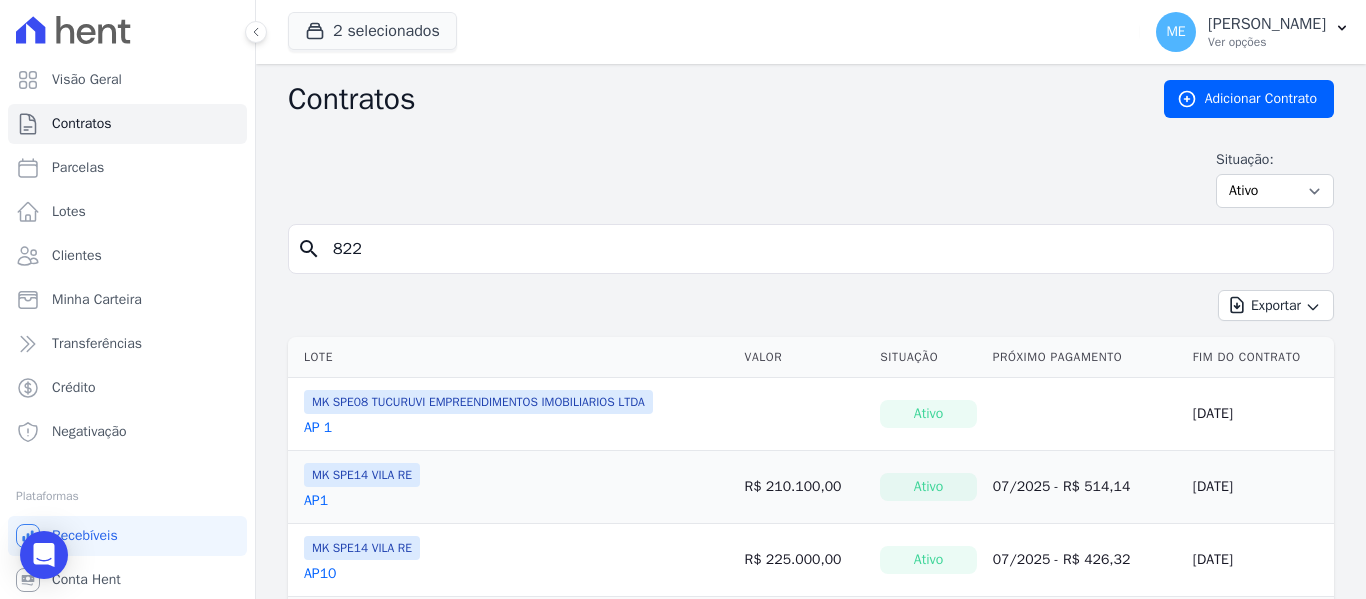 type on "822" 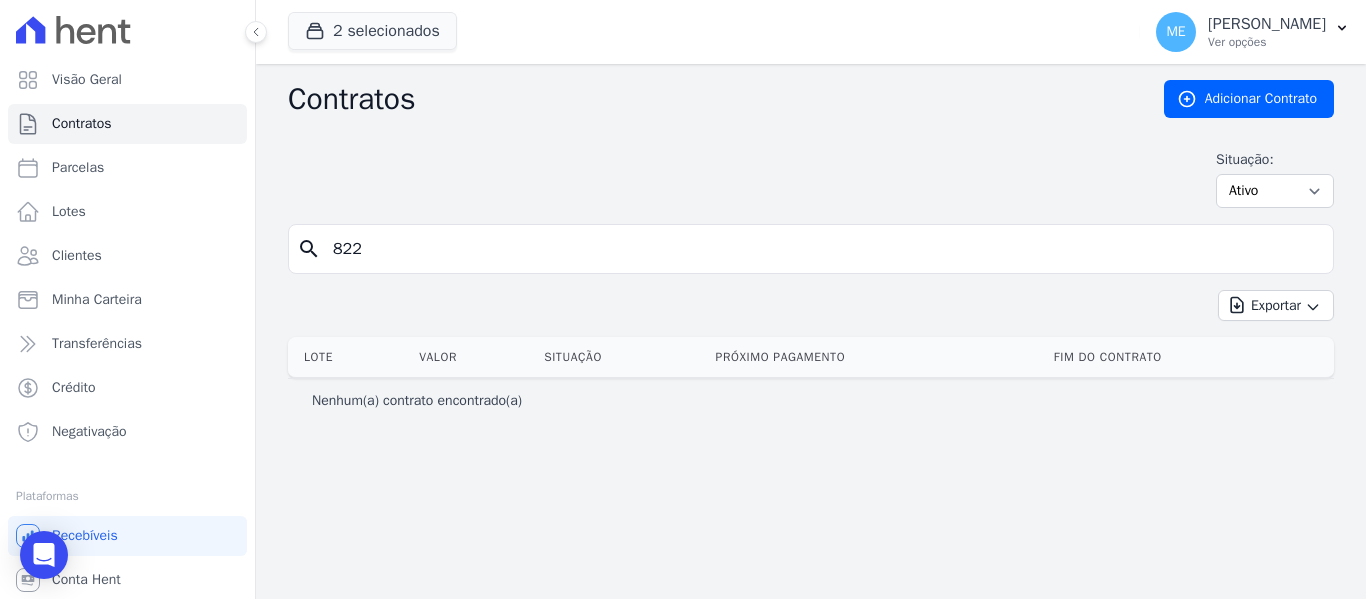 click on "822" at bounding box center [823, 249] 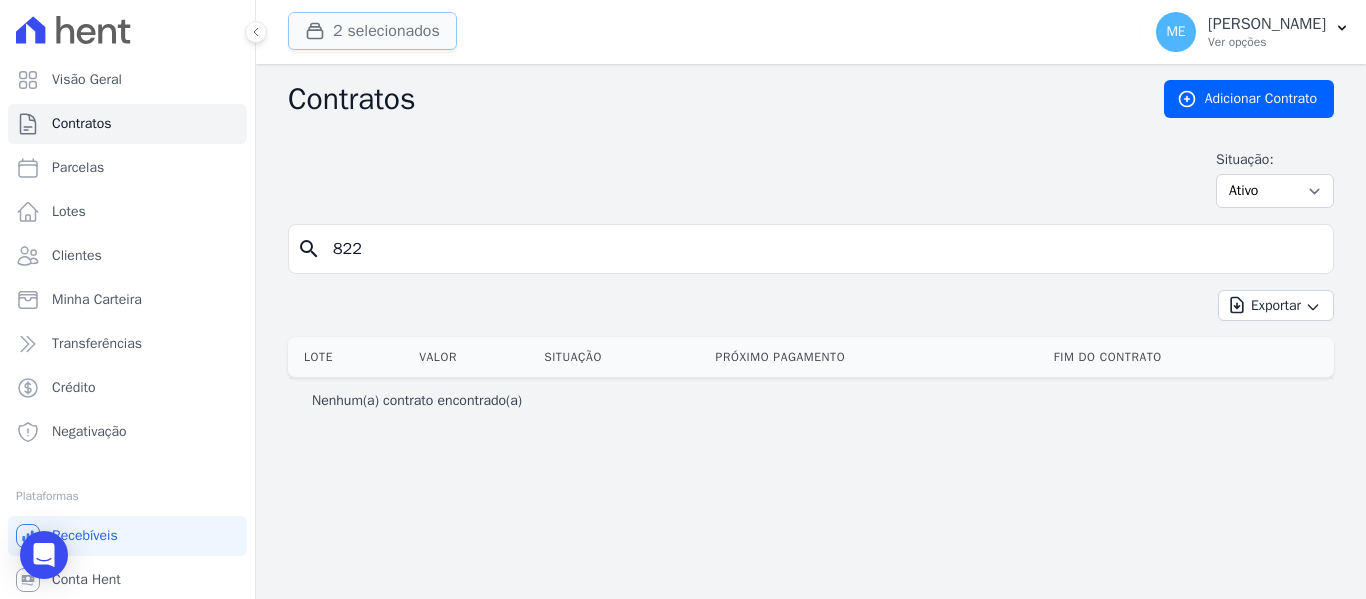 click on "2 selecionados" at bounding box center (372, 31) 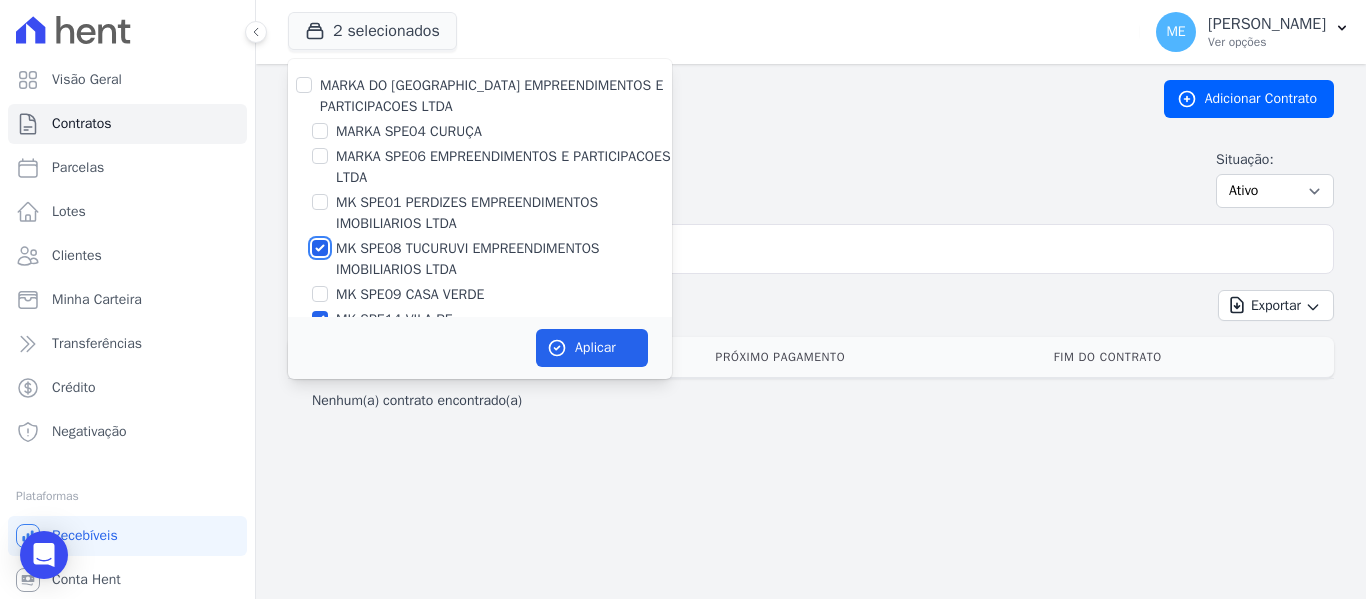 click on "MK SPE08 TUCURUVI EMPREENDIMENTOS IMOBILIARIOS LTDA" at bounding box center (320, 248) 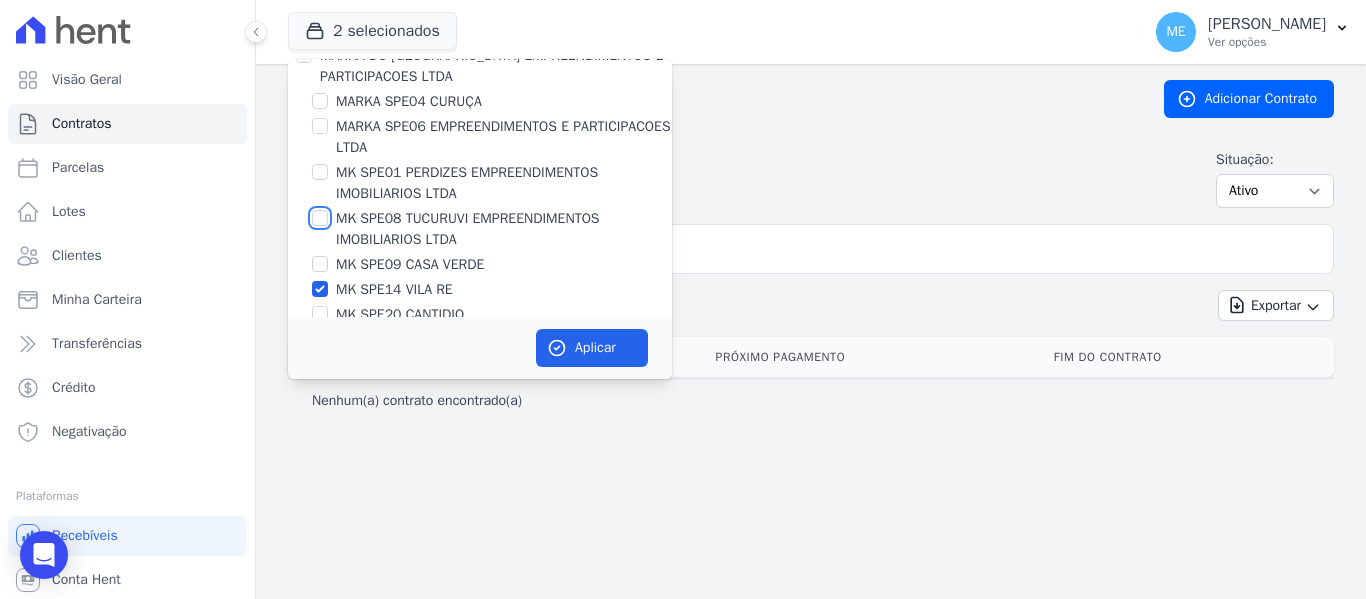 scroll, scrollTop: 54, scrollLeft: 0, axis: vertical 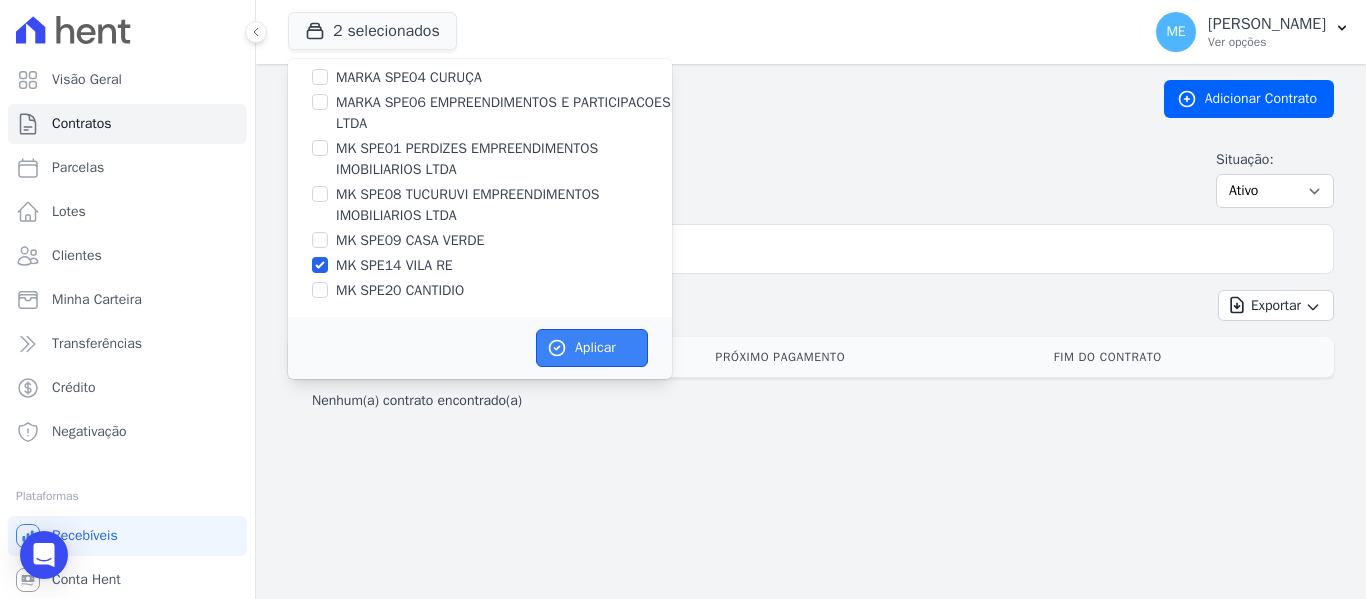 click on "Aplicar" at bounding box center [592, 348] 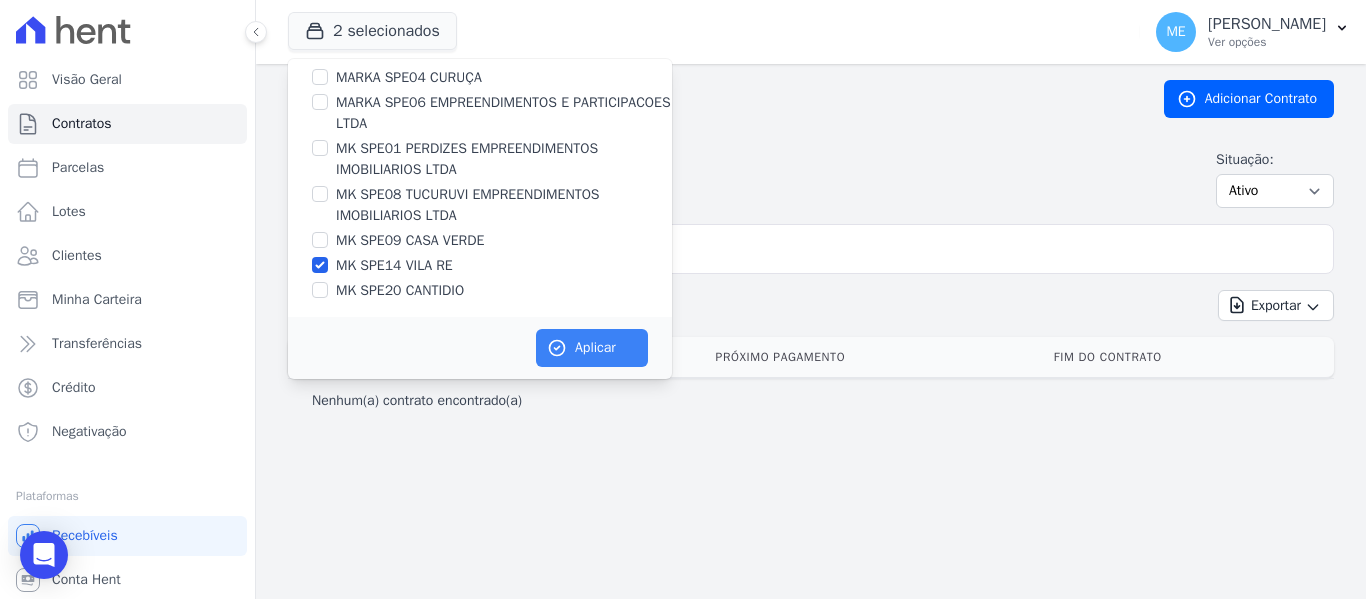 scroll, scrollTop: 50, scrollLeft: 0, axis: vertical 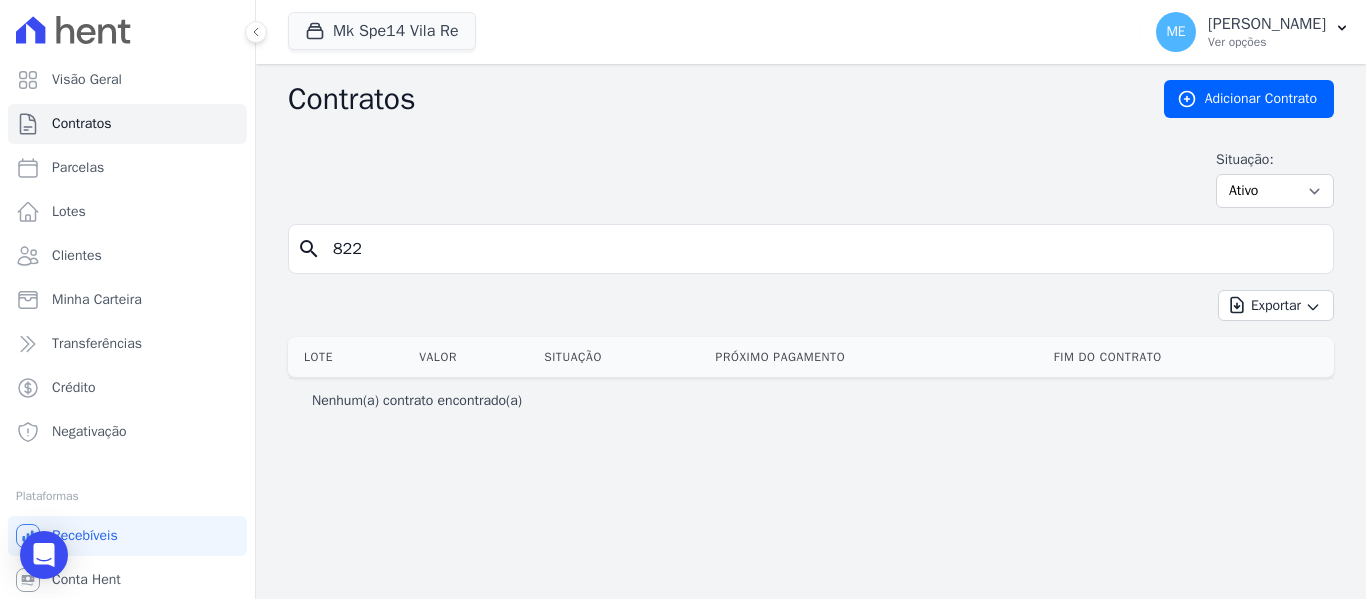 drag, startPoint x: -79, startPoint y: 105, endPoint x: -249, endPoint y: 52, distance: 178.0702 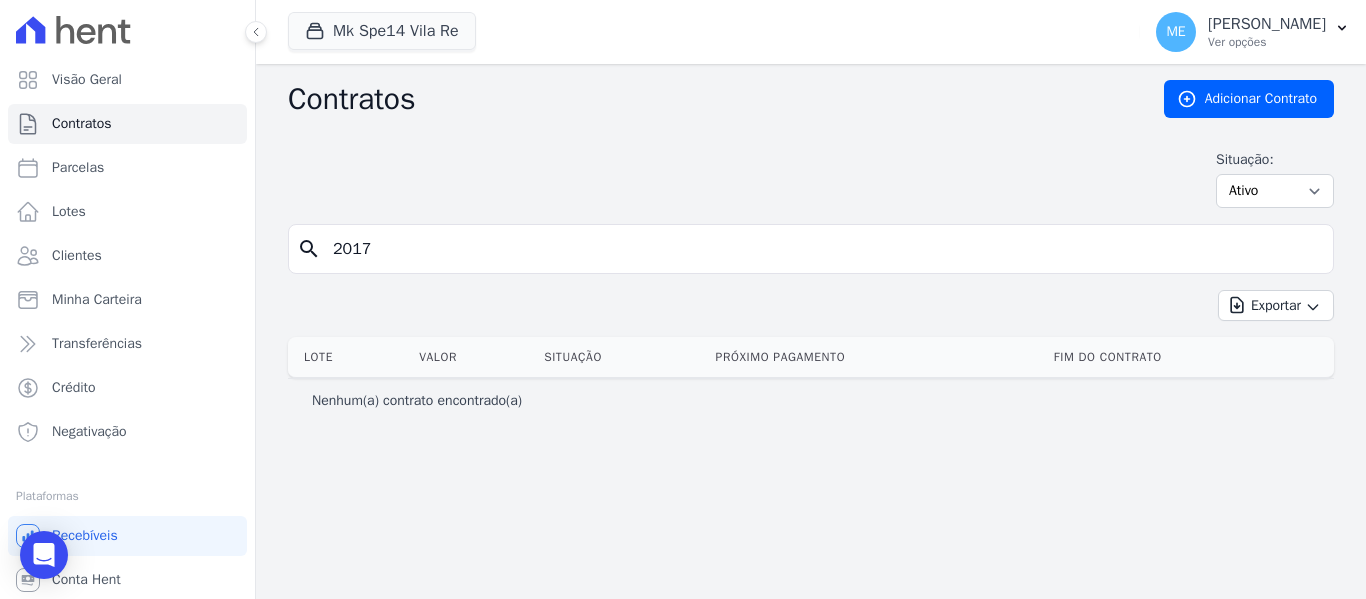 type on "2017" 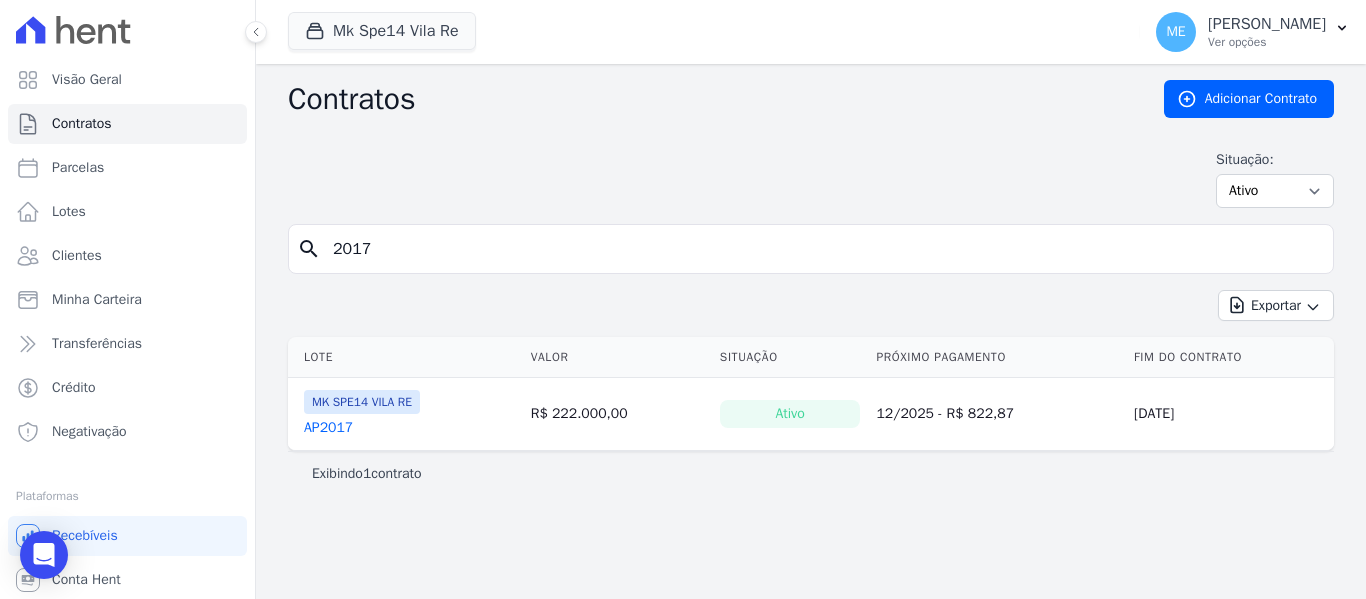 click on "AP2017" at bounding box center (328, 428) 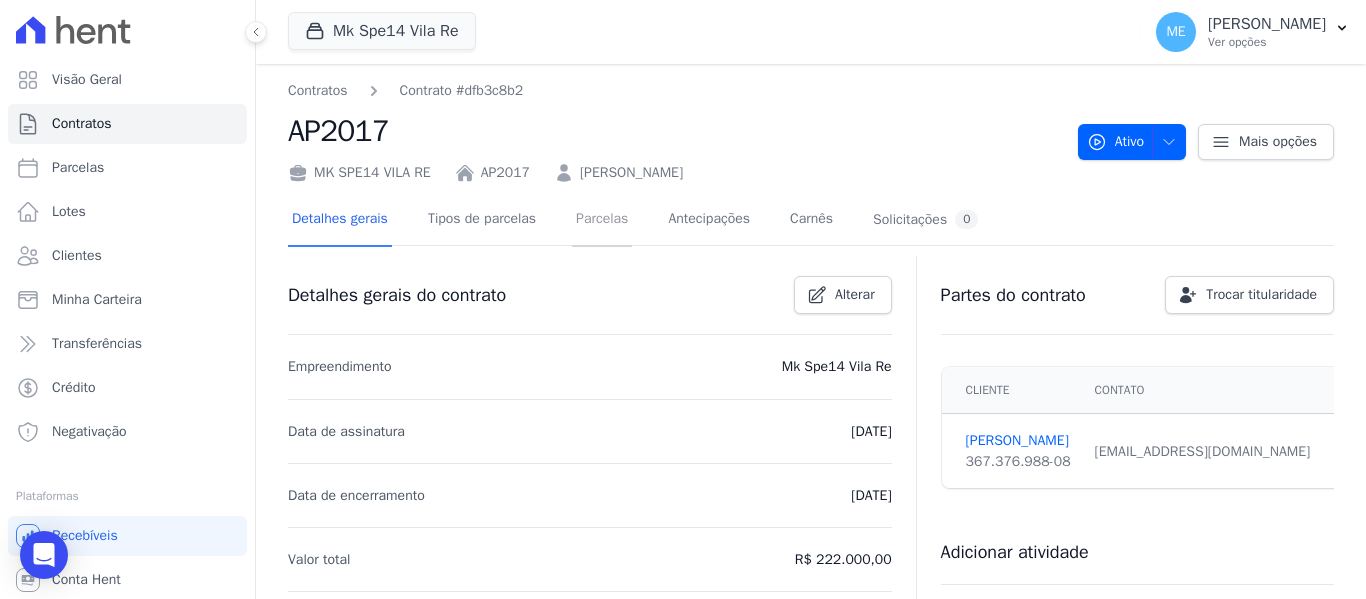 click on "Parcelas" at bounding box center [602, 220] 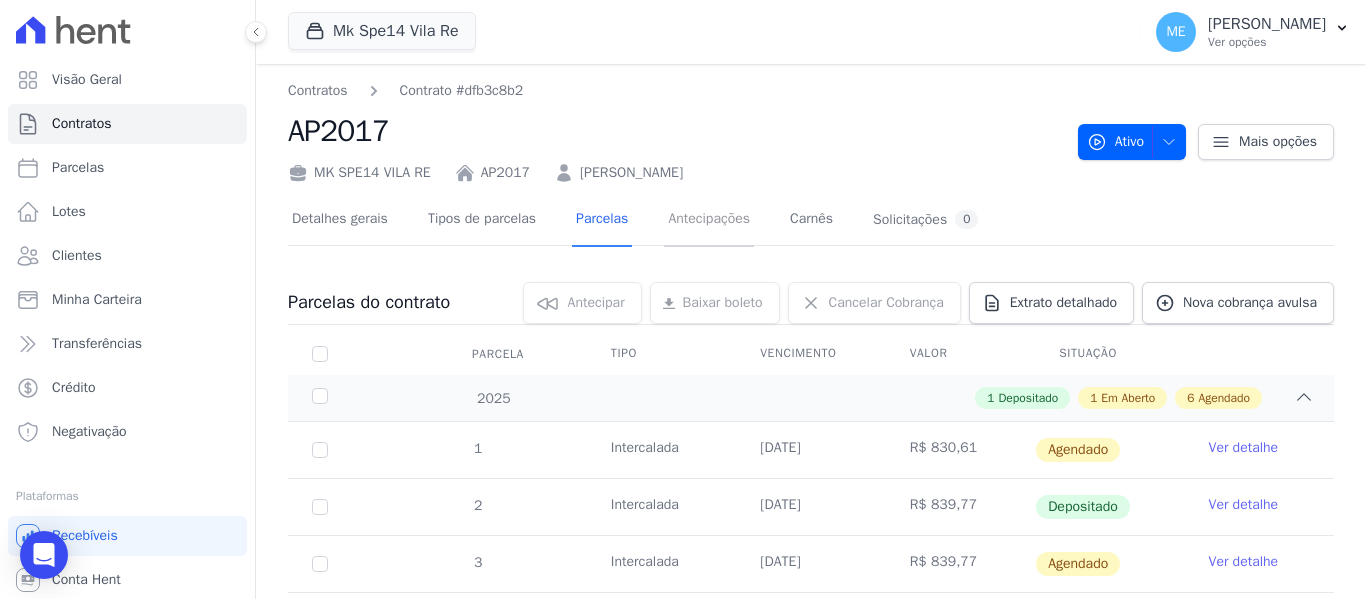 click on "Antecipações" at bounding box center (709, 220) 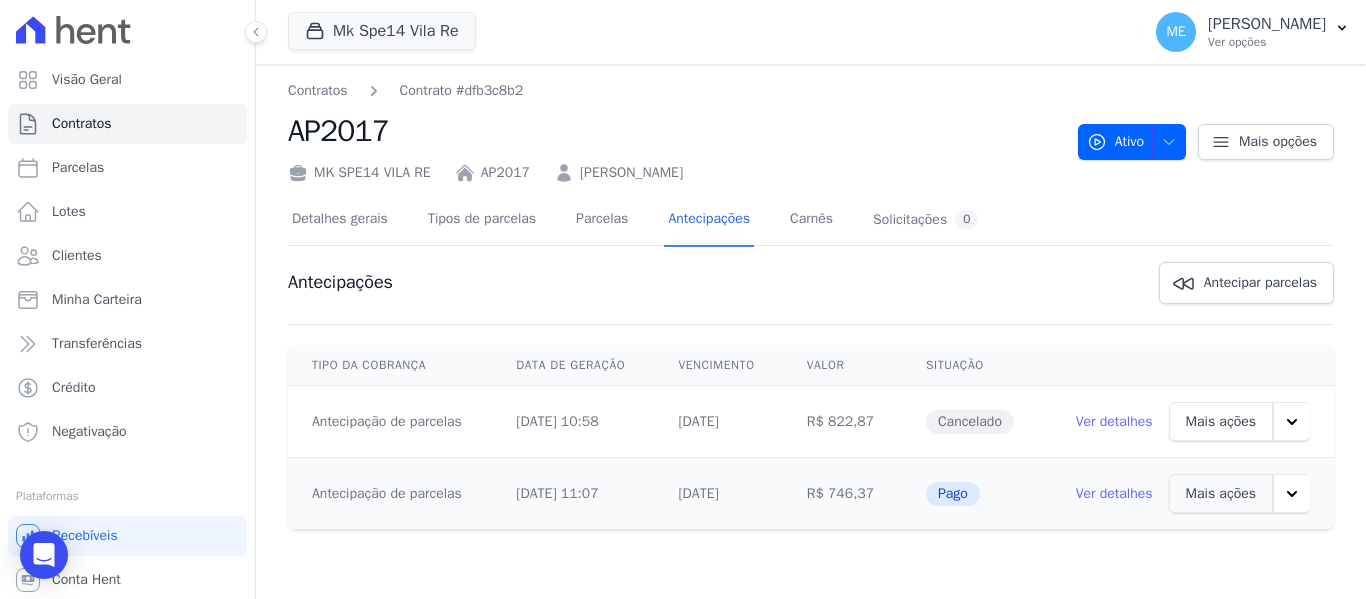 click 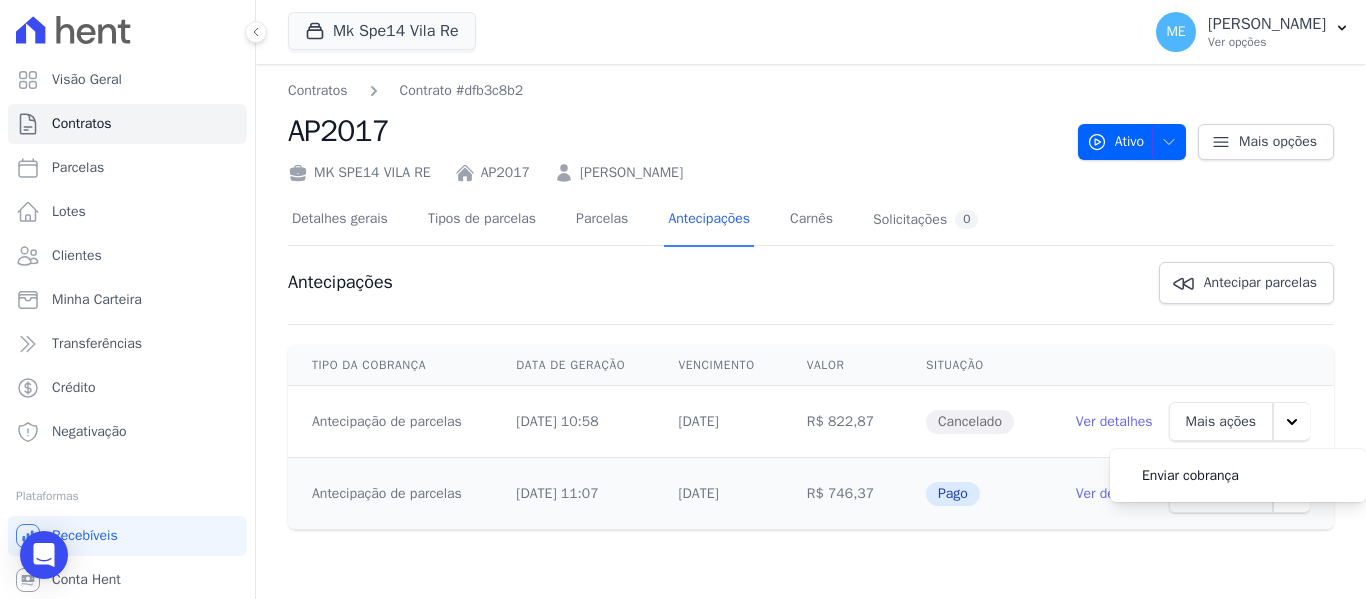click at bounding box center (1188, 365) 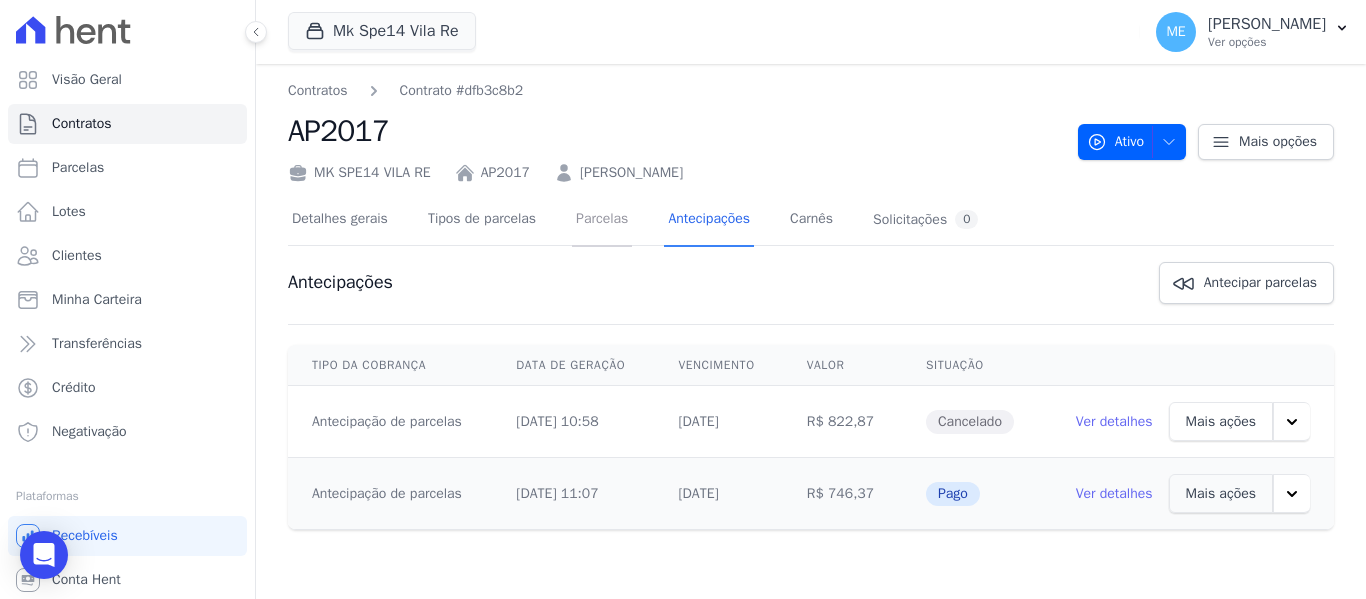click on "Parcelas" at bounding box center (602, 220) 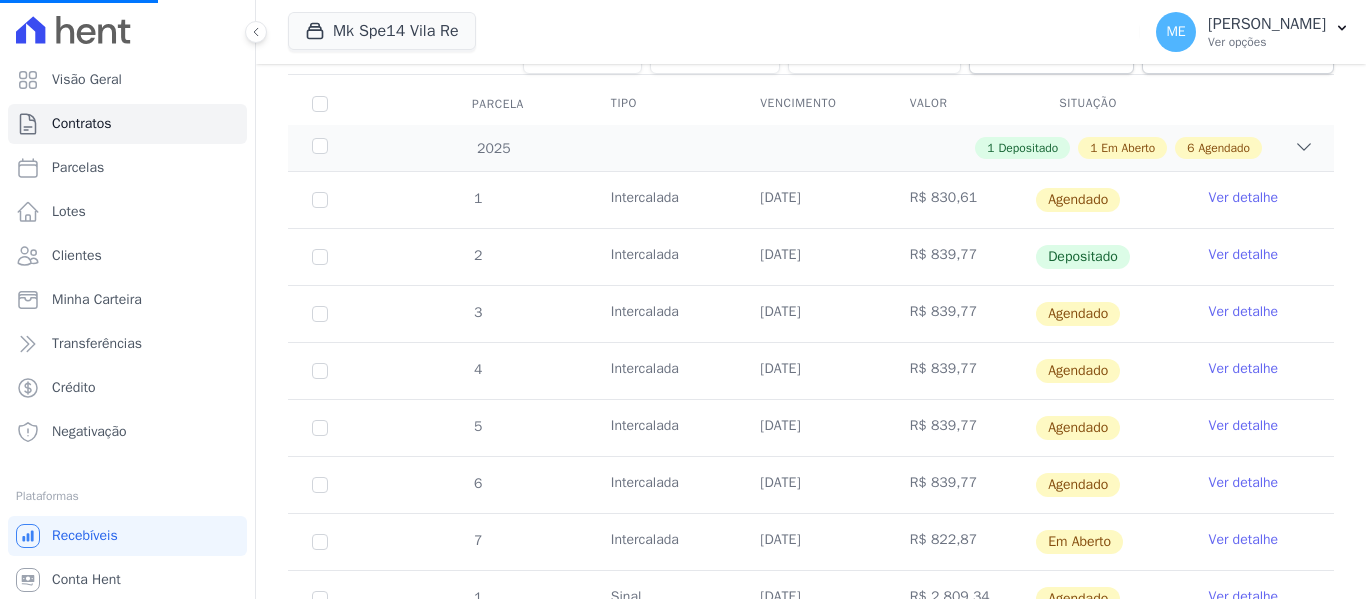 scroll, scrollTop: 300, scrollLeft: 0, axis: vertical 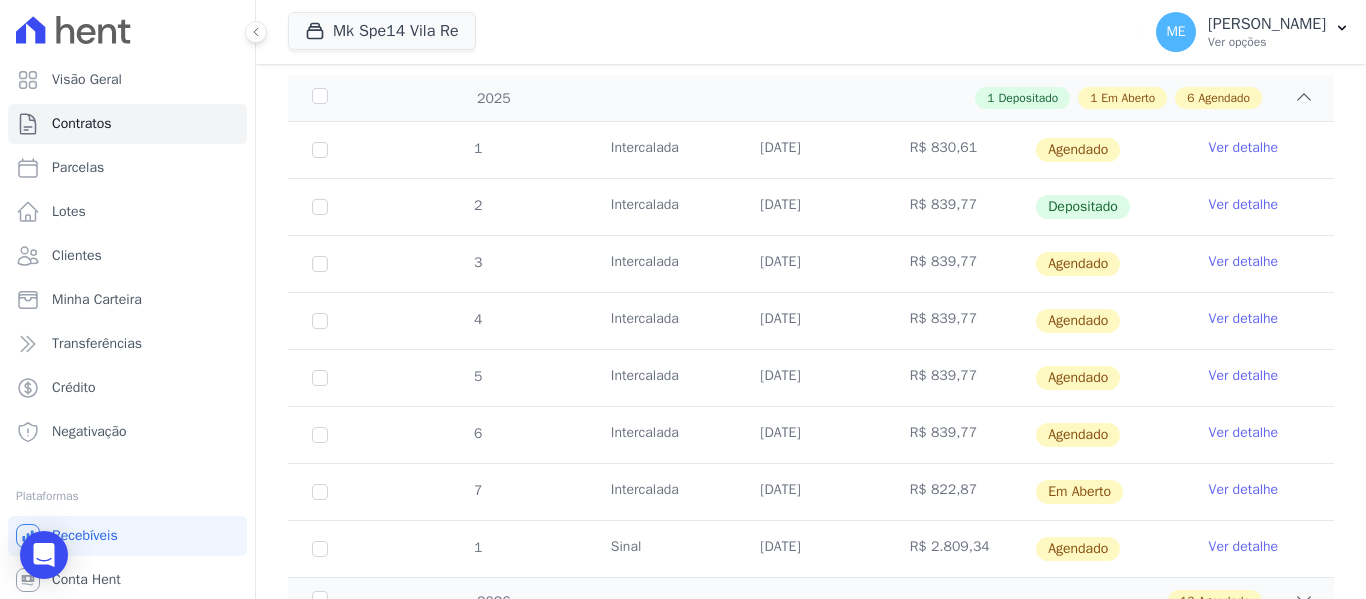 click on "Ver detalhe" at bounding box center (1244, 490) 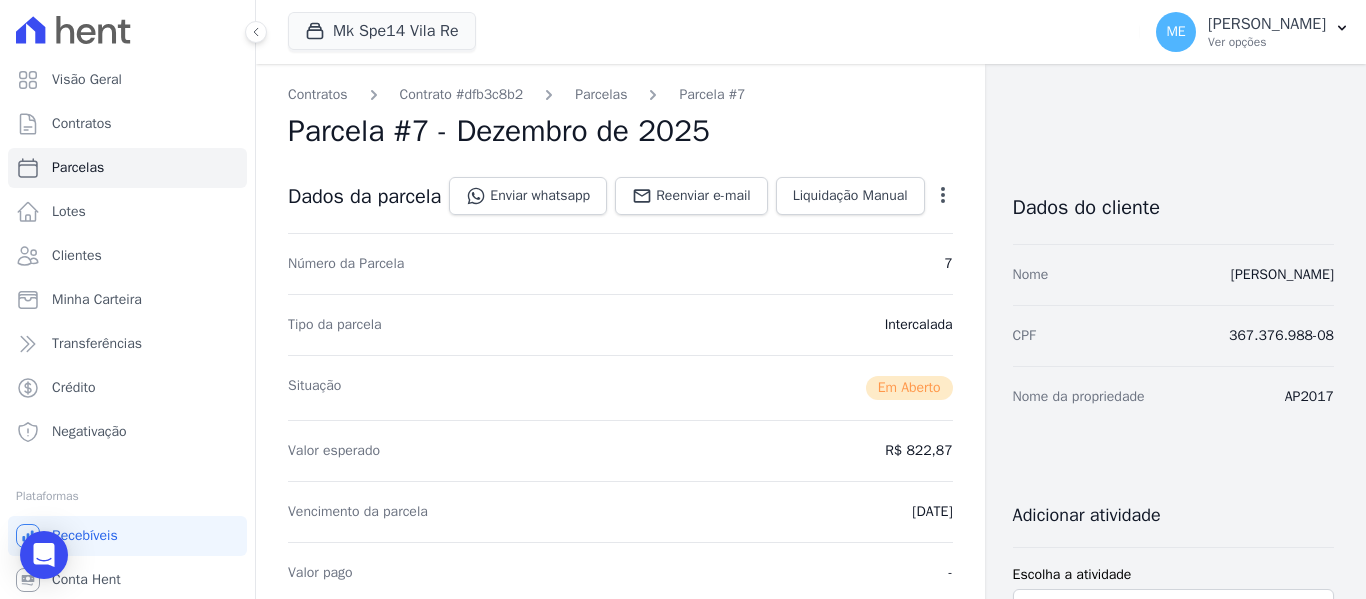 click 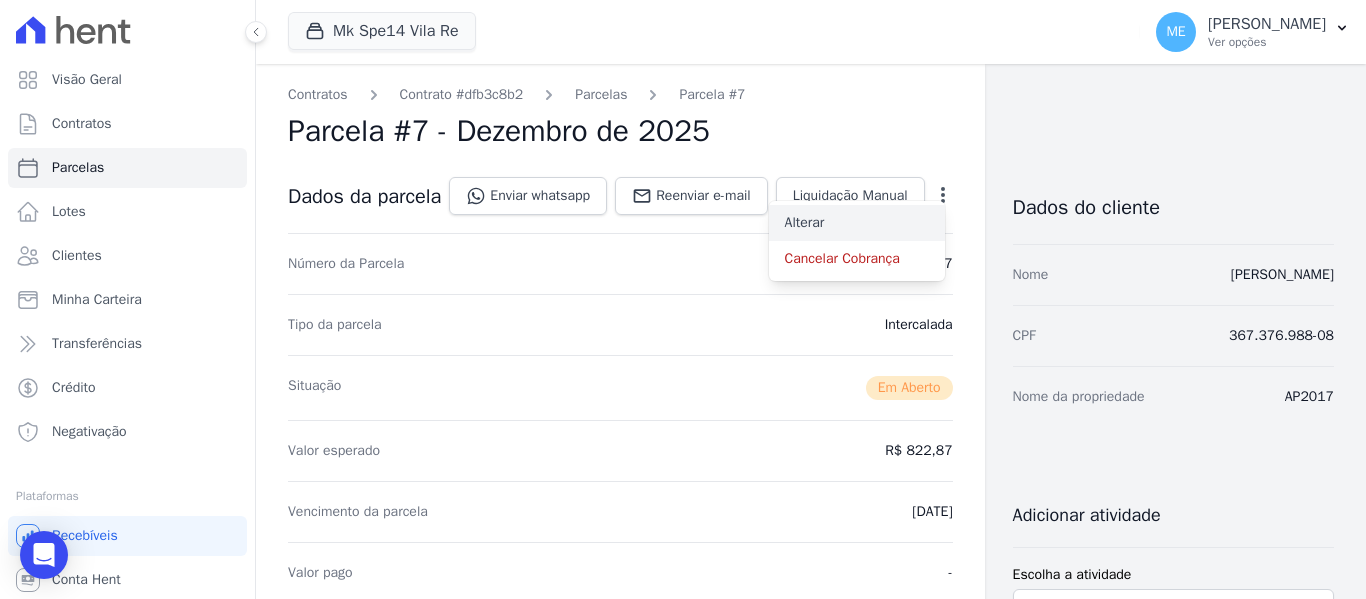 click on "Alterar" at bounding box center [857, 223] 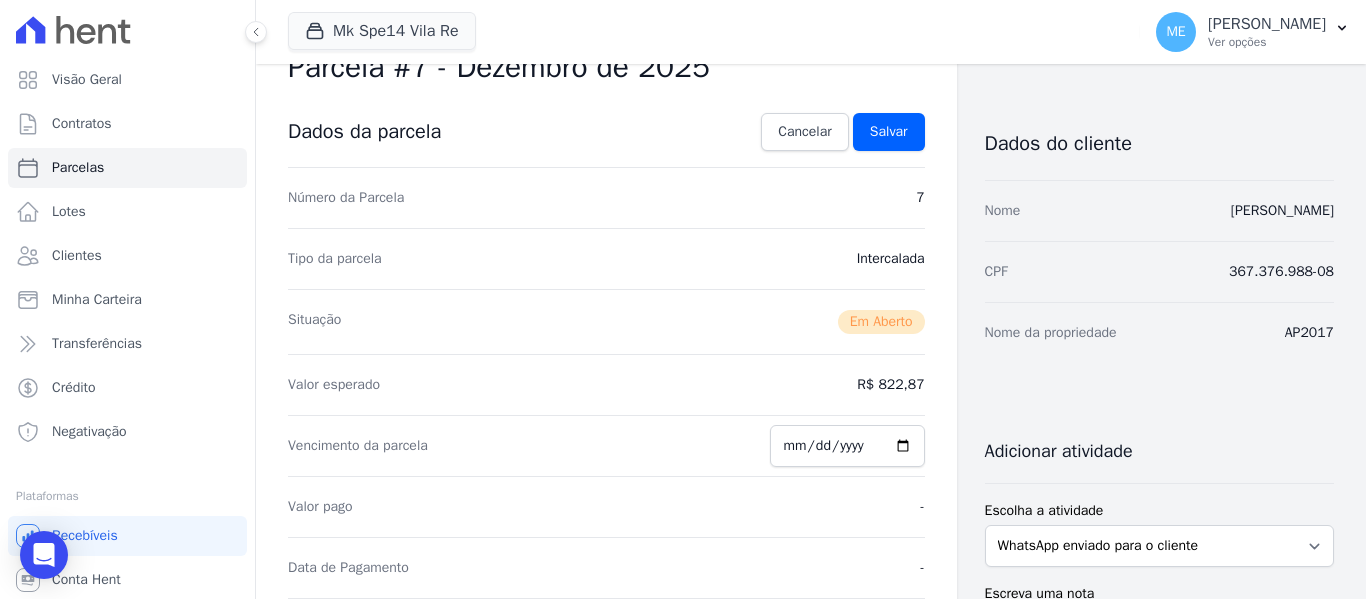 scroll, scrollTop: 100, scrollLeft: 0, axis: vertical 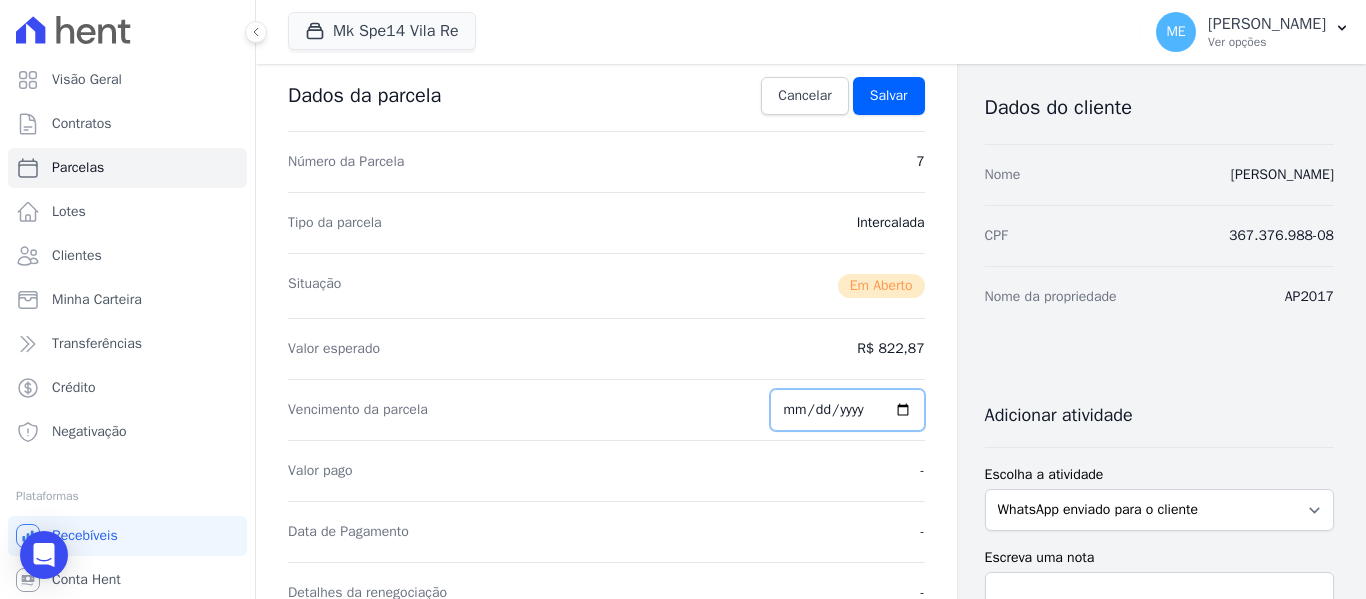 click on "[DATE]" at bounding box center [847, 410] 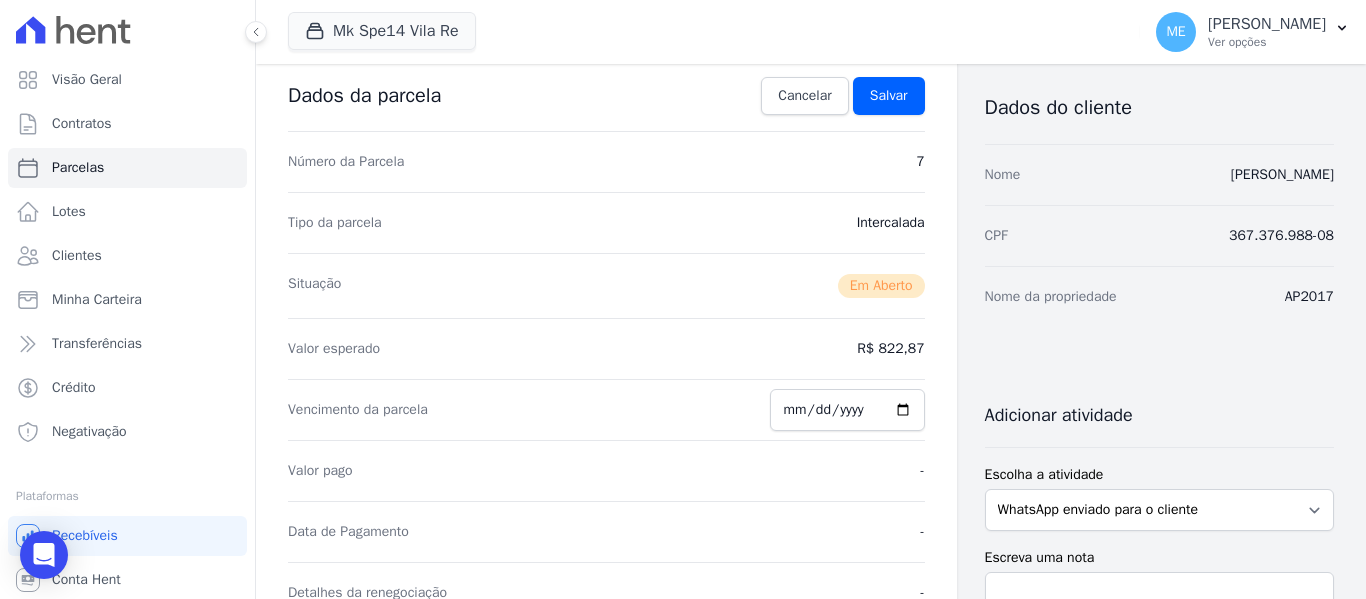 click on "R$ 822,87" at bounding box center [890, 349] 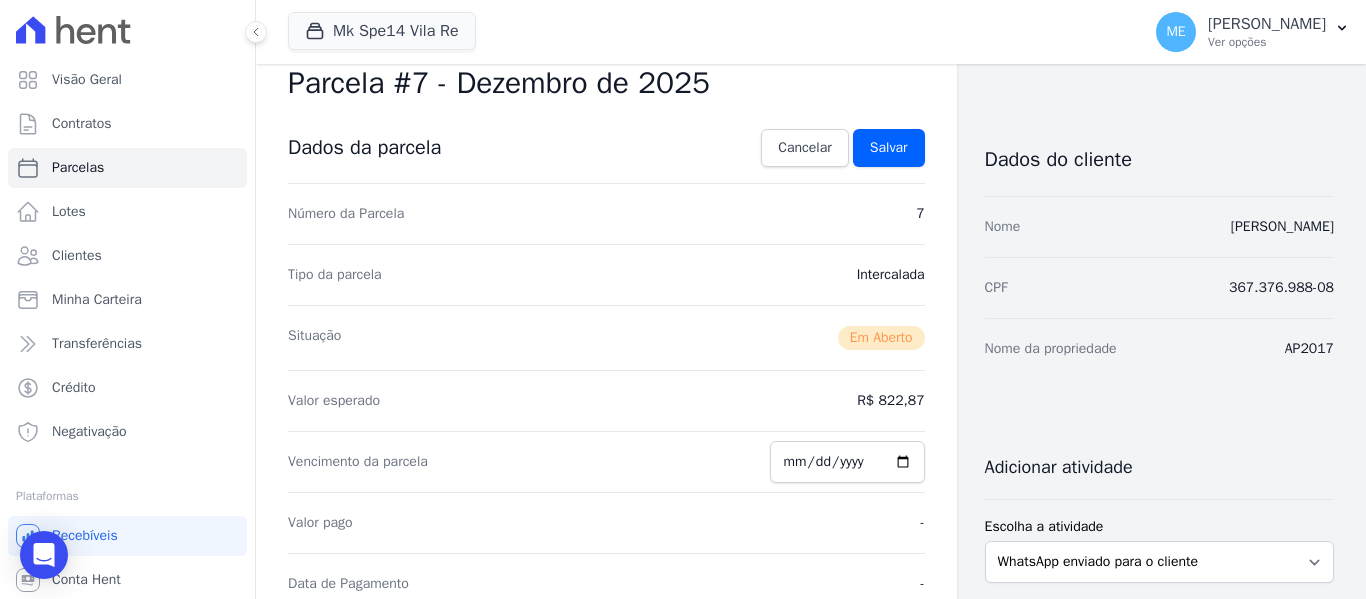 scroll, scrollTop: 0, scrollLeft: 0, axis: both 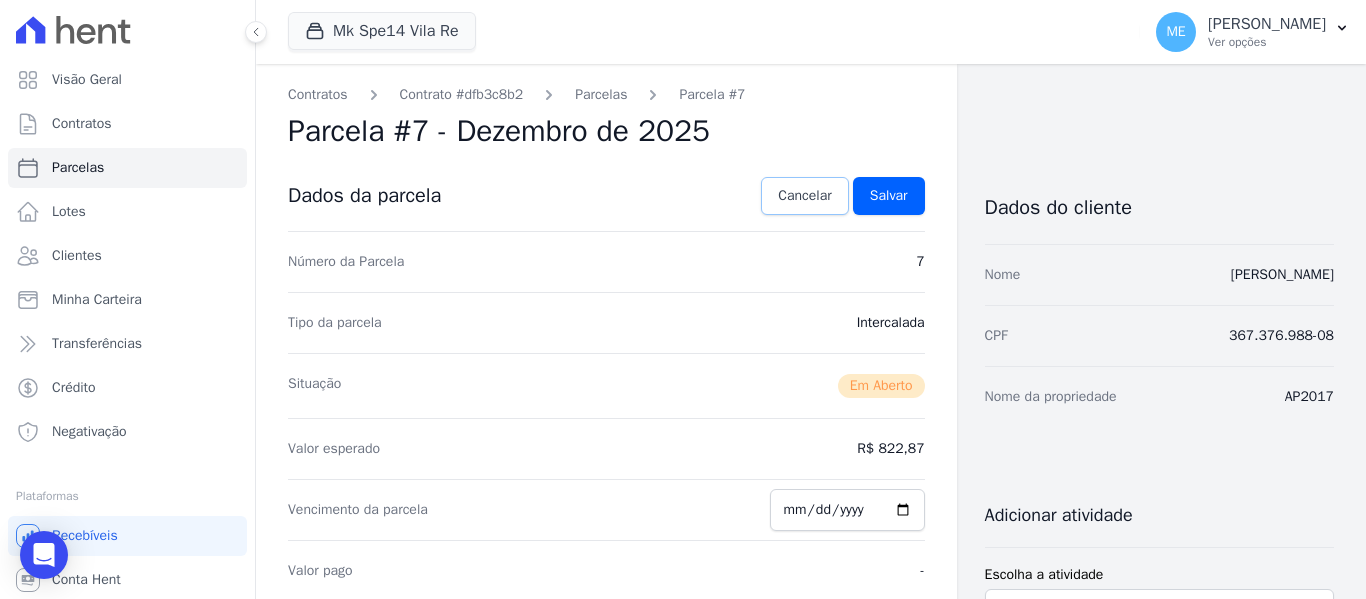 click on "Cancelar" at bounding box center [804, 196] 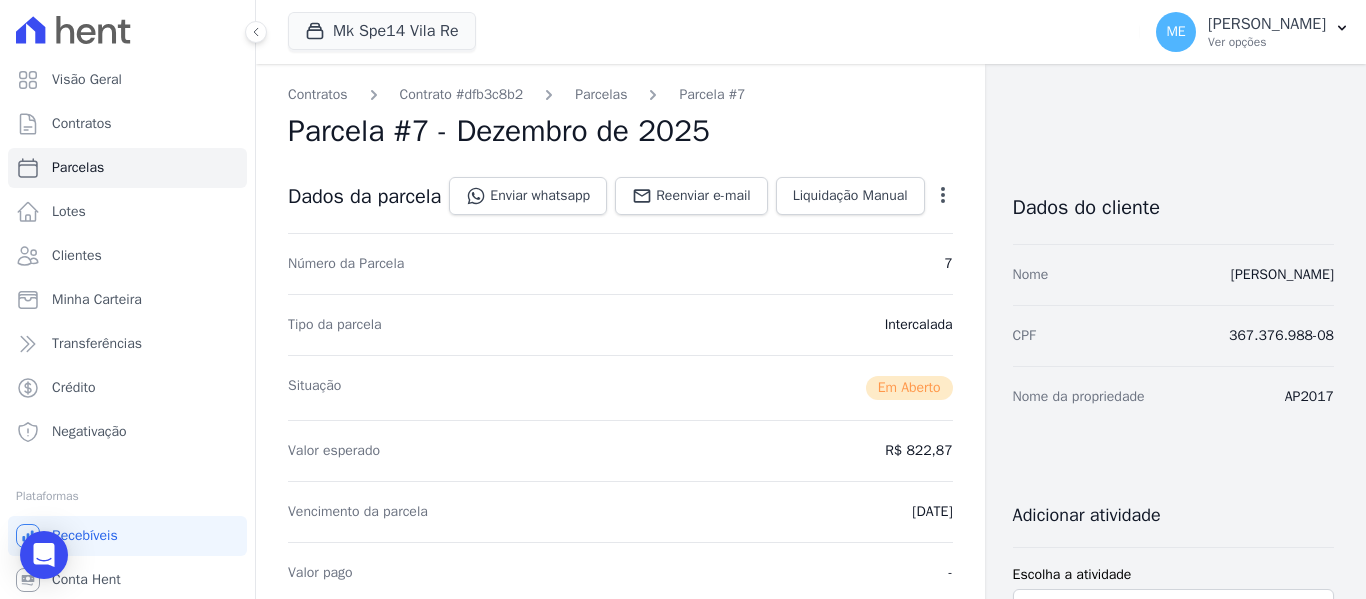 click 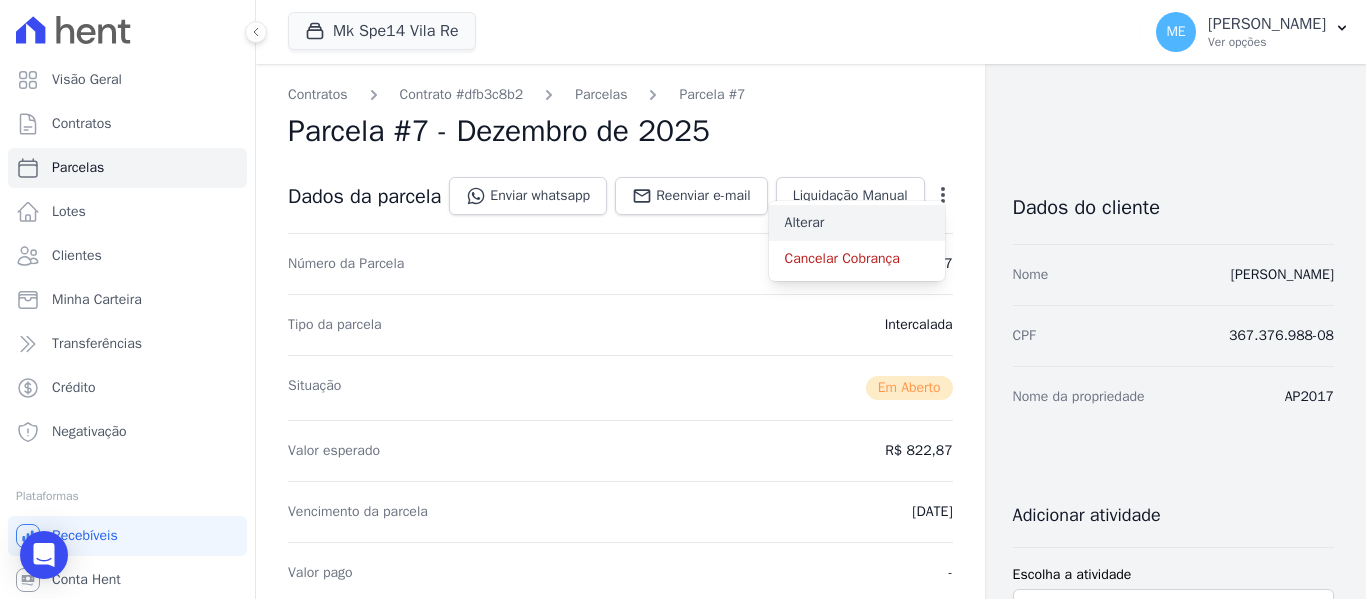 click on "Alterar" at bounding box center (857, 223) 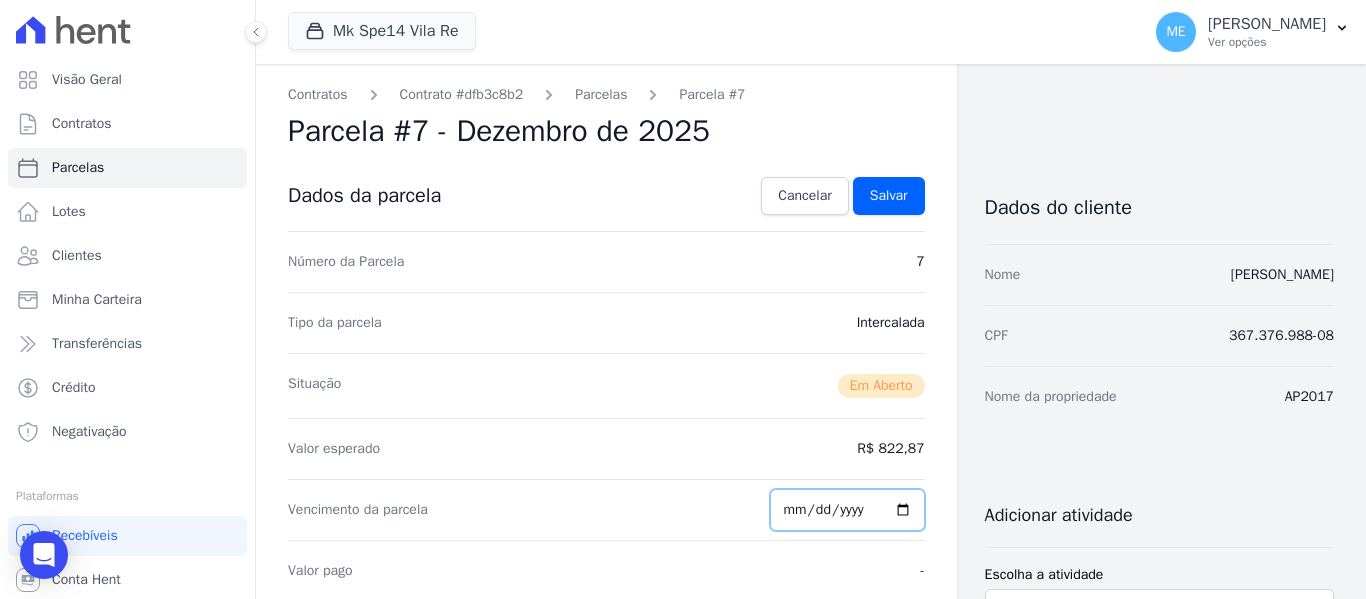 click on "[DATE]" at bounding box center [847, 510] 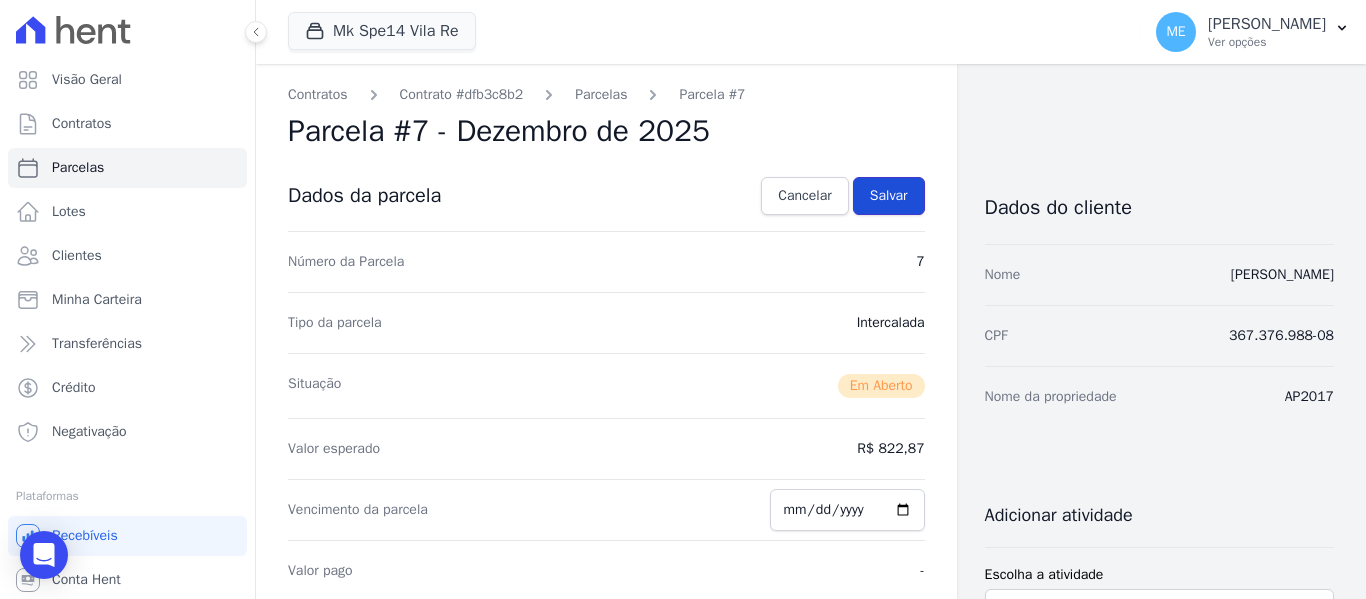 click on "Salvar" at bounding box center [889, 196] 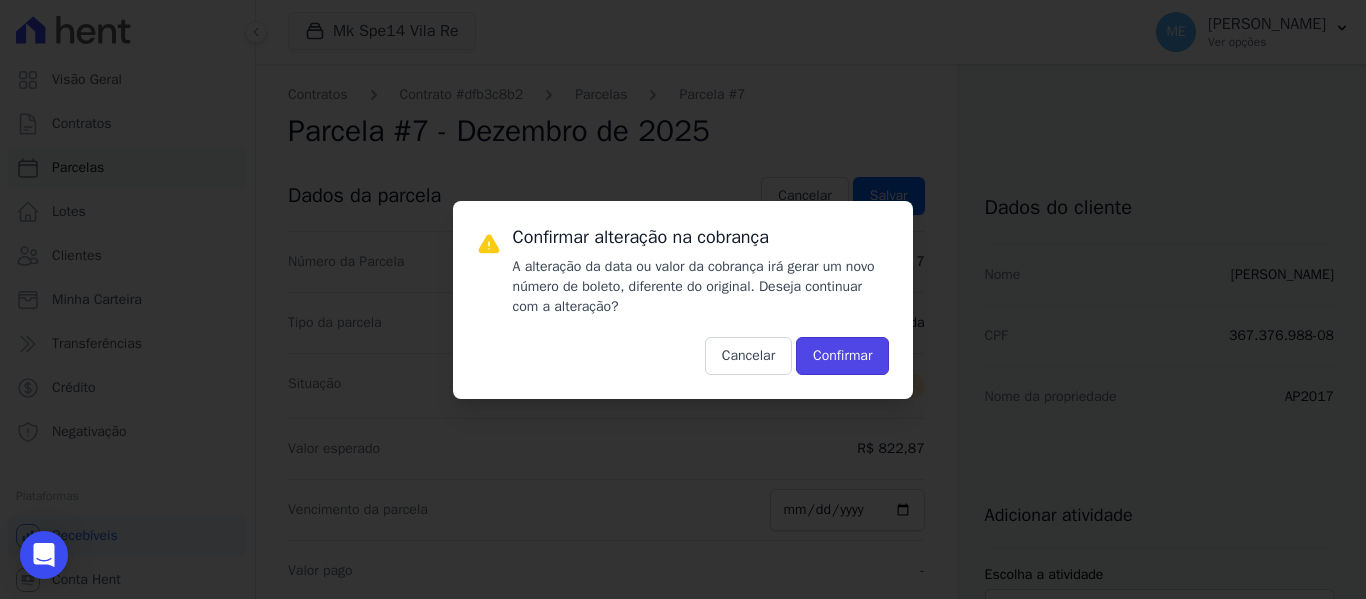 click on "Confirmar" at bounding box center (842, 356) 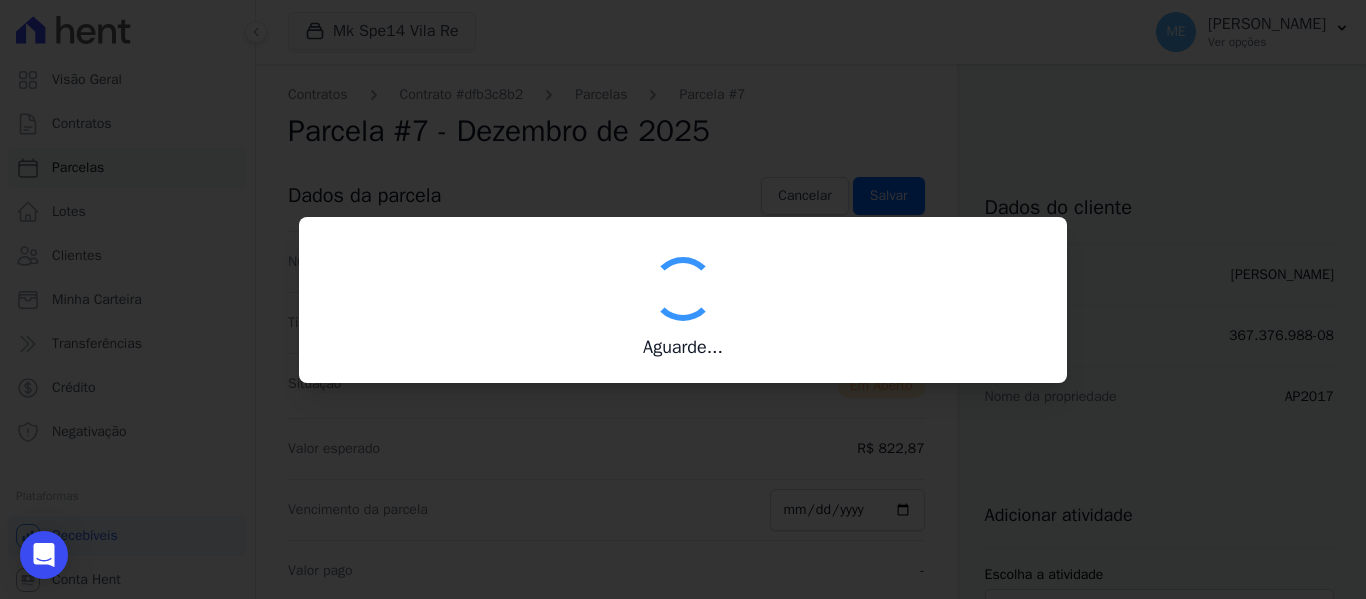 type on "00190000090335103300000634050173711460000082287" 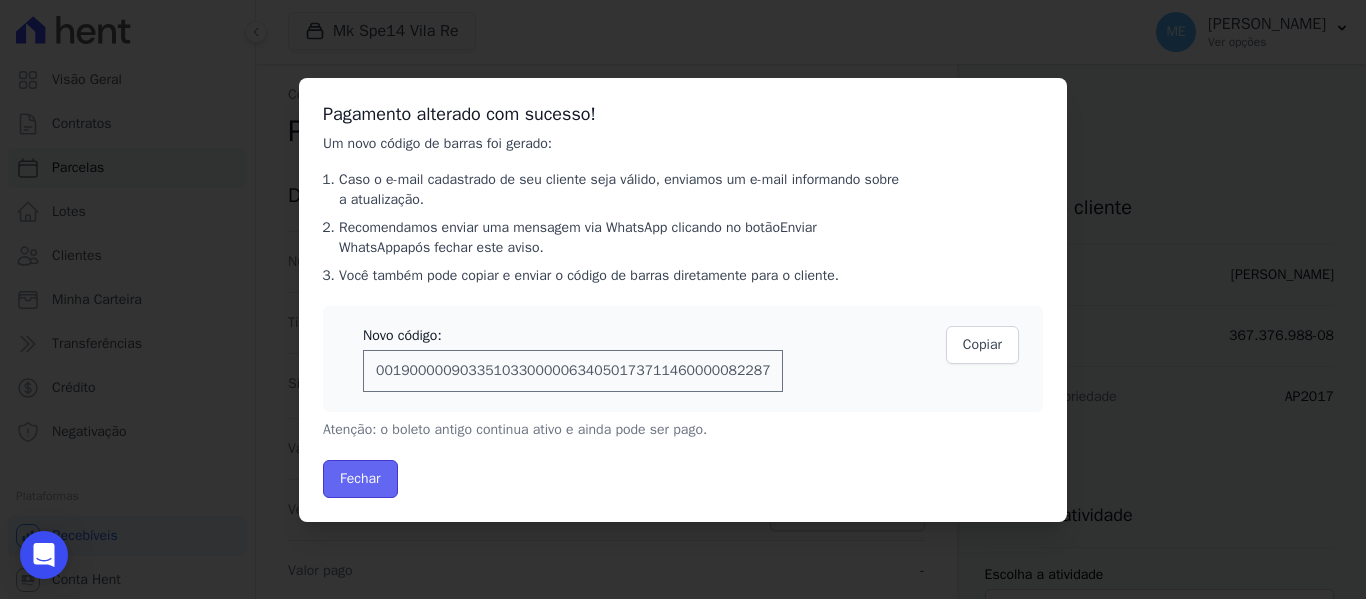 click on "Fechar" at bounding box center [360, 479] 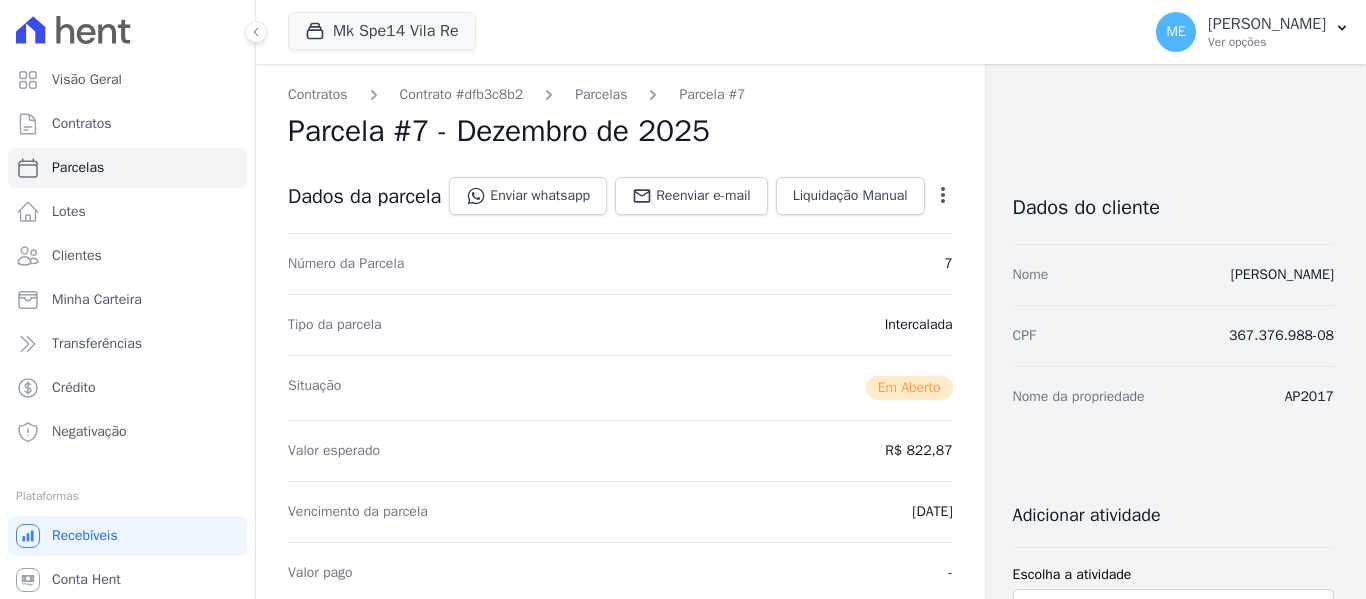 scroll, scrollTop: 0, scrollLeft: 0, axis: both 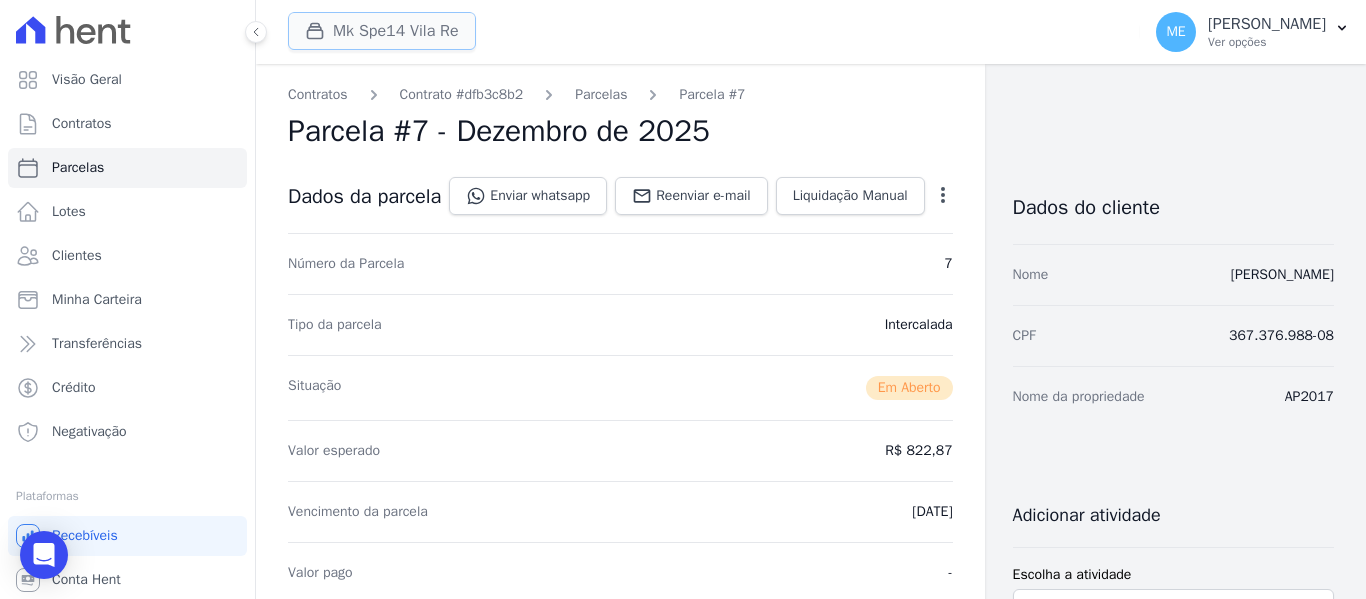 click on "Mk Spe14 Vila Re" at bounding box center [382, 31] 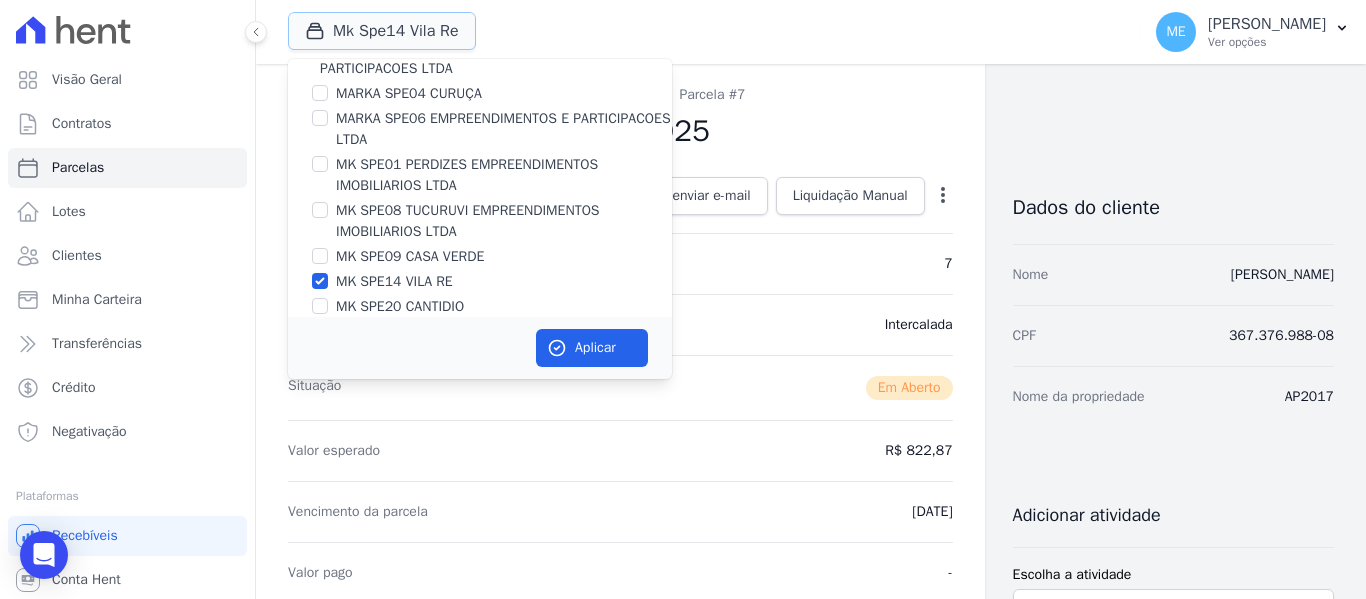 scroll, scrollTop: 54, scrollLeft: 0, axis: vertical 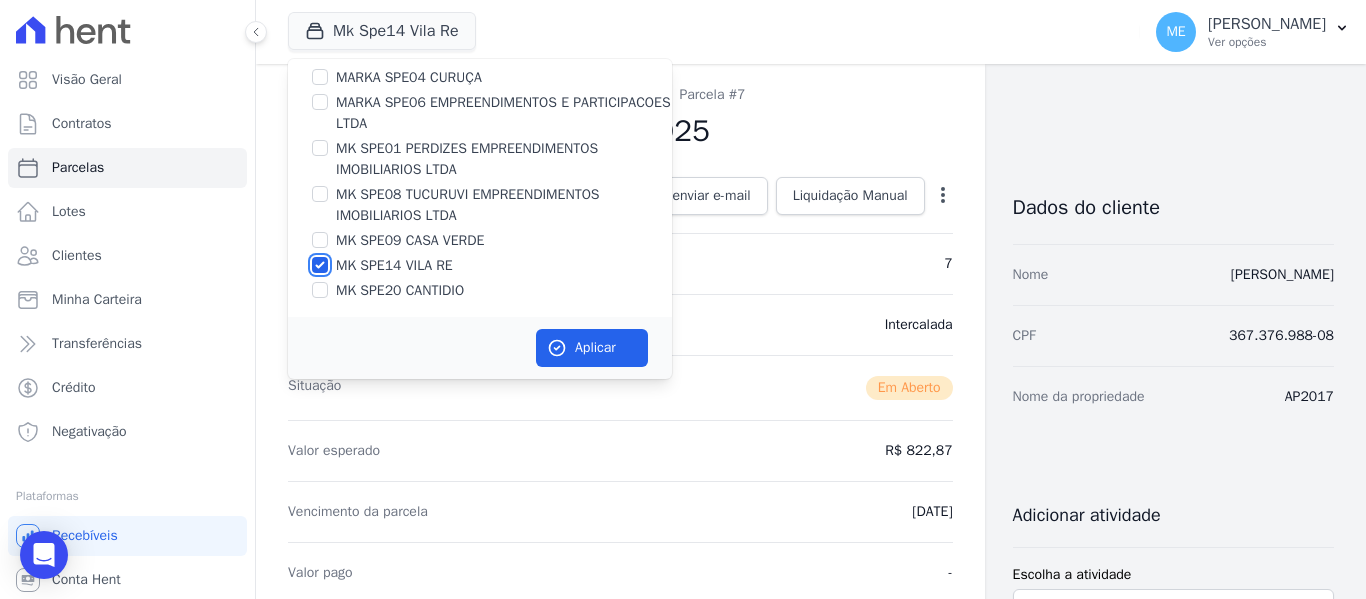 click on "MK SPE14 VILA RE" at bounding box center (320, 265) 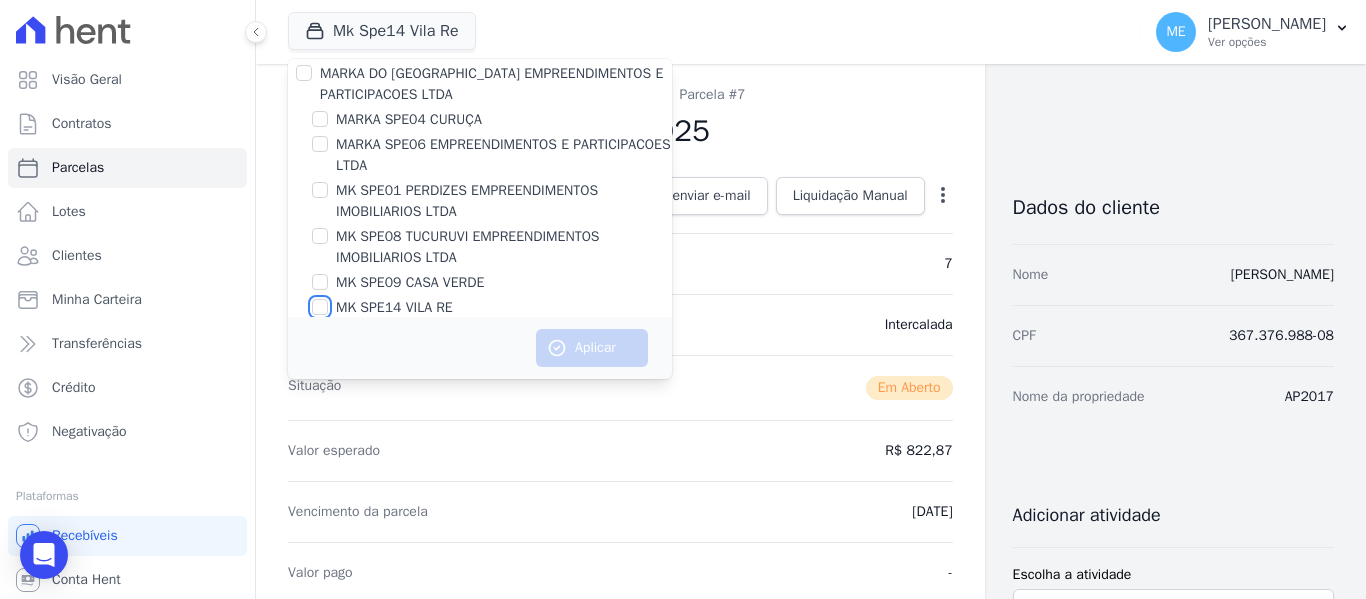 scroll, scrollTop: 0, scrollLeft: 0, axis: both 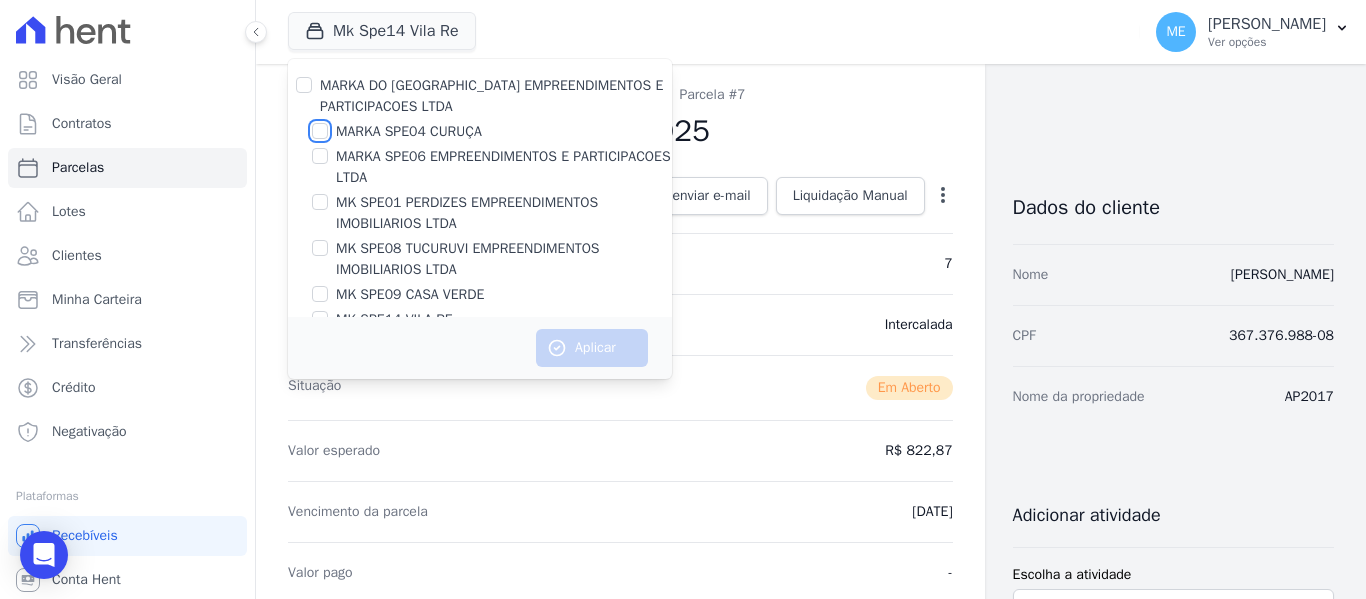 click on "MARKA SPE04 CURUÇA" at bounding box center [320, 131] 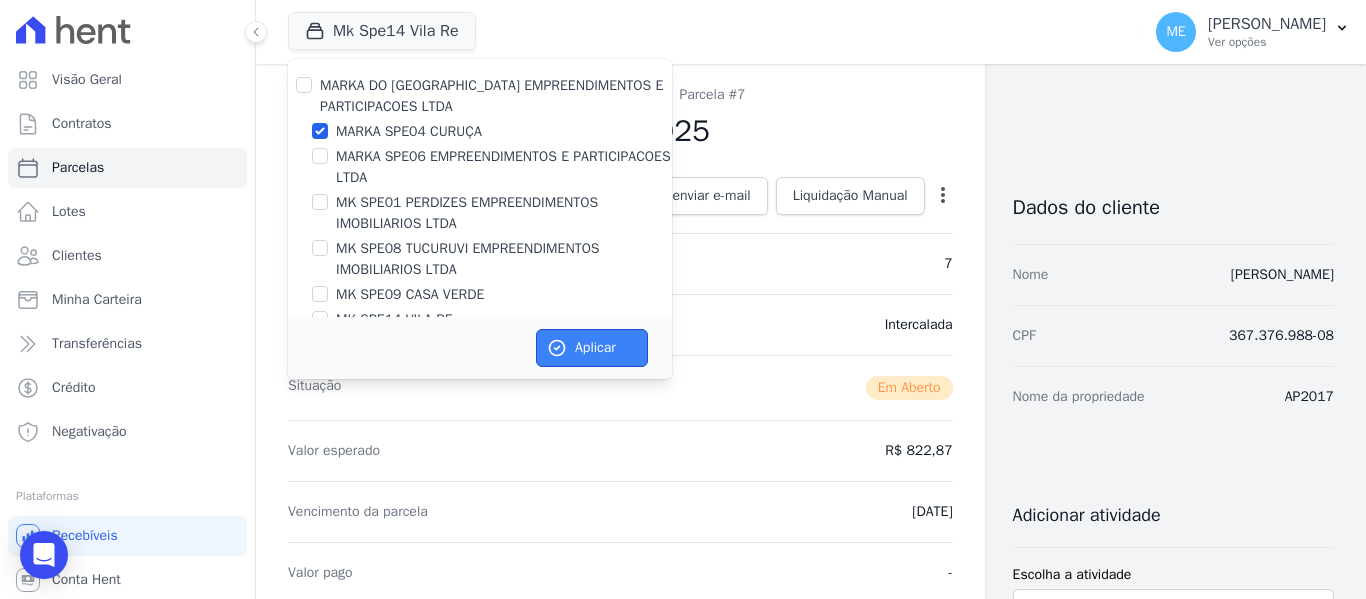click on "Aplicar" at bounding box center (592, 348) 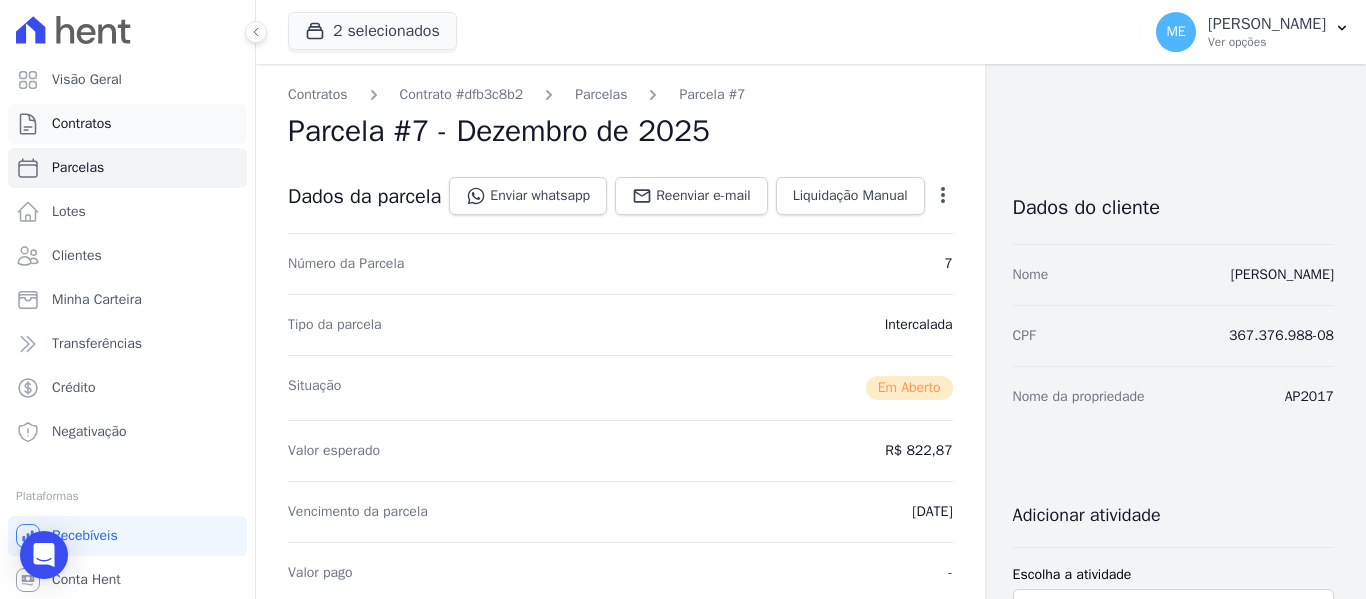click on "Contratos" at bounding box center (82, 124) 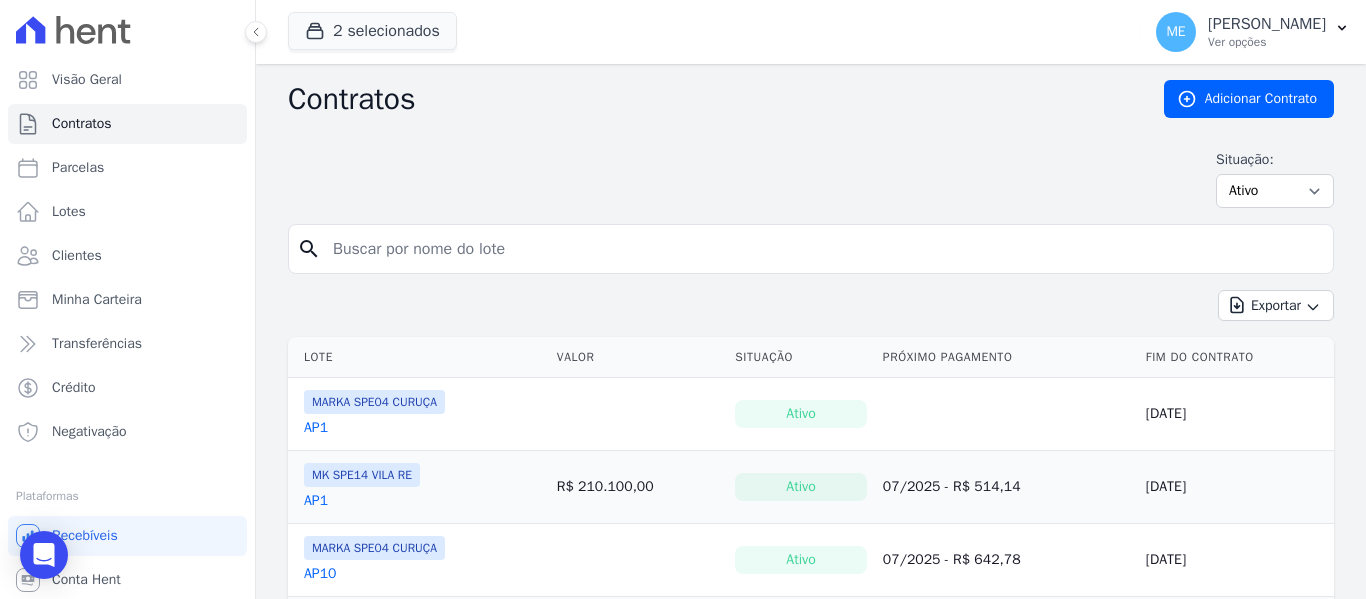 click at bounding box center (823, 249) 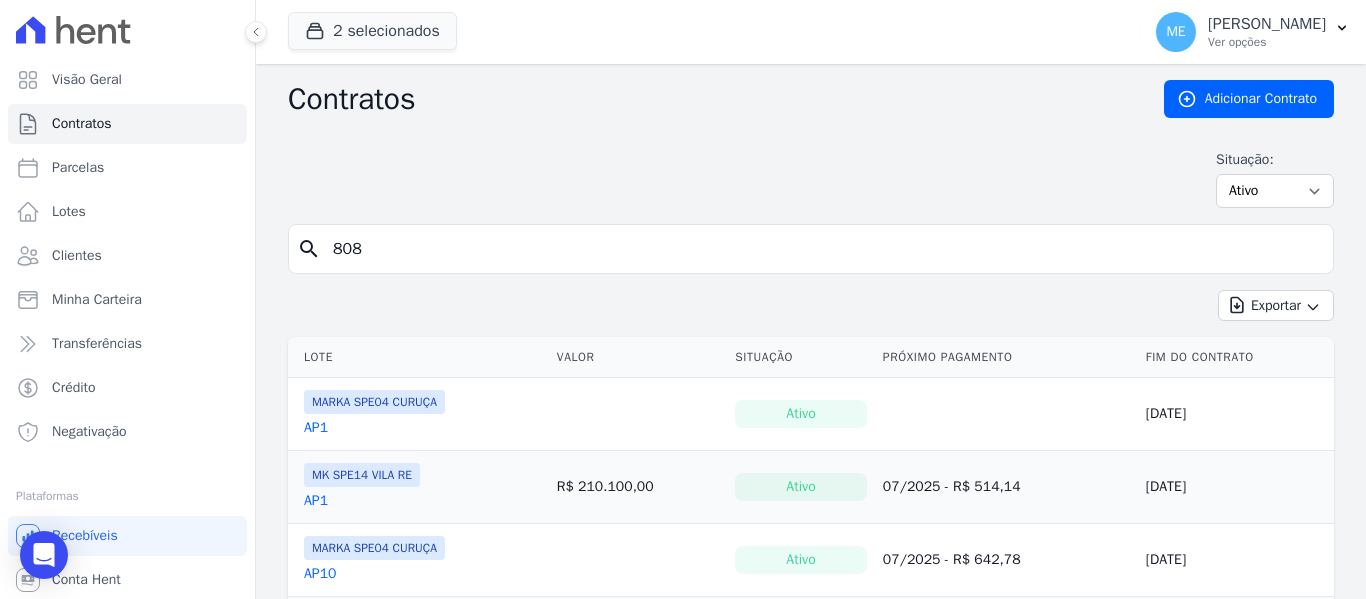 type on "808" 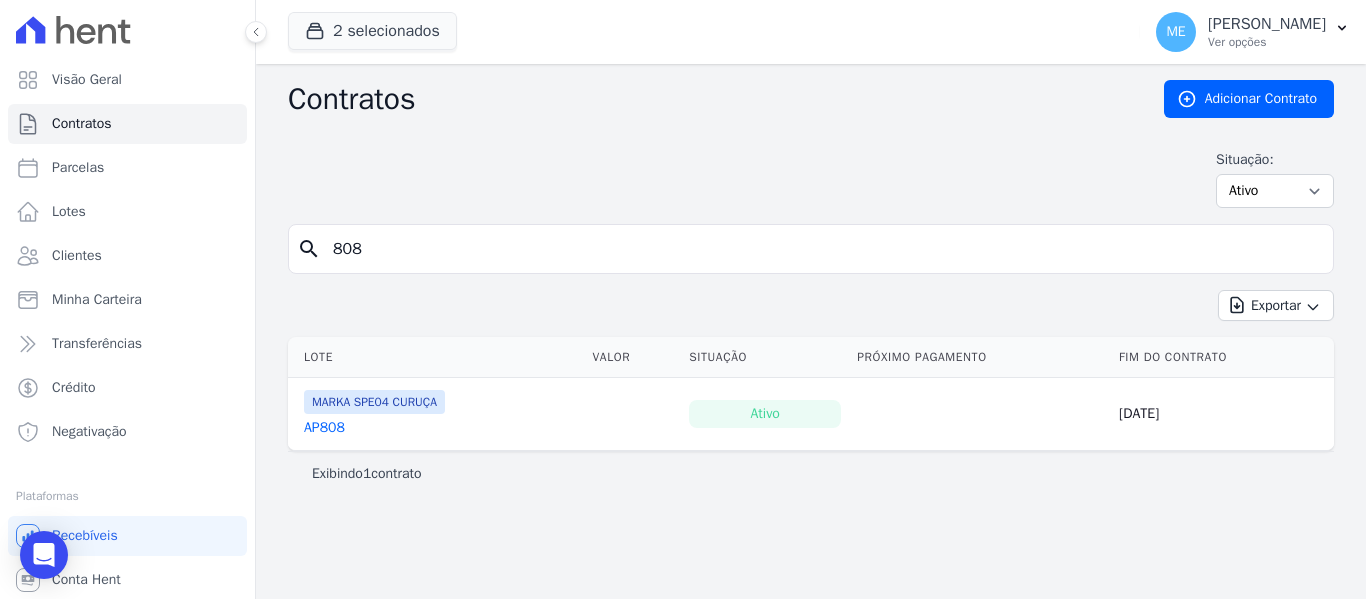 click on "AP808" at bounding box center [324, 428] 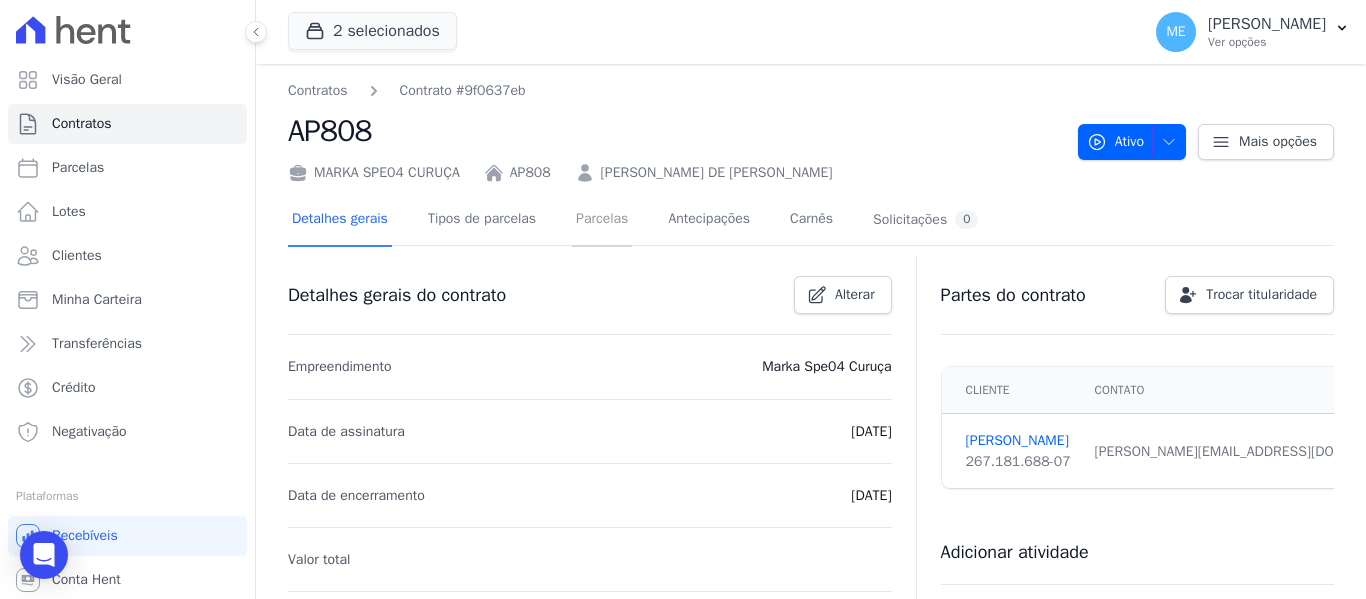 click on "Parcelas" at bounding box center [602, 220] 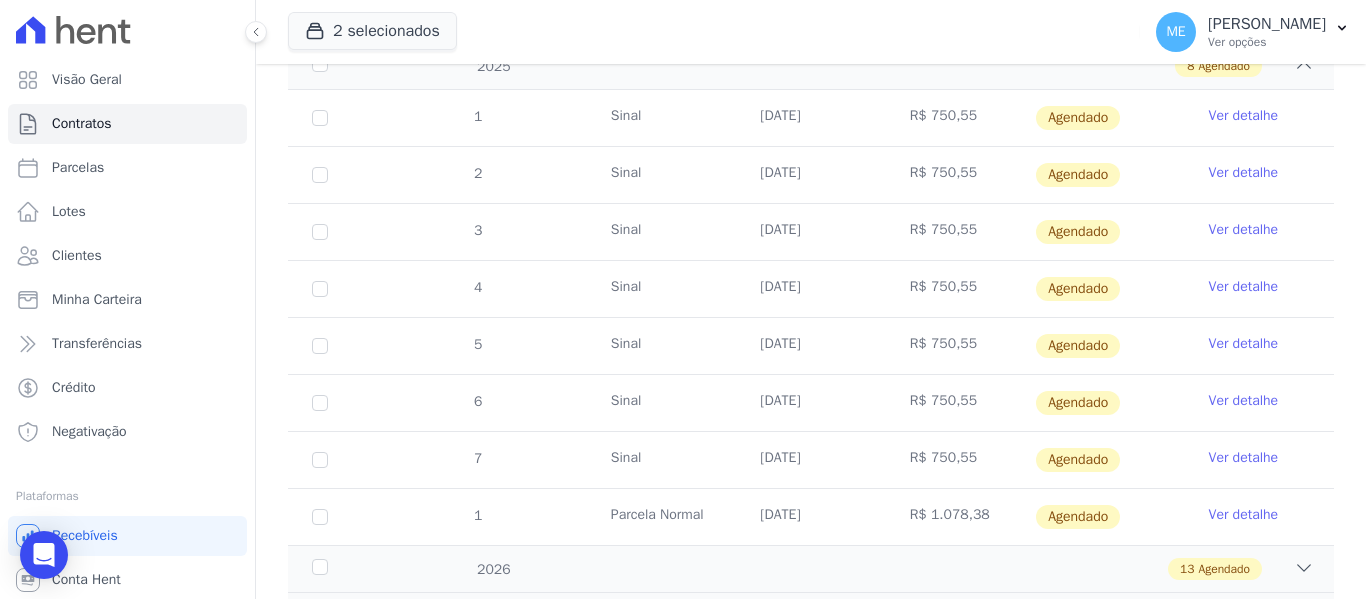 scroll, scrollTop: 300, scrollLeft: 0, axis: vertical 